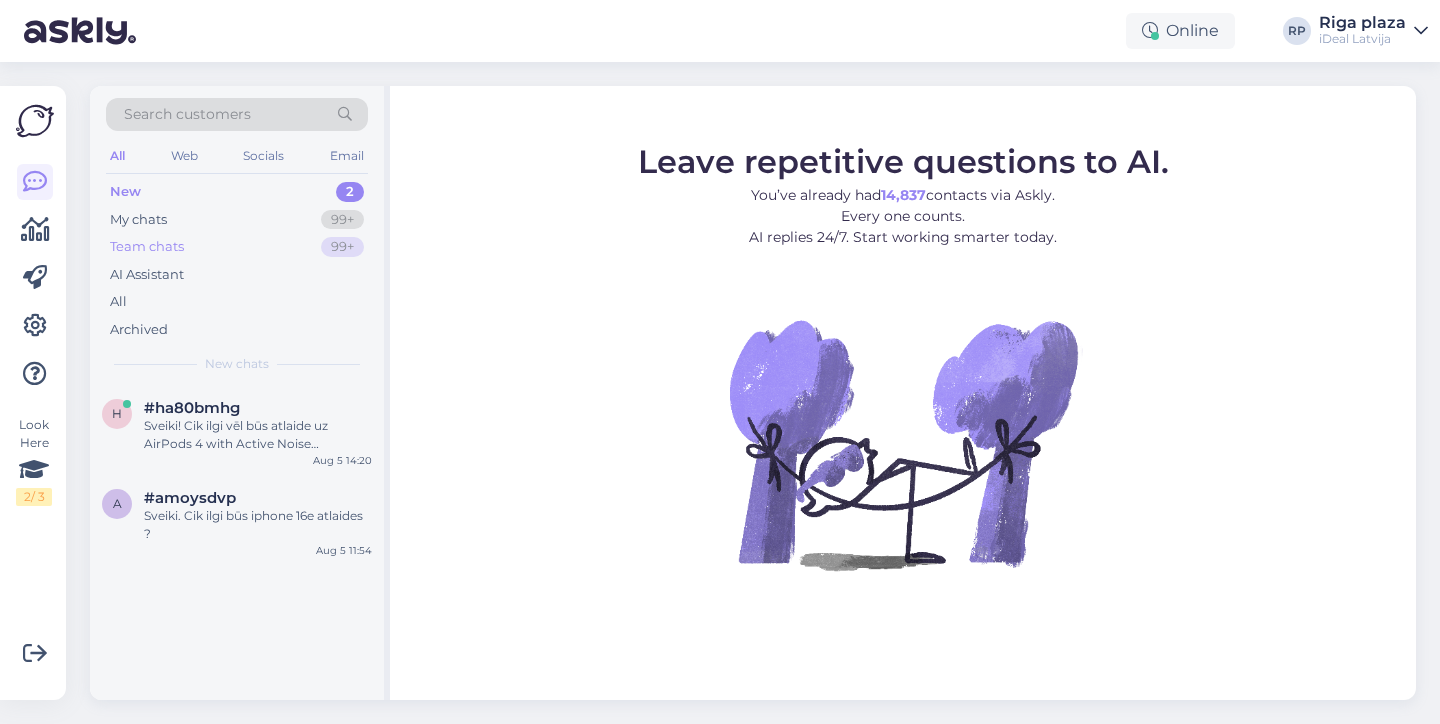 scroll, scrollTop: 0, scrollLeft: 0, axis: both 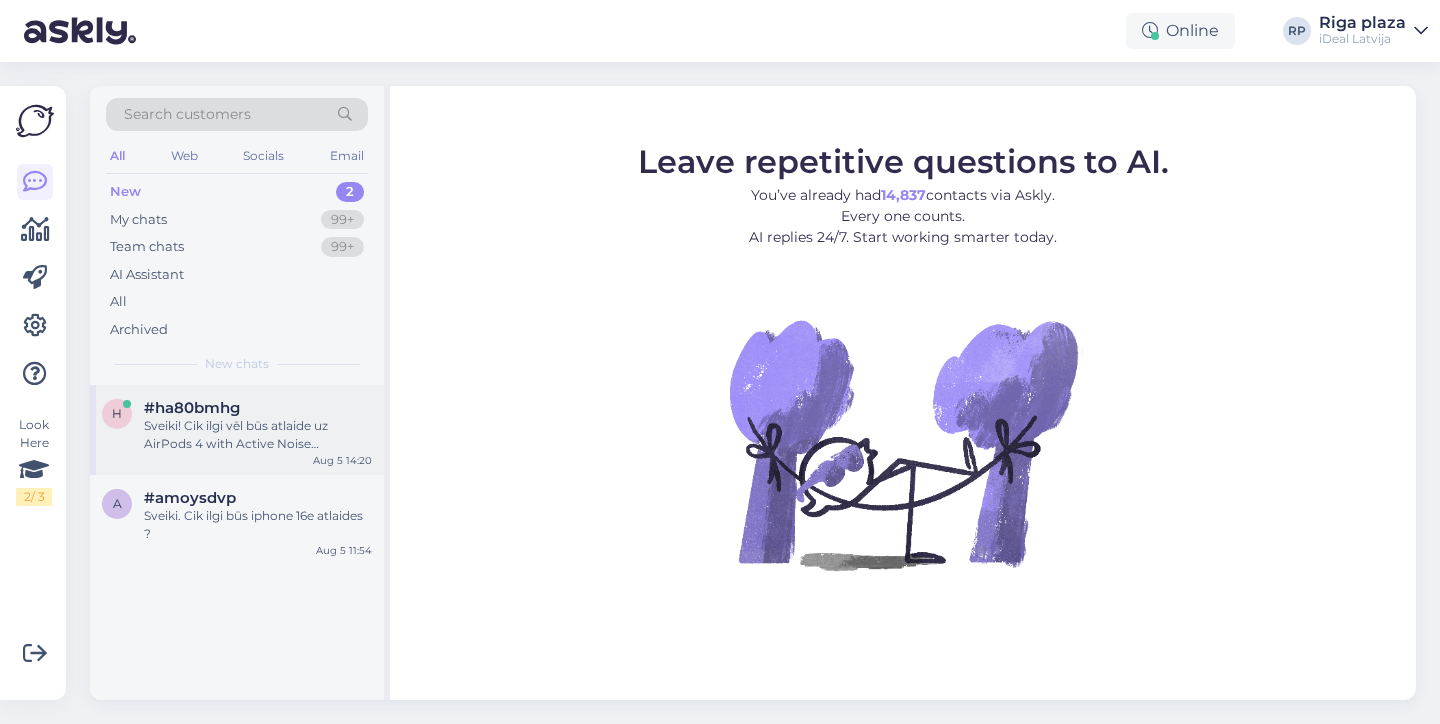 click on "#ha80bmhg" at bounding box center [258, 408] 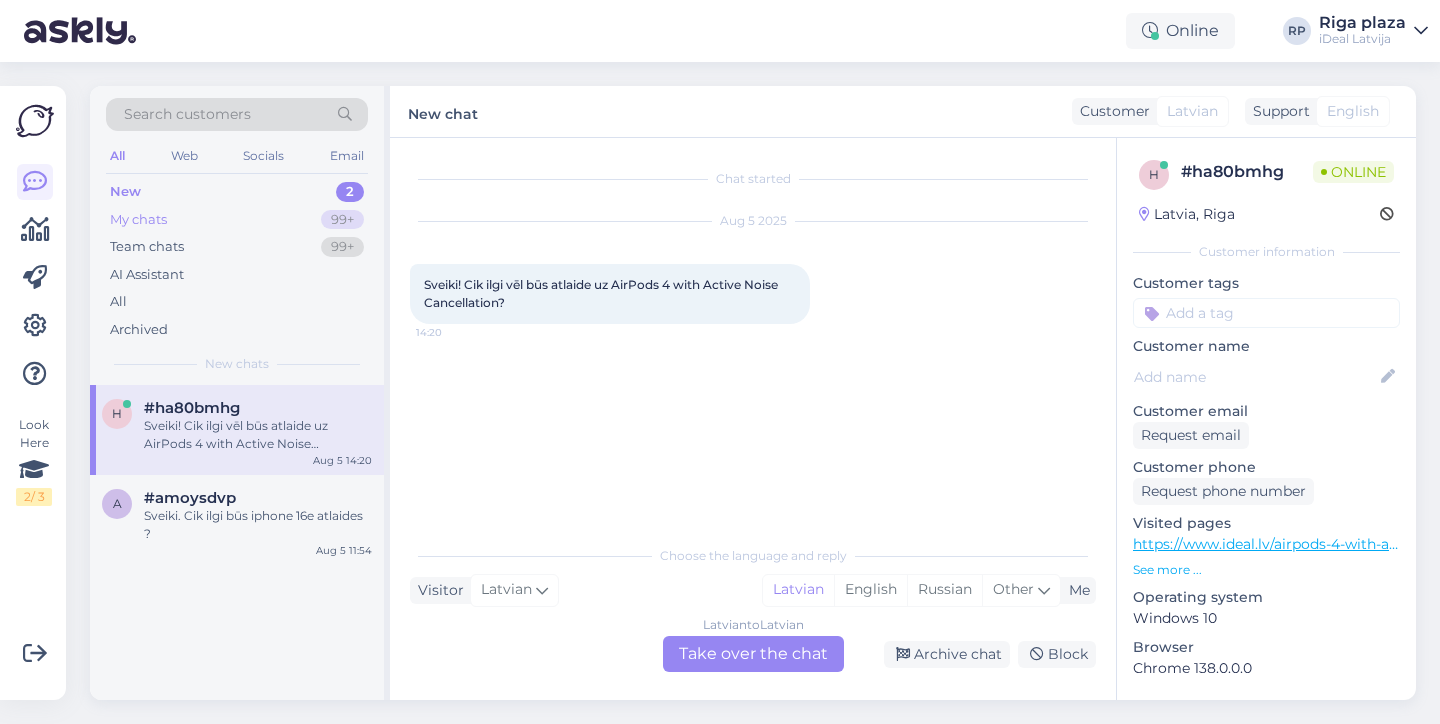 click on "My chats 99+" at bounding box center [237, 220] 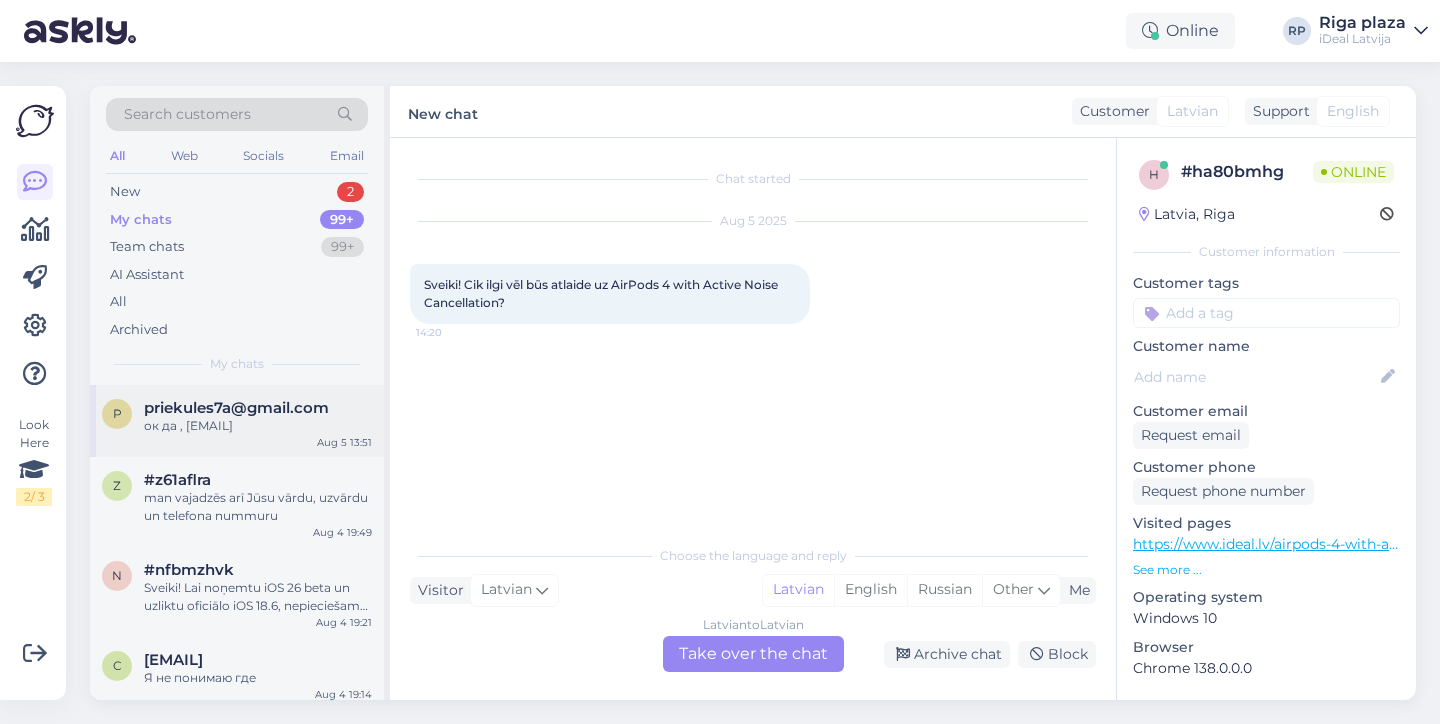 click on "[EMAIL] [MONTH] [DAY] [TIME]" at bounding box center [237, 421] 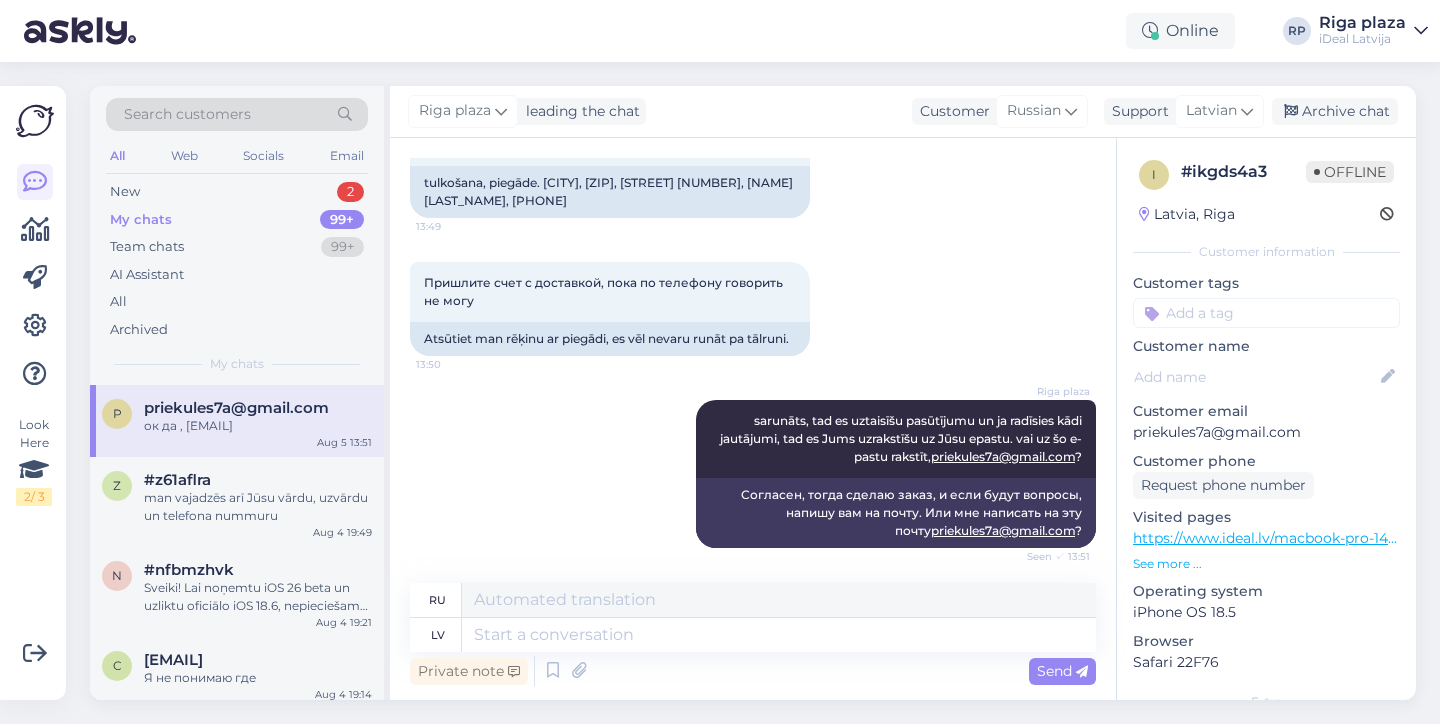 scroll, scrollTop: 1837, scrollLeft: 0, axis: vertical 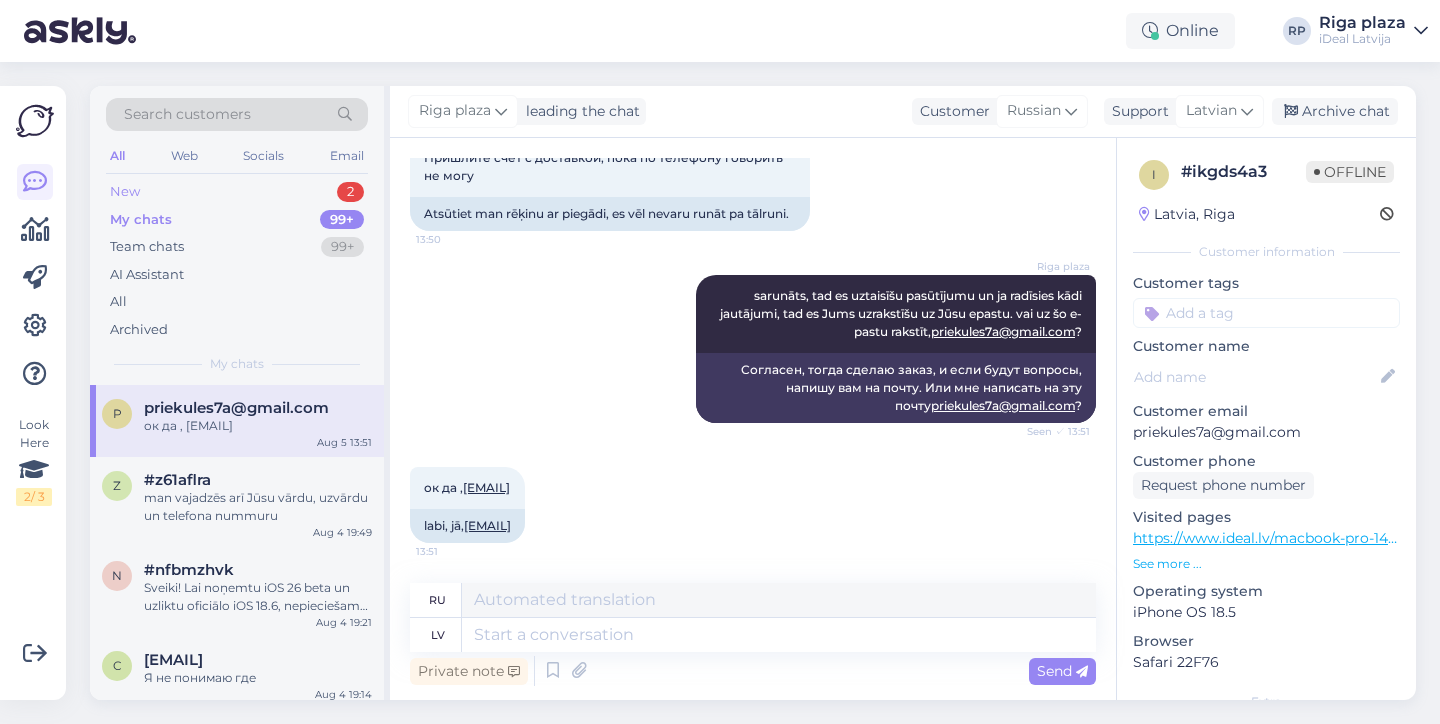 click on "New 2" at bounding box center (237, 192) 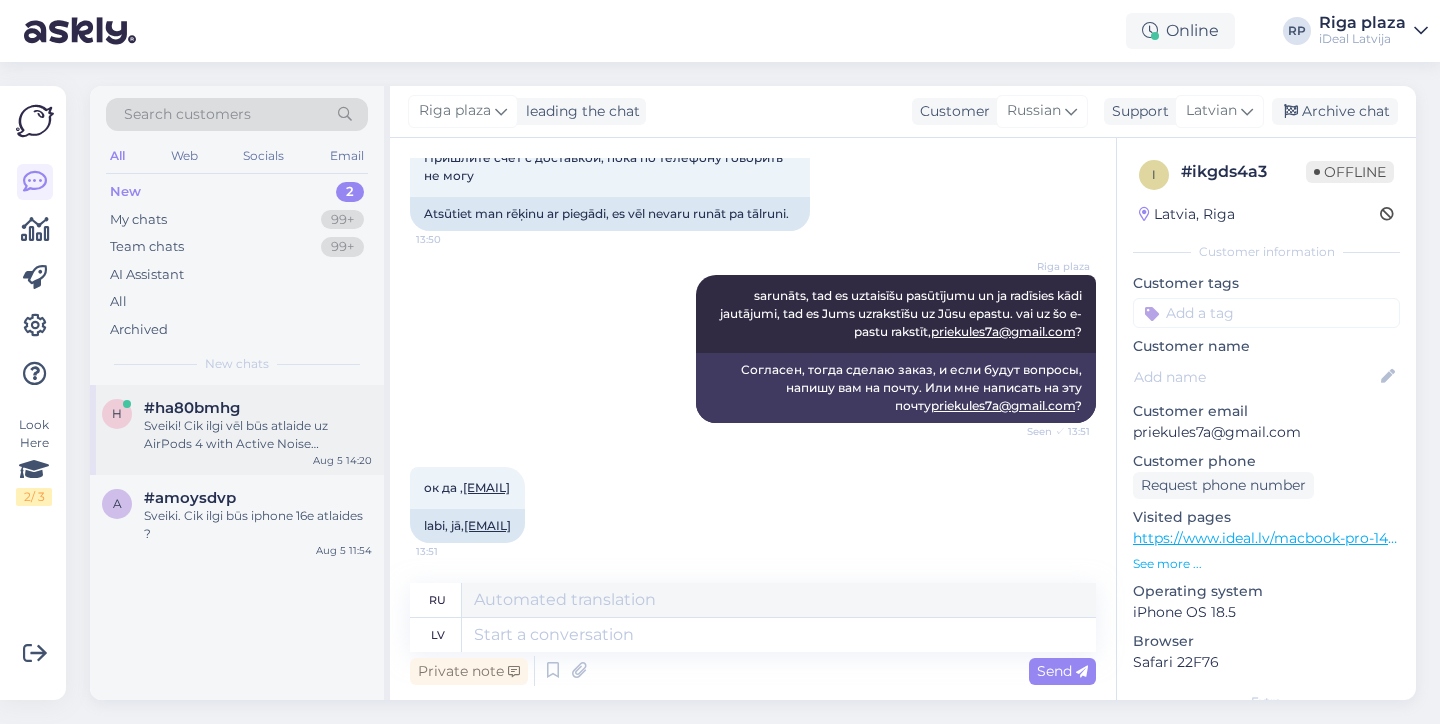 click on "#ha80bmhg" at bounding box center [192, 408] 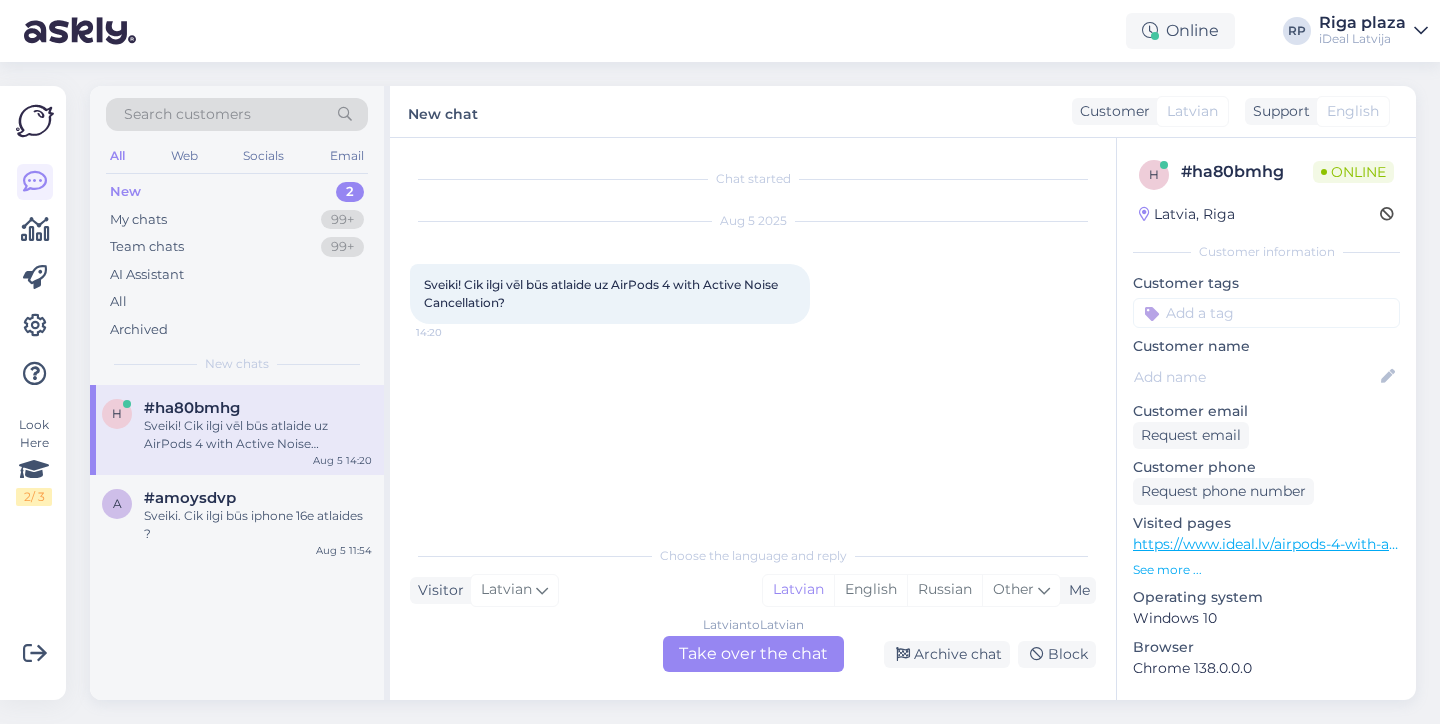 click on "Latvian  to  Latvian Take over the chat" at bounding box center [753, 654] 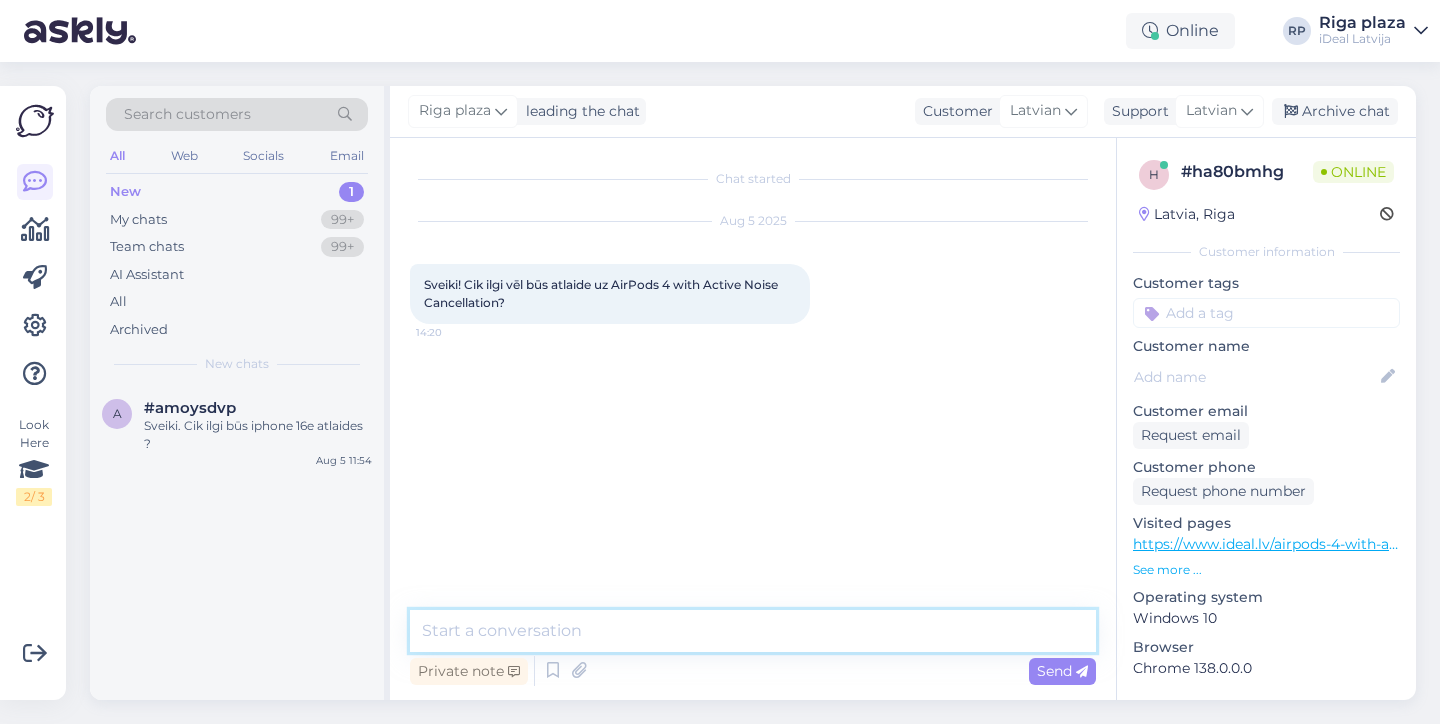 click at bounding box center [753, 631] 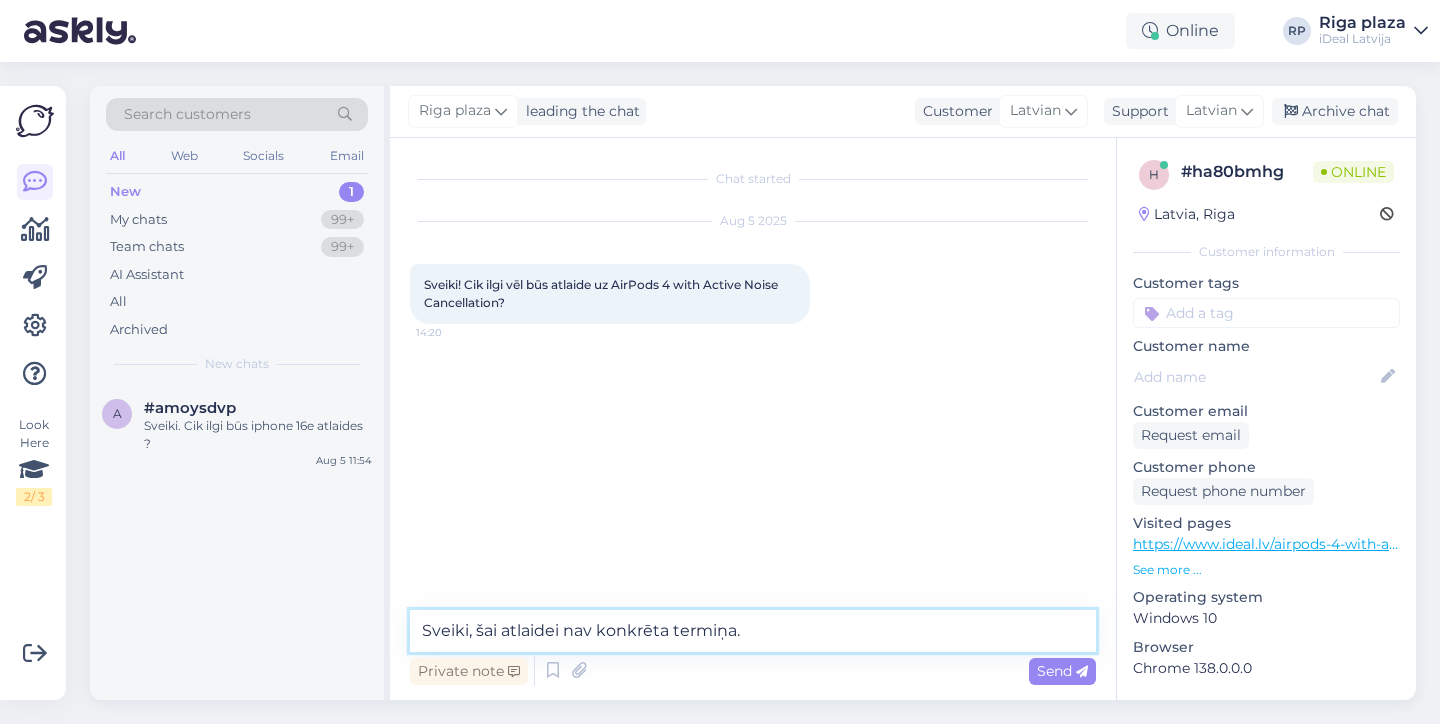 type on "Sveiki, šai atlaidei nav konkrēta termiņa." 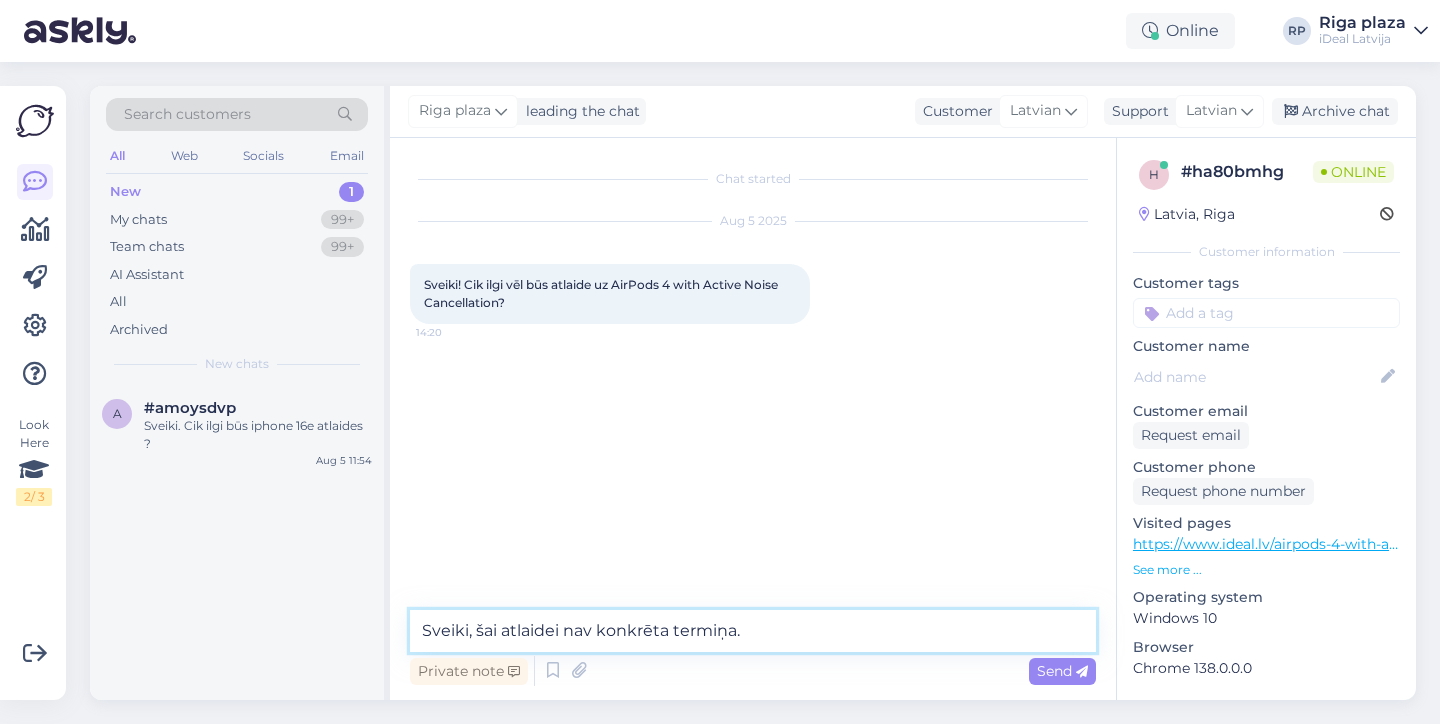 type 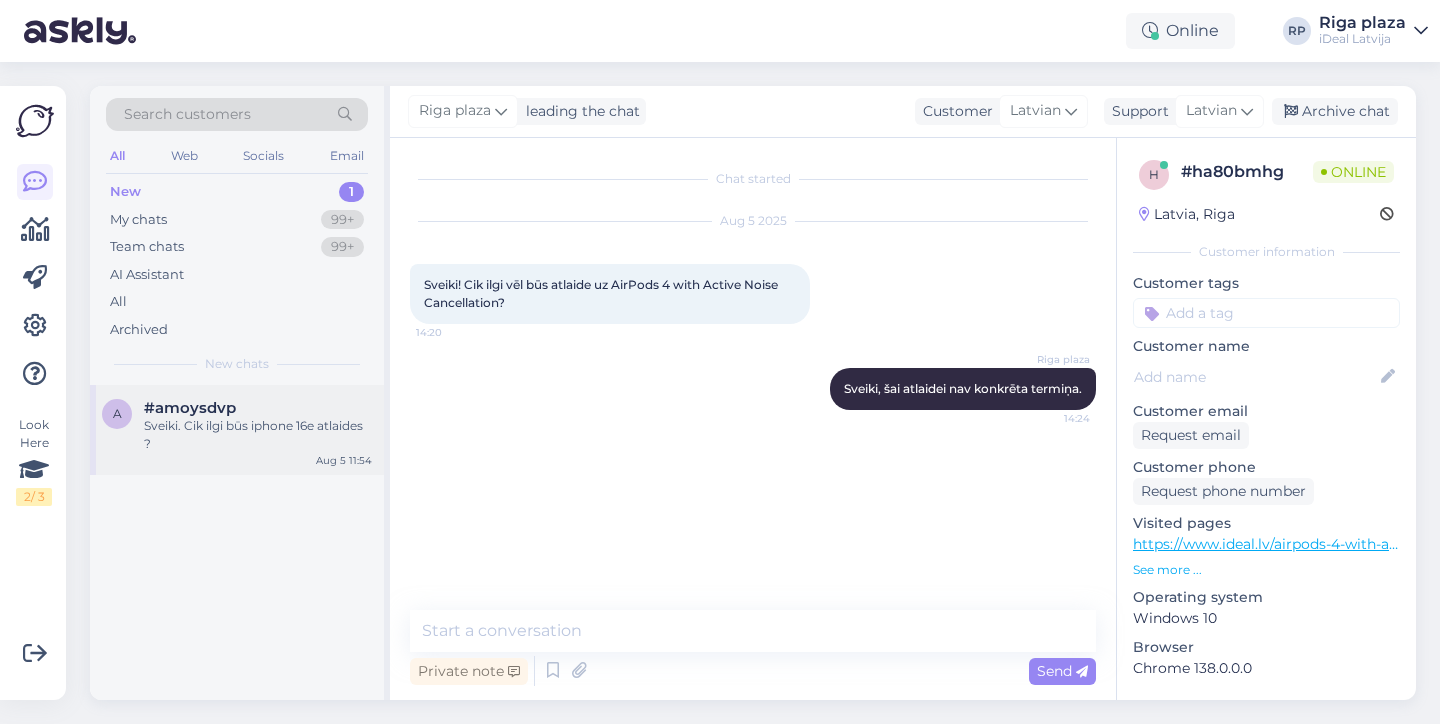 click on "a #amoysdvp Sveiki. Cik ilgi būs iphone 16e atlaides ? Aug 5 11:54" at bounding box center [237, 430] 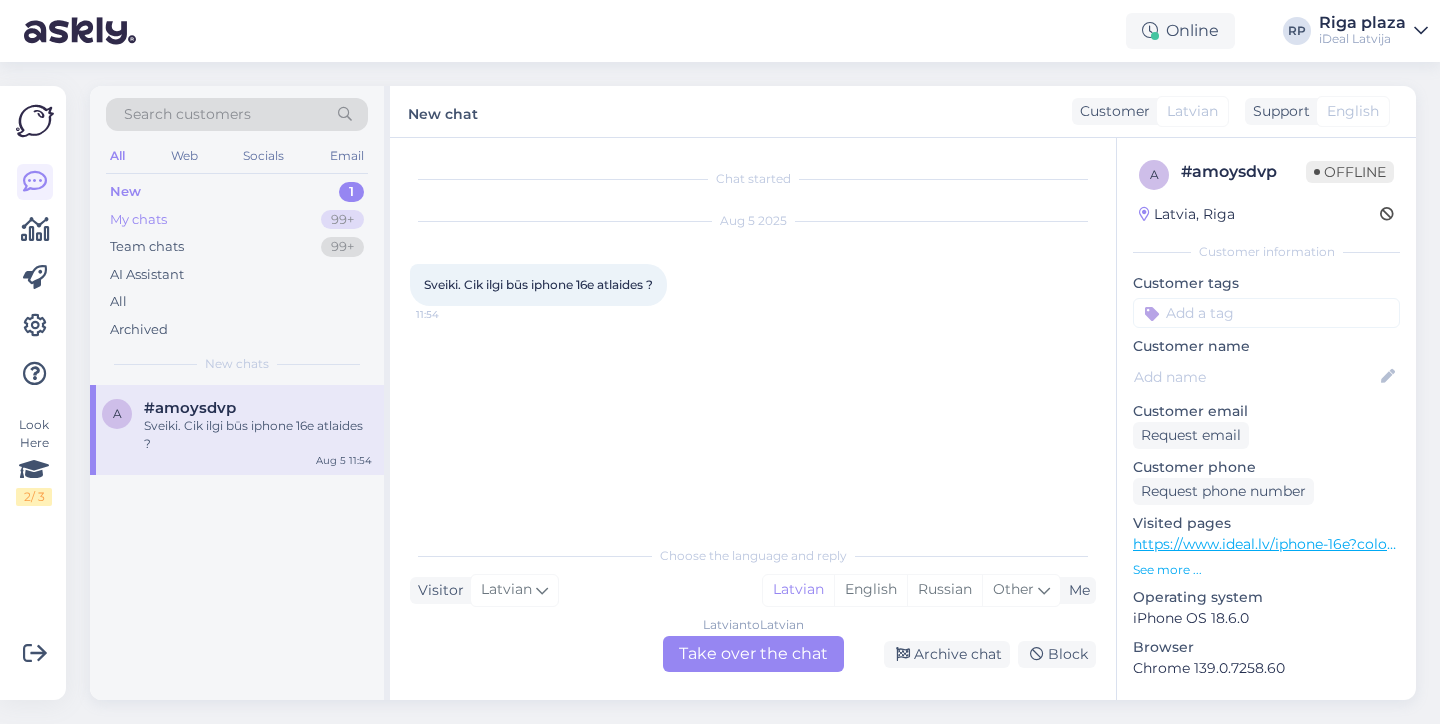 click on "My chats 99+" at bounding box center (237, 220) 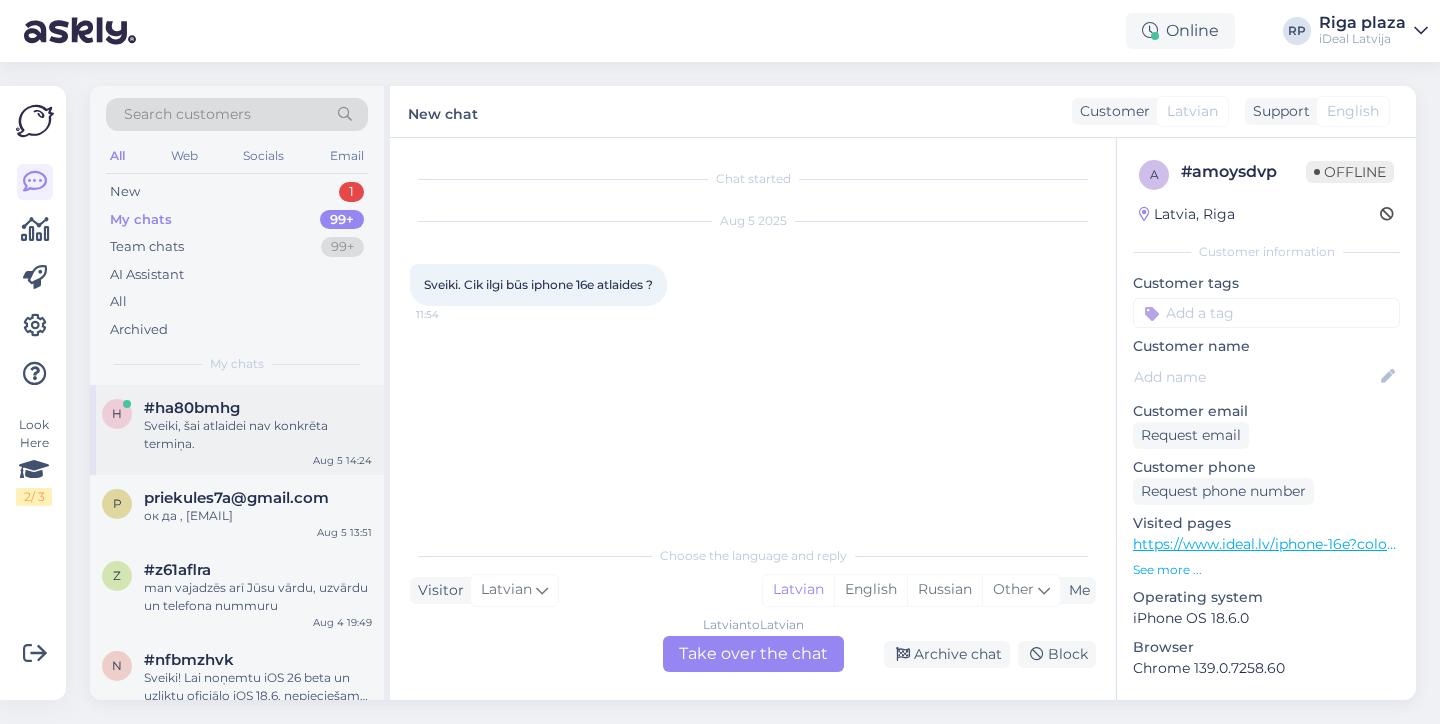 click on "Sveiki, šai atlaidei nav konkrēta termiņa." at bounding box center [258, 435] 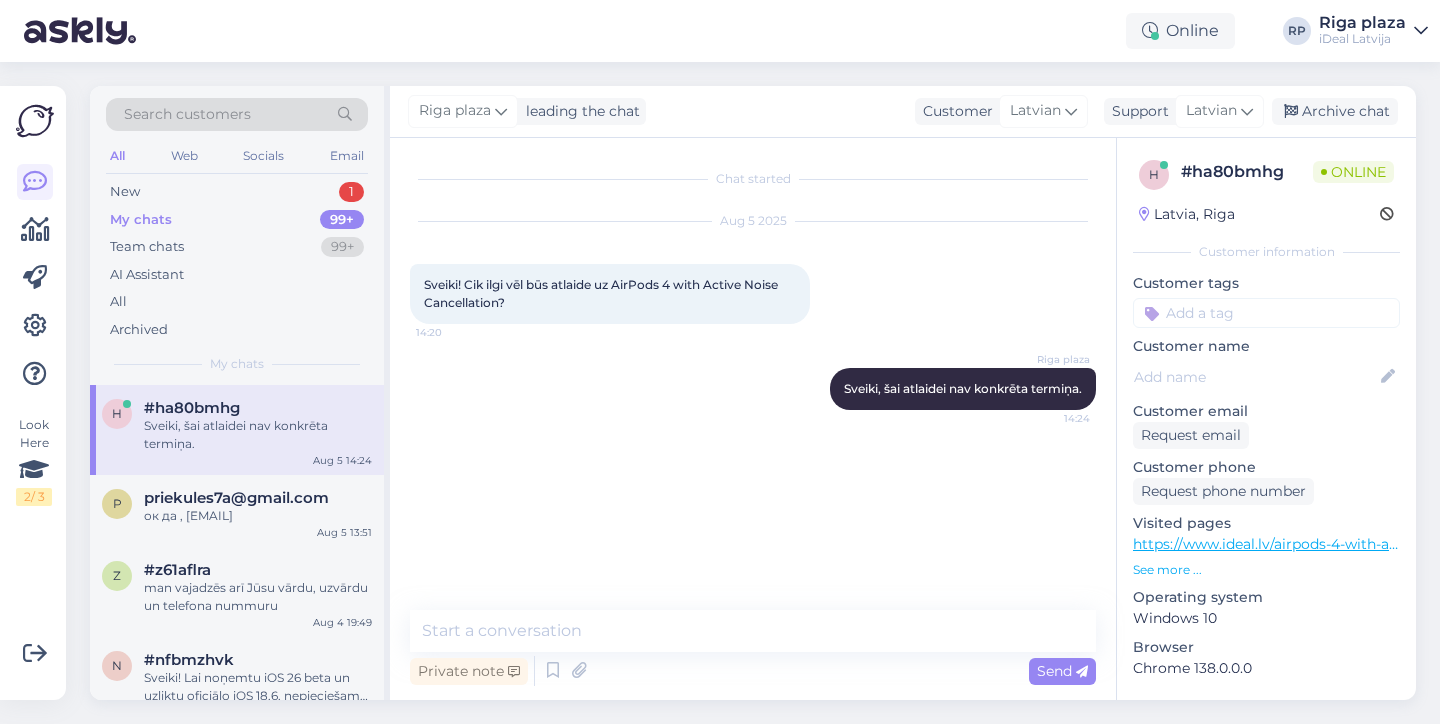 click on "Online RP [CITY] [BRAND] [COUNTRY]" at bounding box center [720, 31] 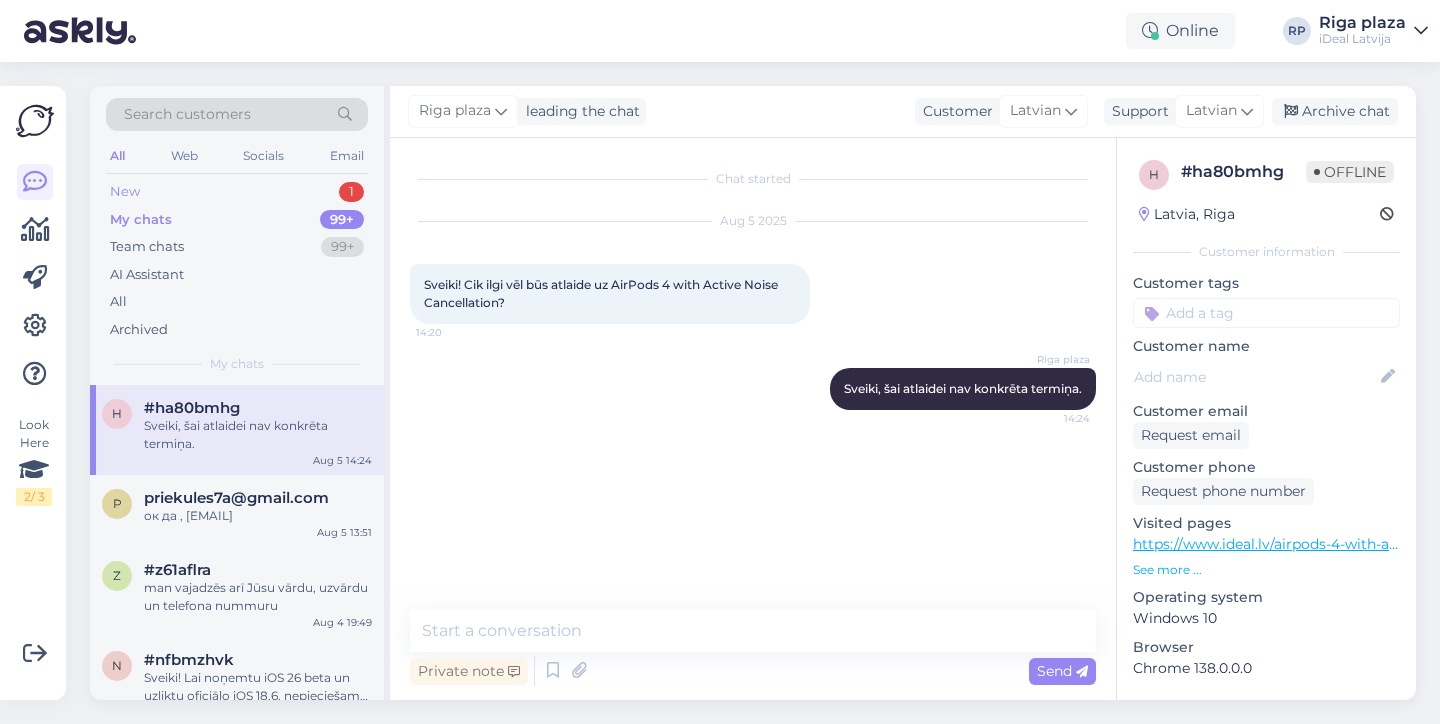 click on "New 1" at bounding box center [237, 192] 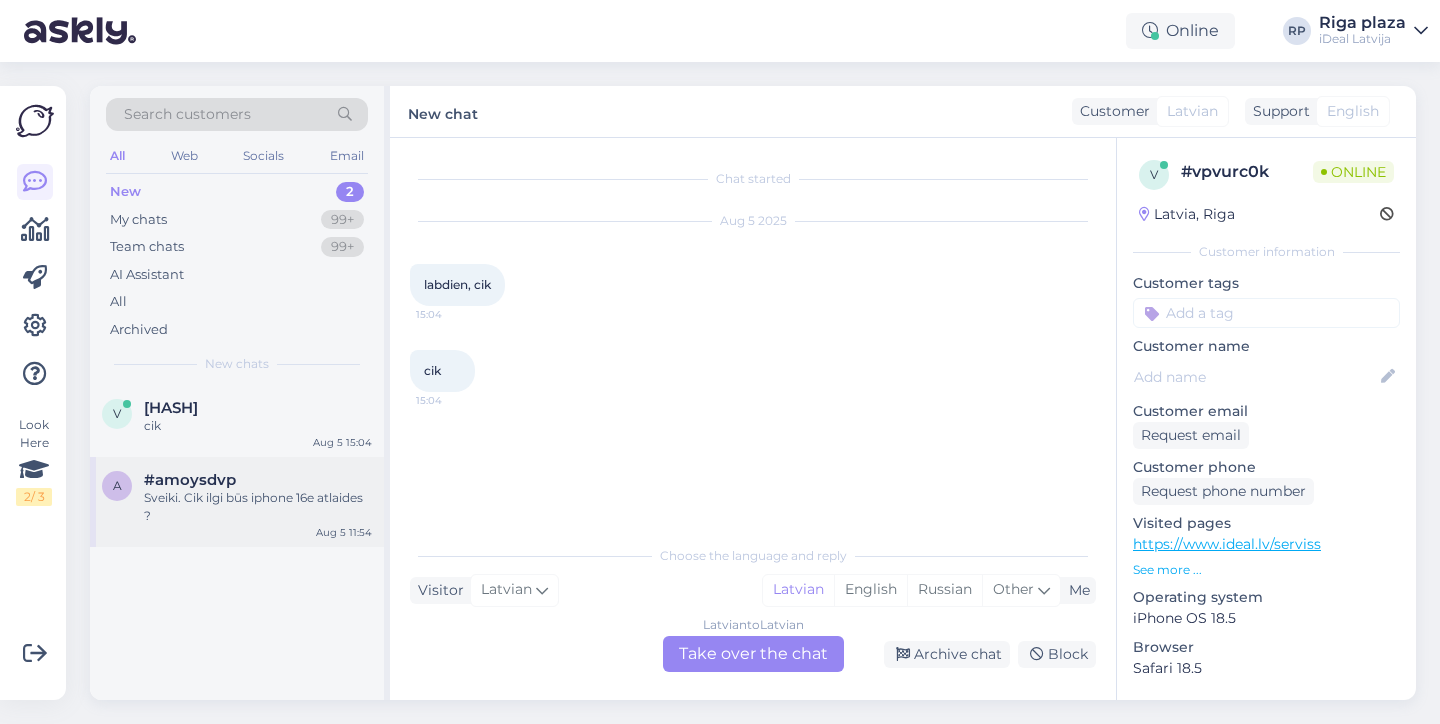 click on "Sveiki. Cik ilgi būs iphone 16e atlaides ?" at bounding box center [258, 507] 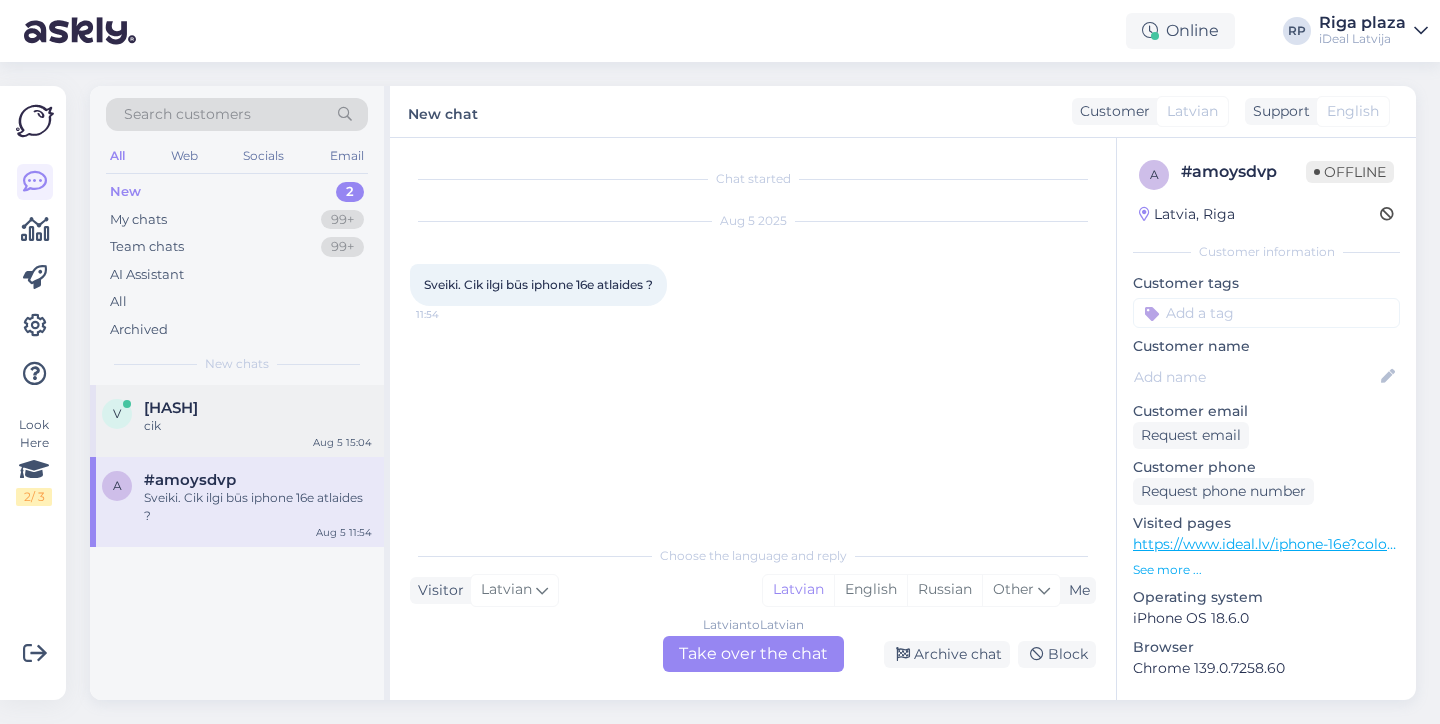 click on "[HASH]" at bounding box center [258, 408] 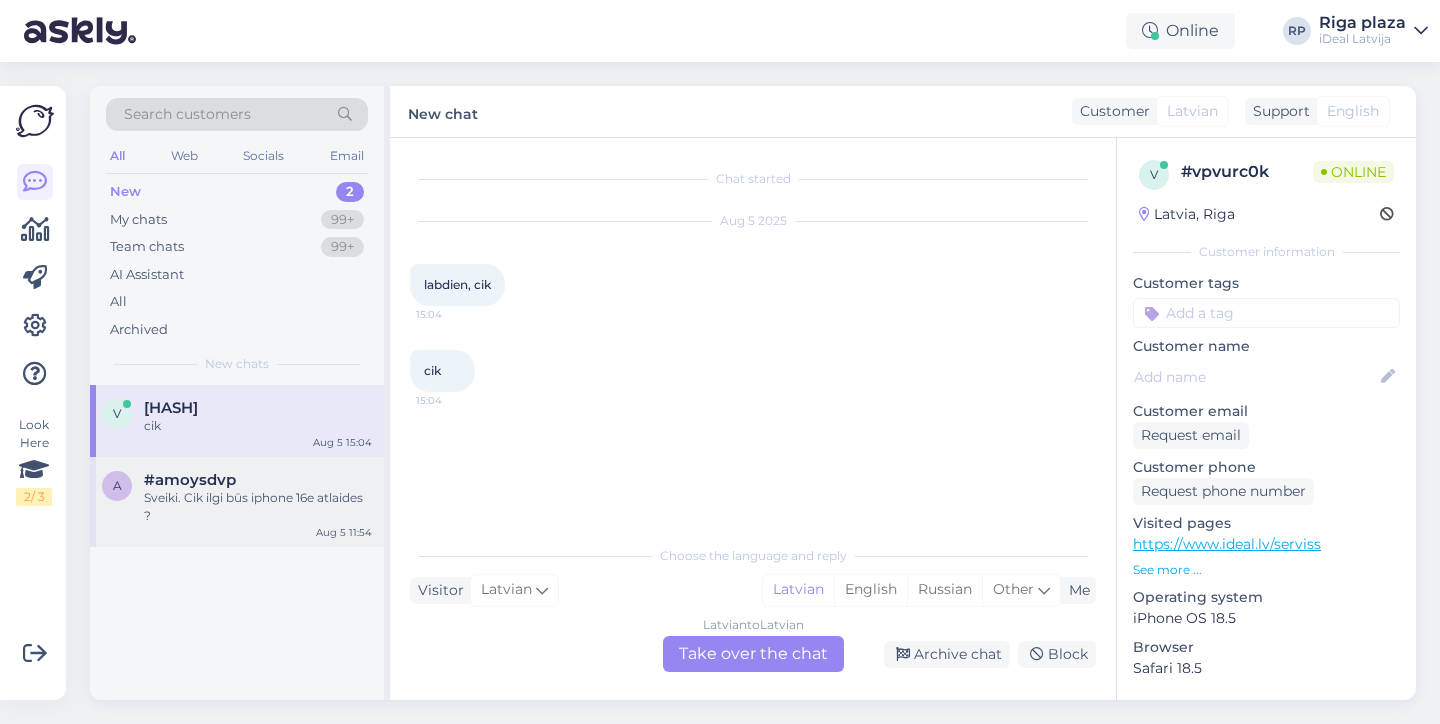 click on "Sveiki. Cik ilgi būs iphone 16e atlaides ?" at bounding box center (258, 507) 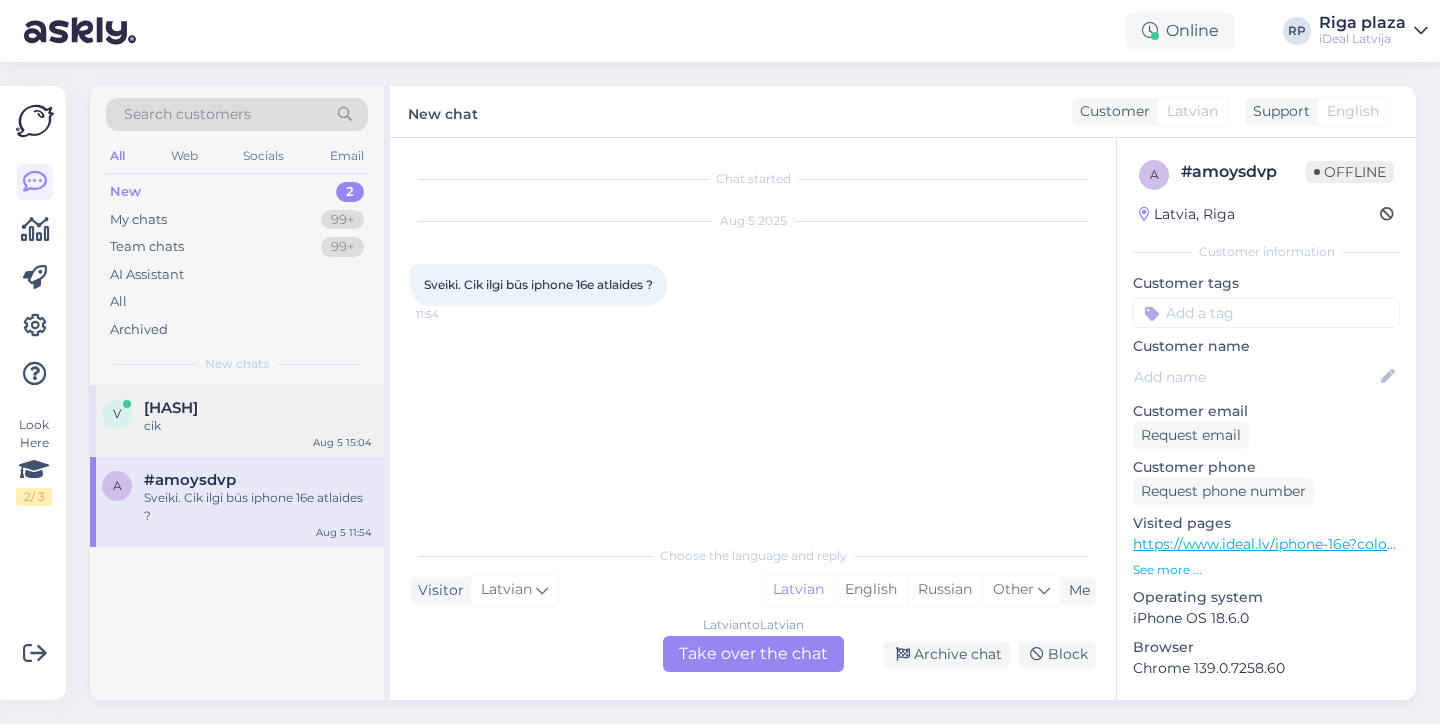 click on "cik" at bounding box center [258, 426] 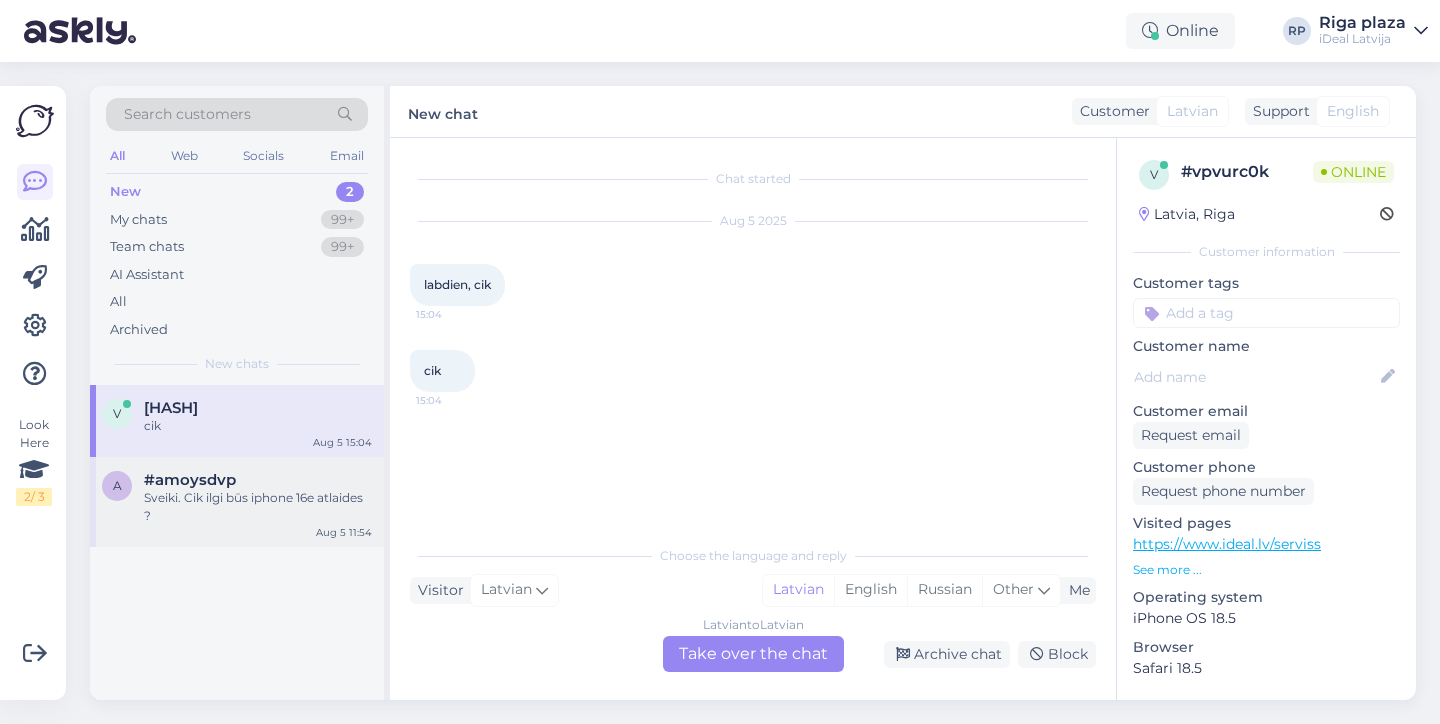 click on "#amoysdvp" at bounding box center [258, 480] 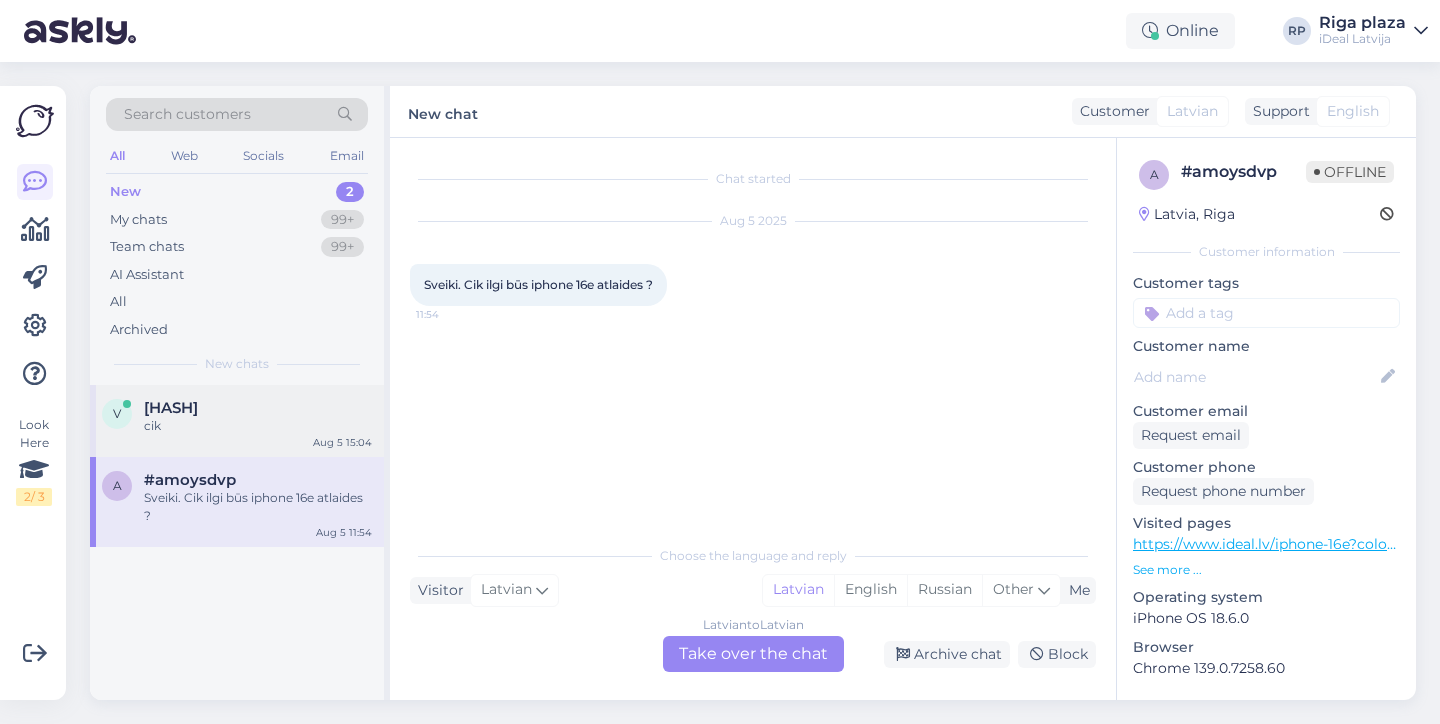 click on "v #vpvurc0k cik [MONTH] [DAY] [TIME]" at bounding box center (237, 421) 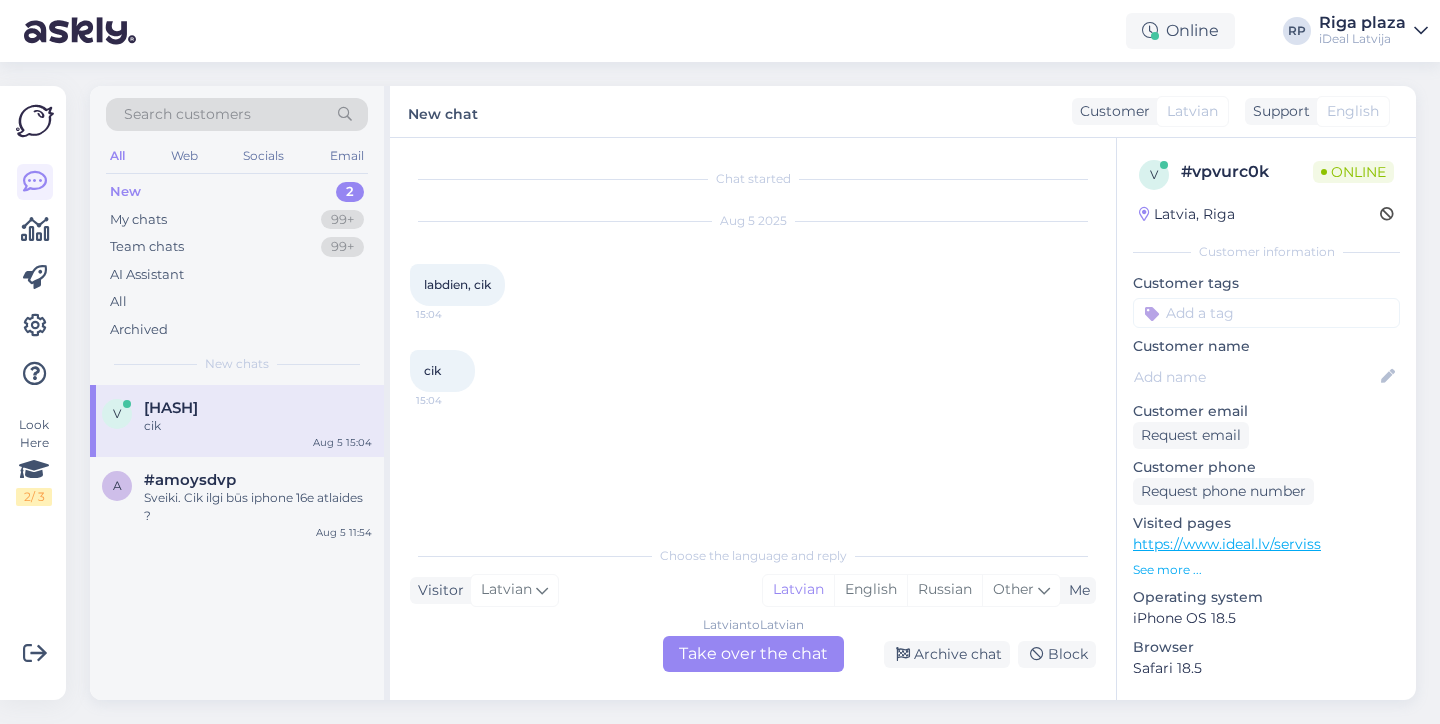click on "cik" at bounding box center [258, 426] 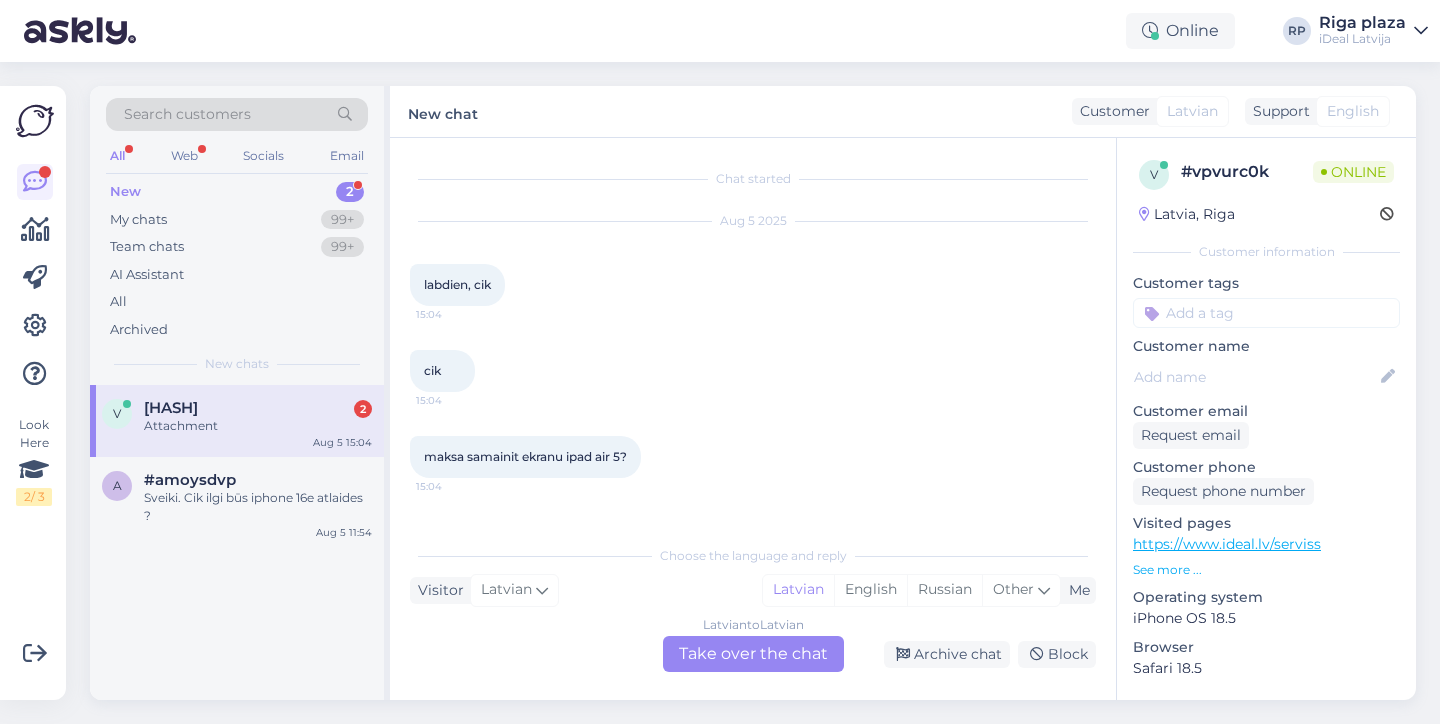 scroll, scrollTop: 109, scrollLeft: 0, axis: vertical 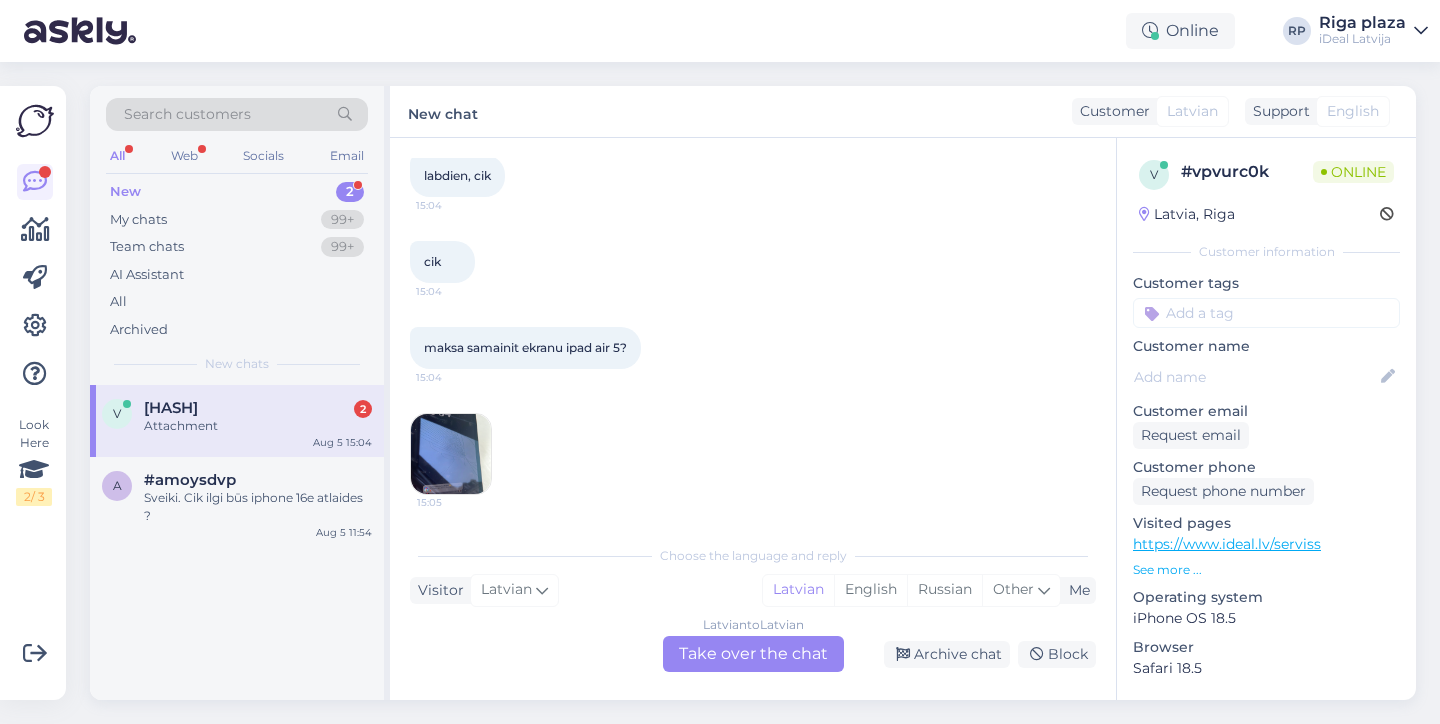 click at bounding box center [451, 454] 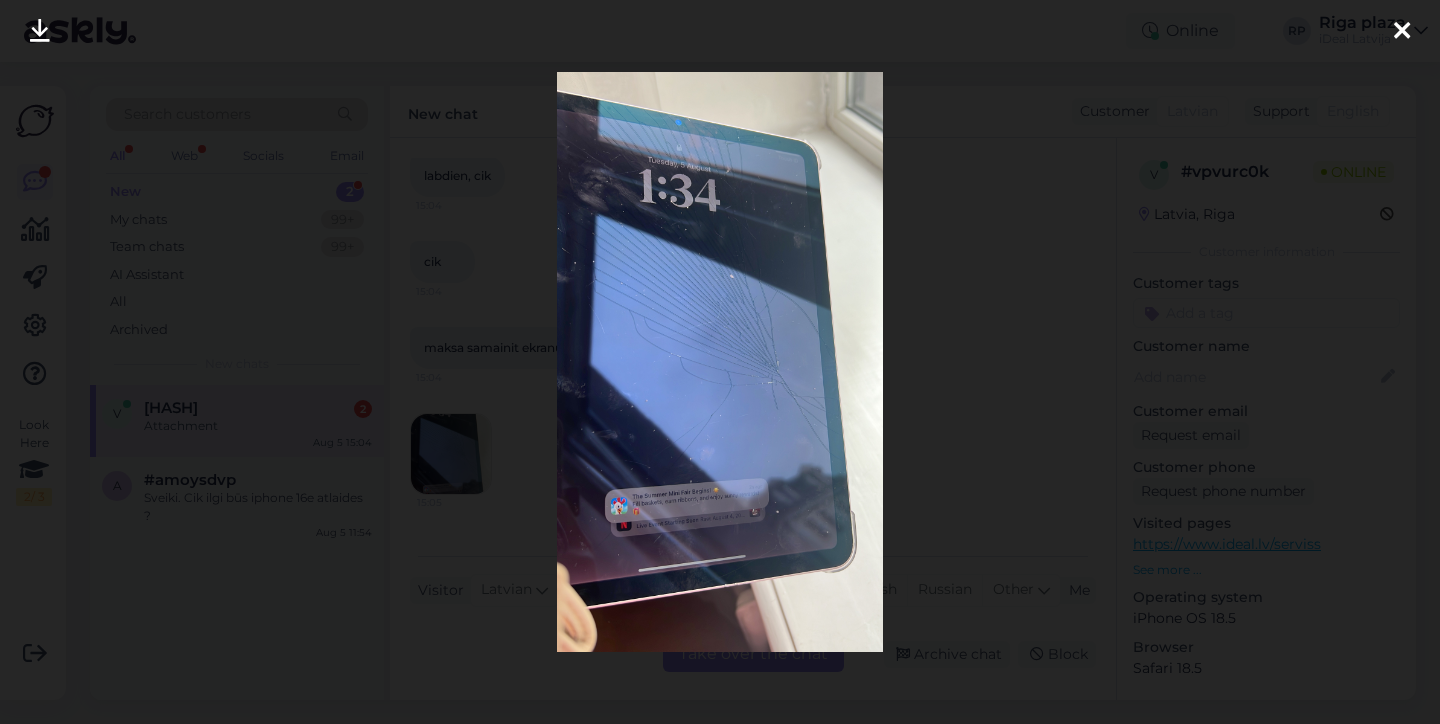 click at bounding box center [1402, 32] 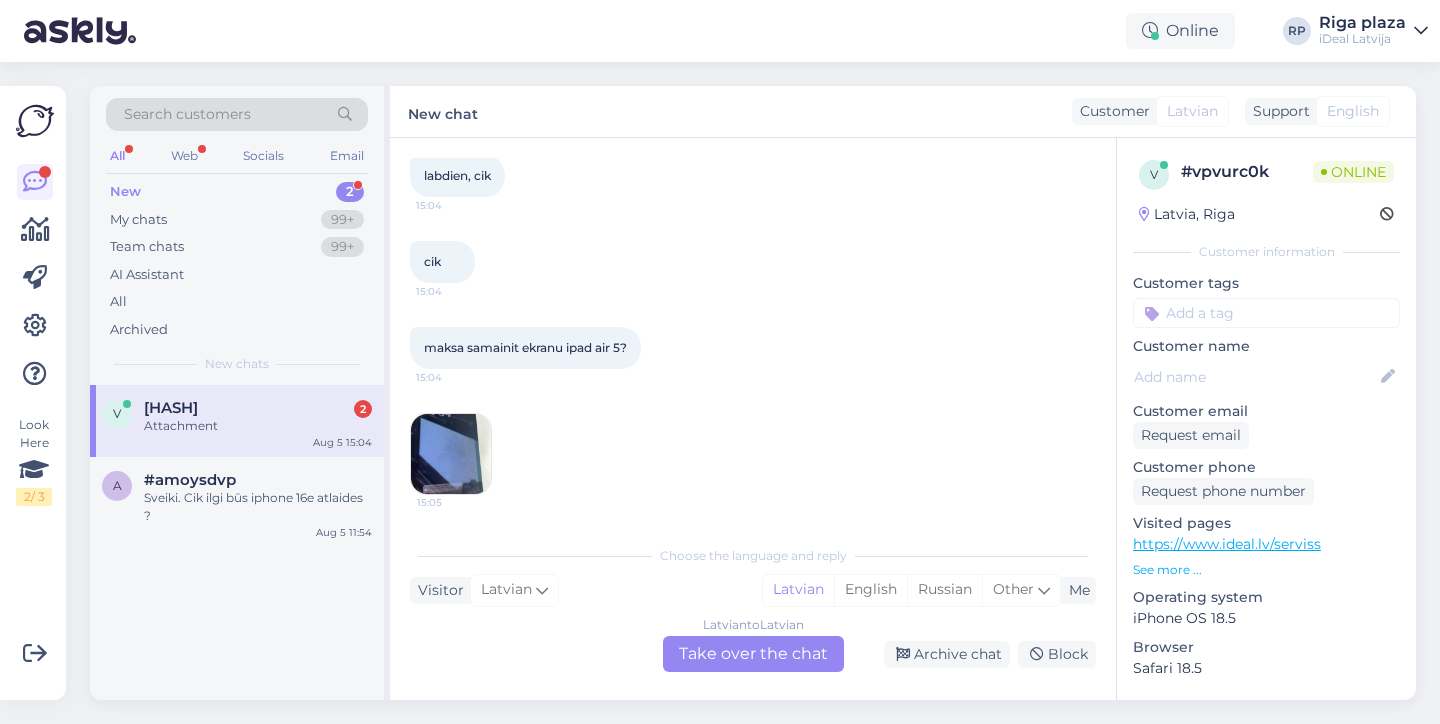 click on "Latvian  to  Latvian Take over the chat" at bounding box center (753, 654) 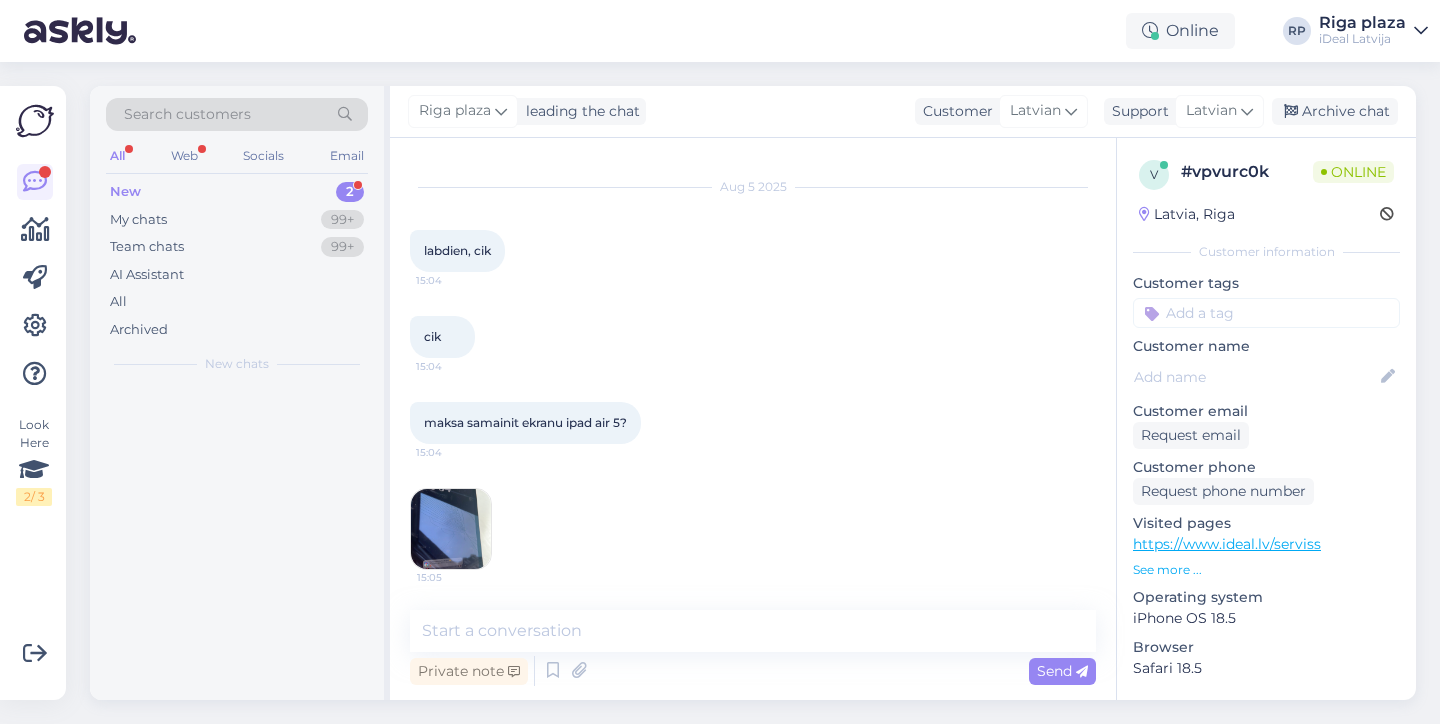 scroll, scrollTop: 34, scrollLeft: 0, axis: vertical 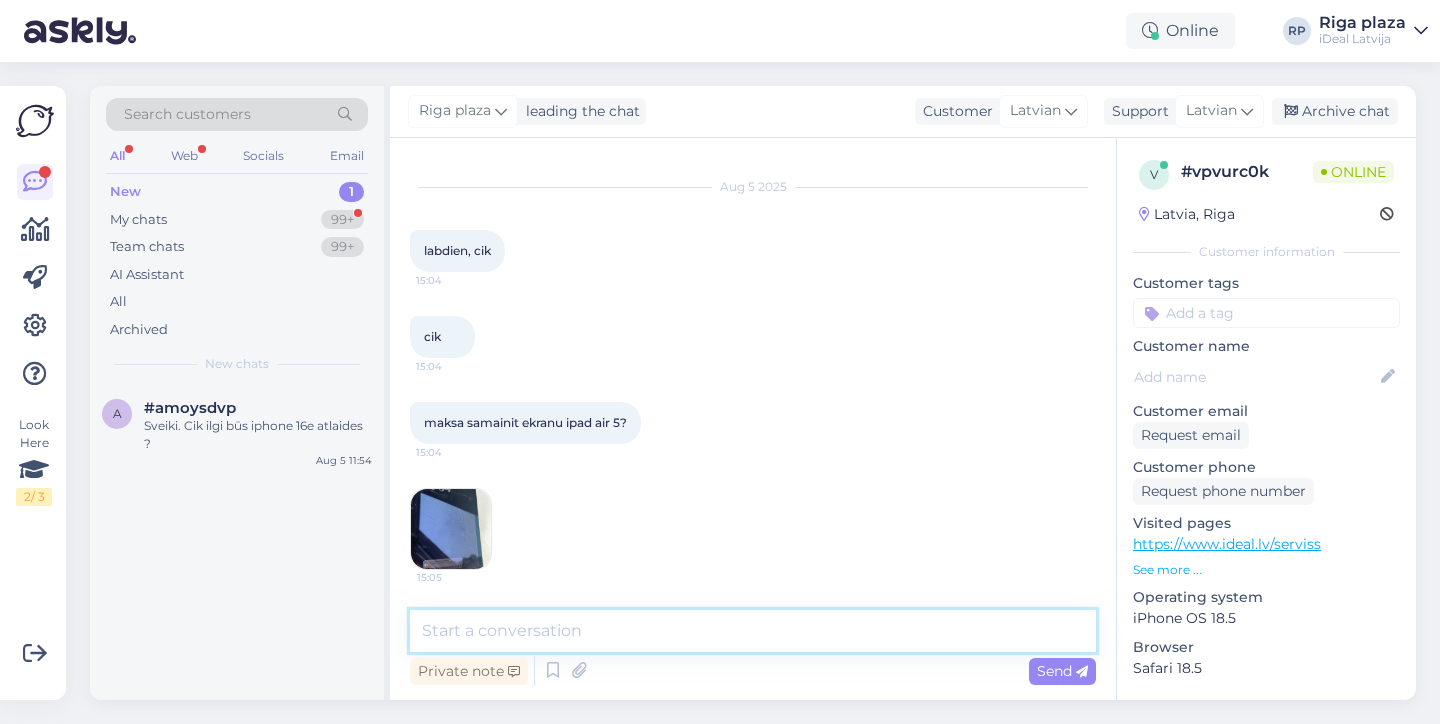 click at bounding box center (753, 631) 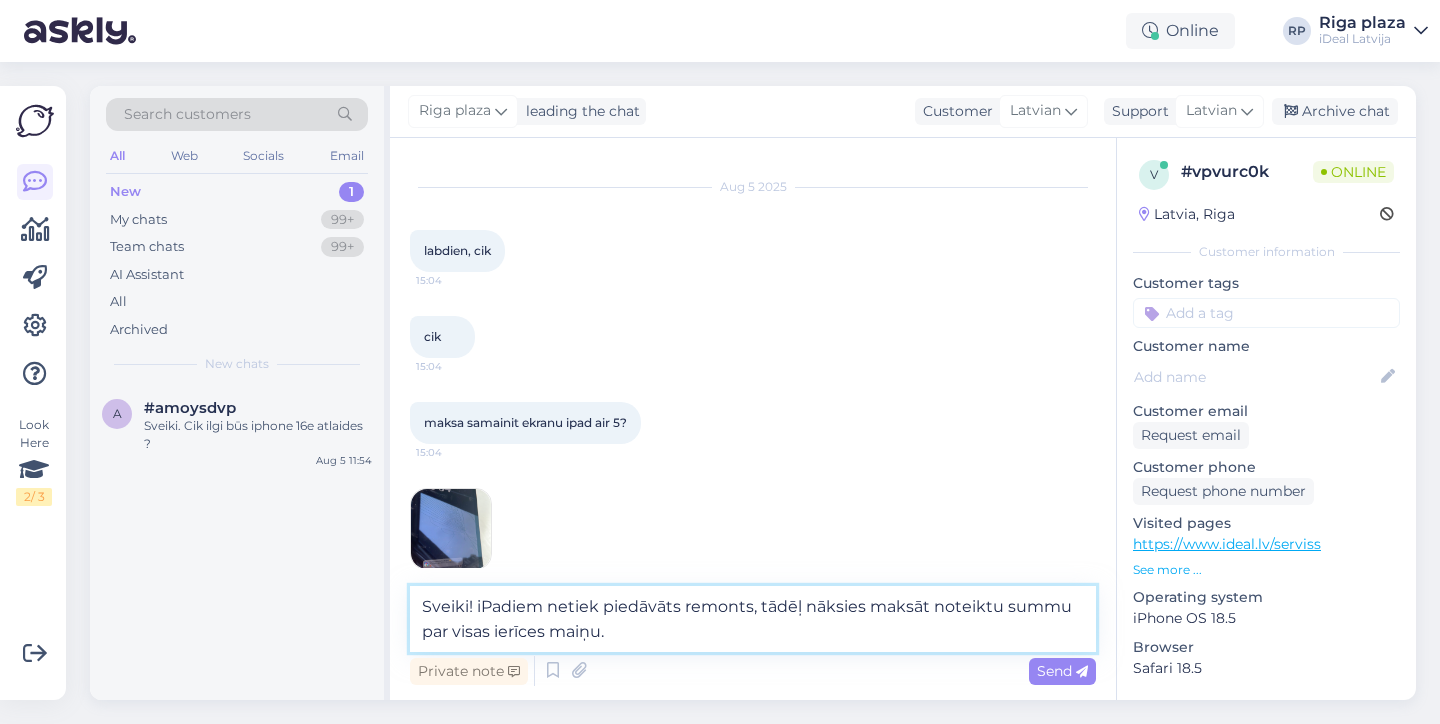 click on "Sveiki! iPadiem netiek piedāvāts remonts, tādēļ nāksies maksāt noteiktu summu par visas ierīces maiņu." at bounding box center (753, 619) 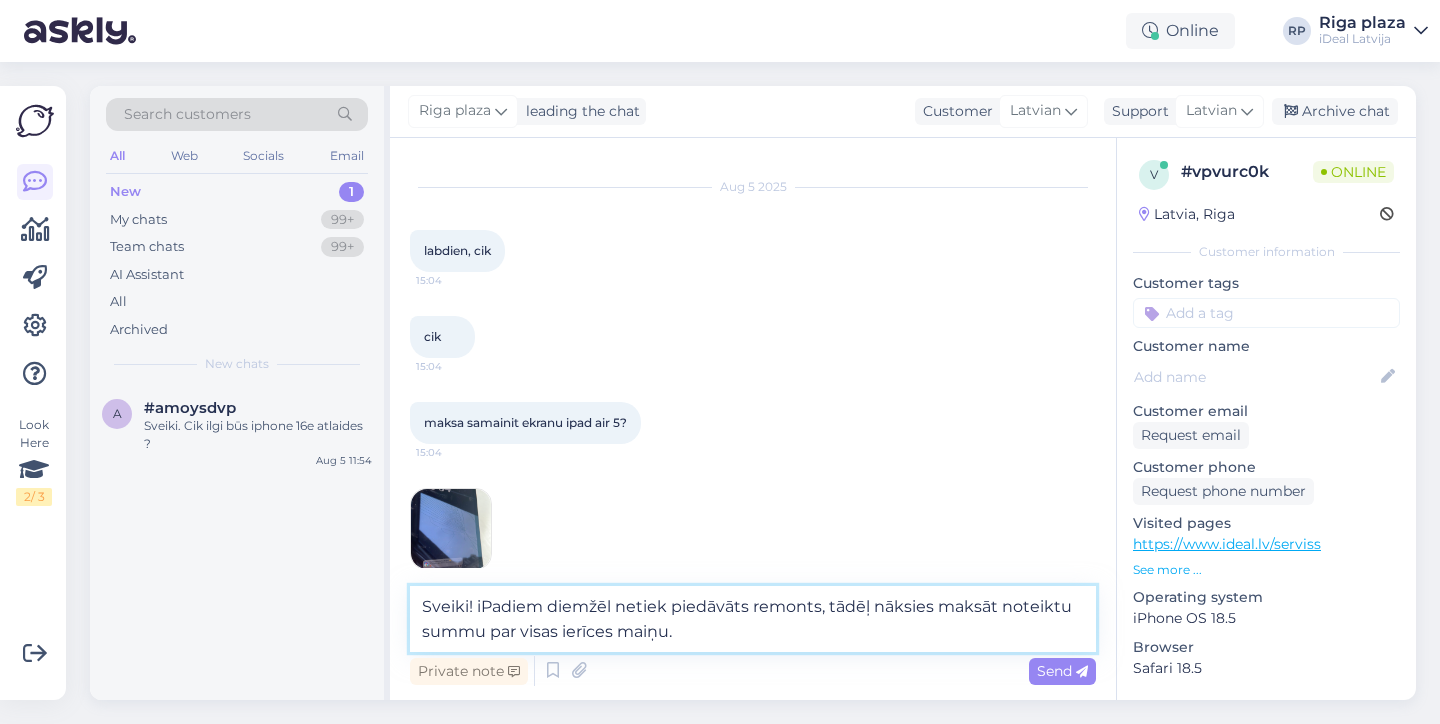 click on "Sveiki! iPadiem diemžēl netiek piedāvāts remonts, tādēļ nāksies maksāt noteiktu summu par visas ierīces maiņu." at bounding box center [753, 619] 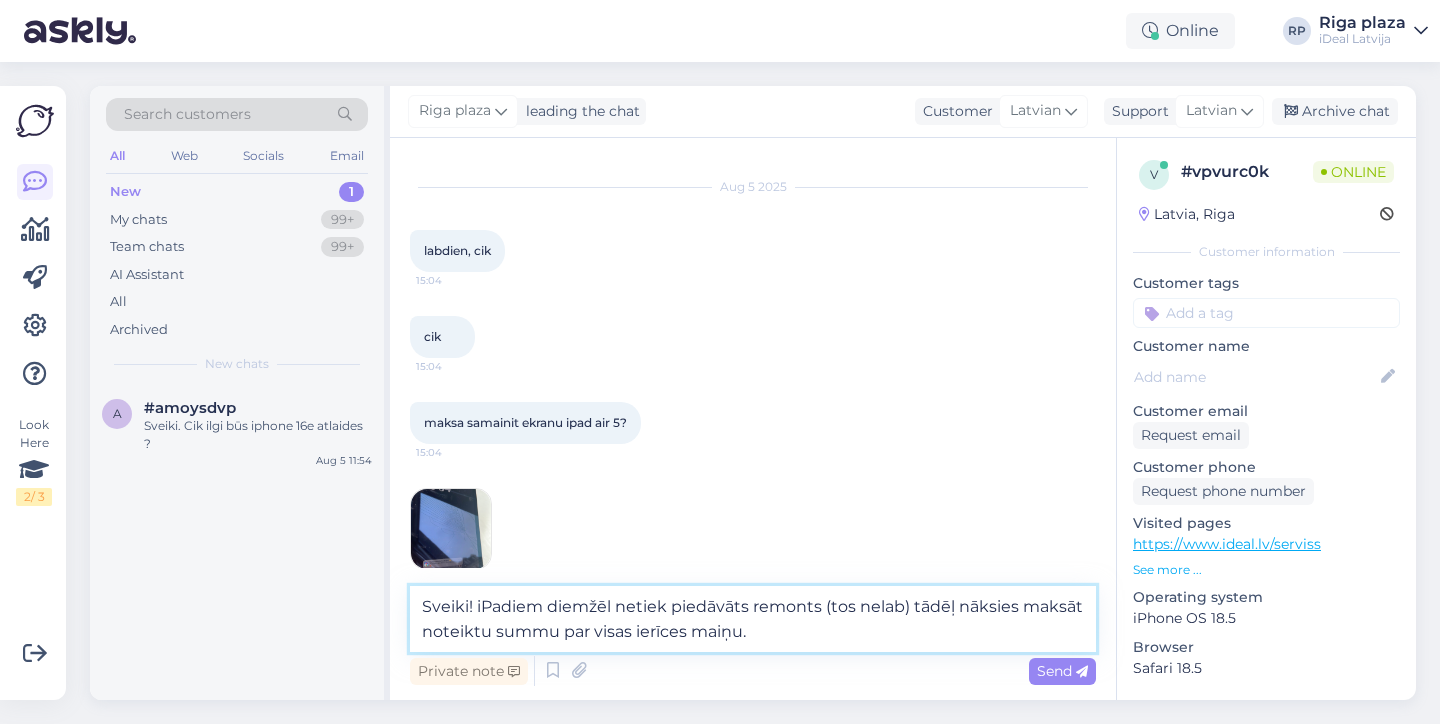 type on "Sveiki! iPadiem diemžēl netiek piedāvāts remonts (tos nelabo) tādēļ nāksies maksāt noteiktu summu par visas ierīces maiņu." 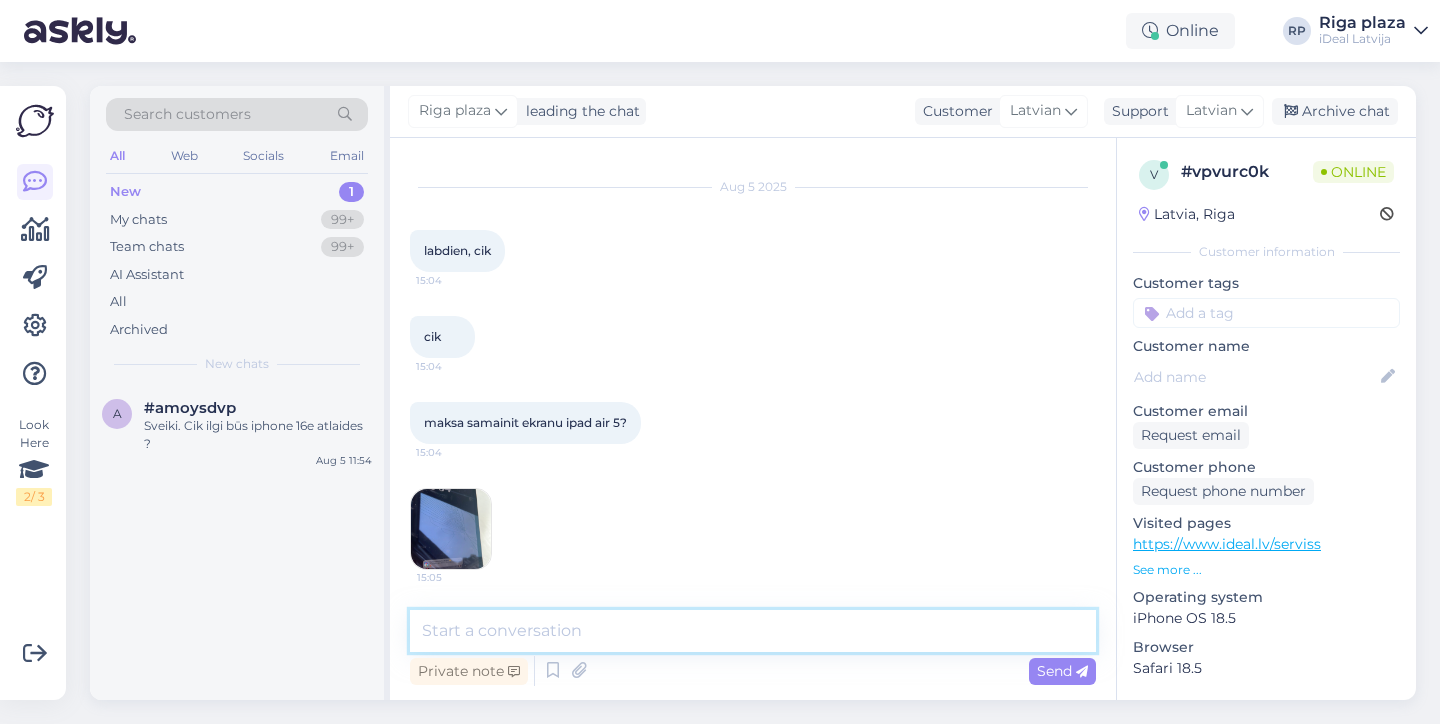 scroll, scrollTop: 156, scrollLeft: 0, axis: vertical 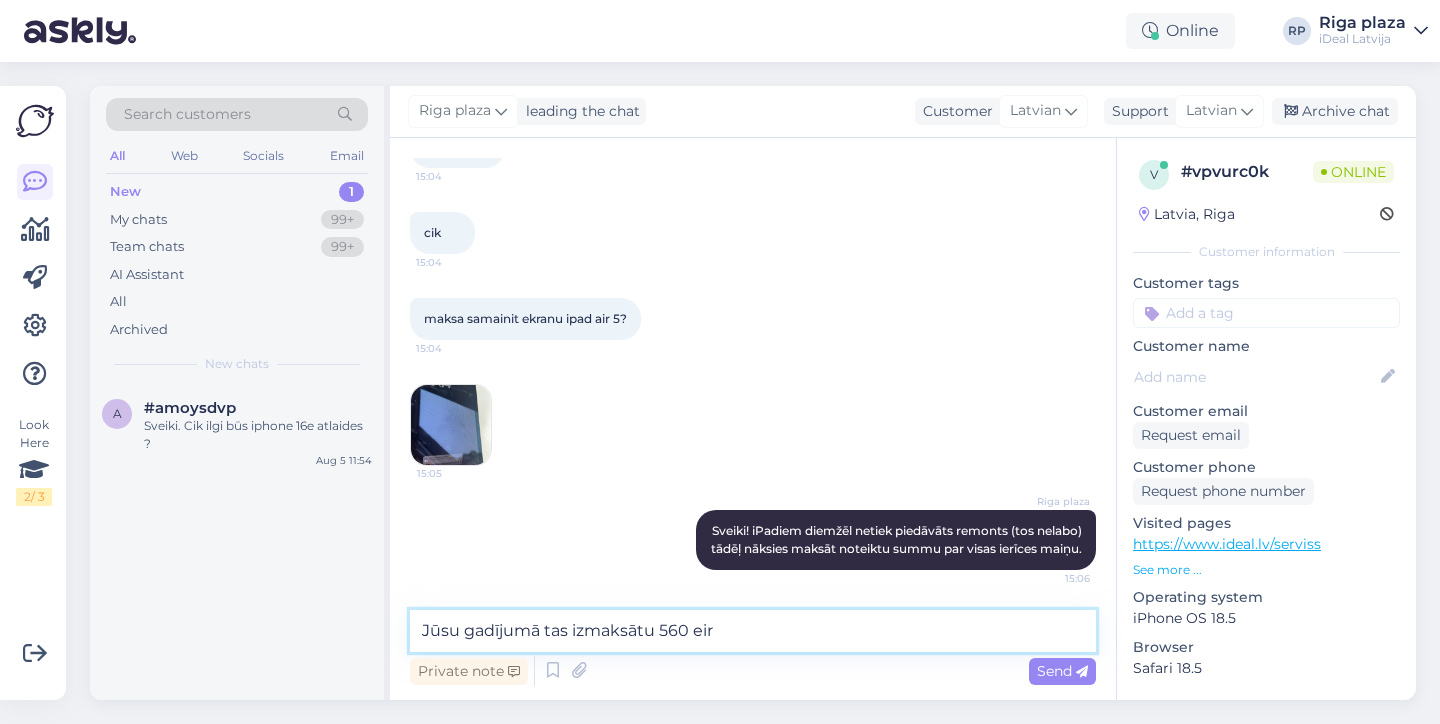 type on "Jūsu gadījumā tas izmaksātu 560 eiro" 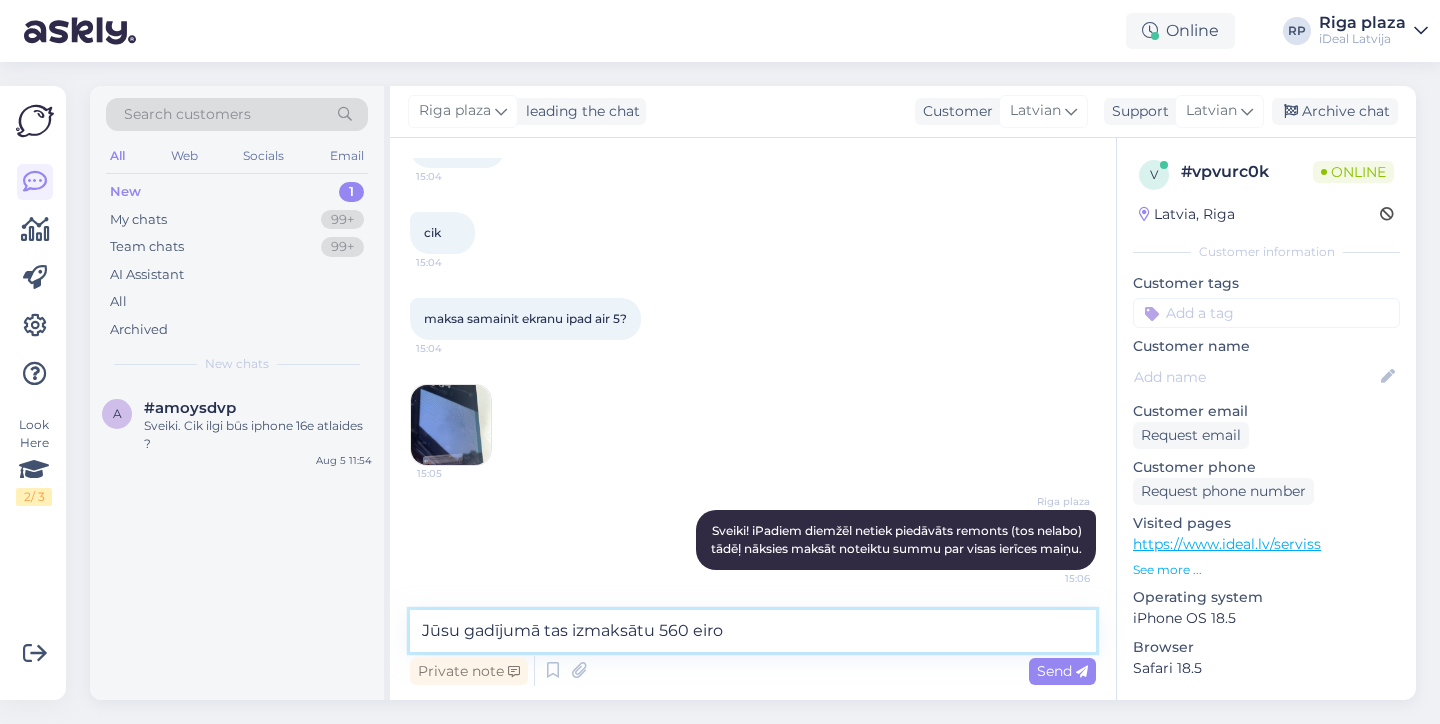 type 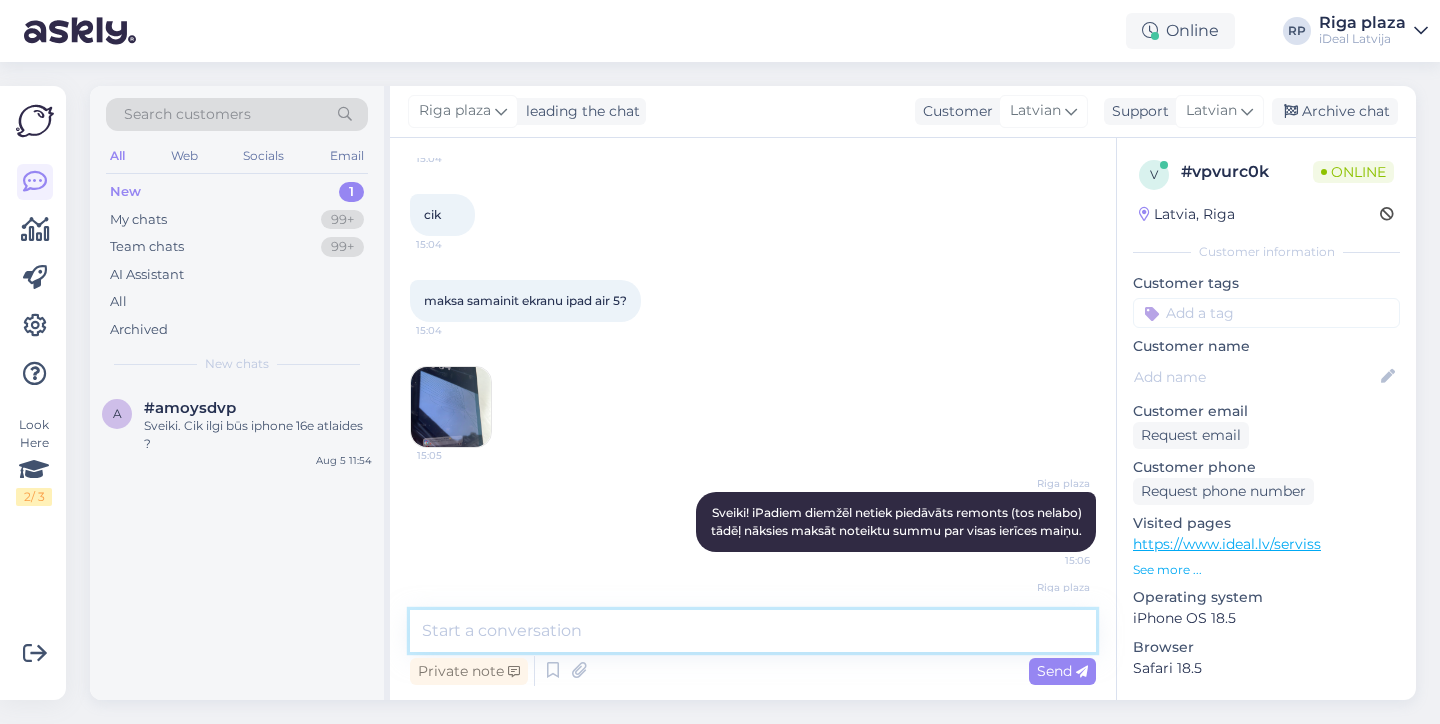 scroll, scrollTop: 242, scrollLeft: 0, axis: vertical 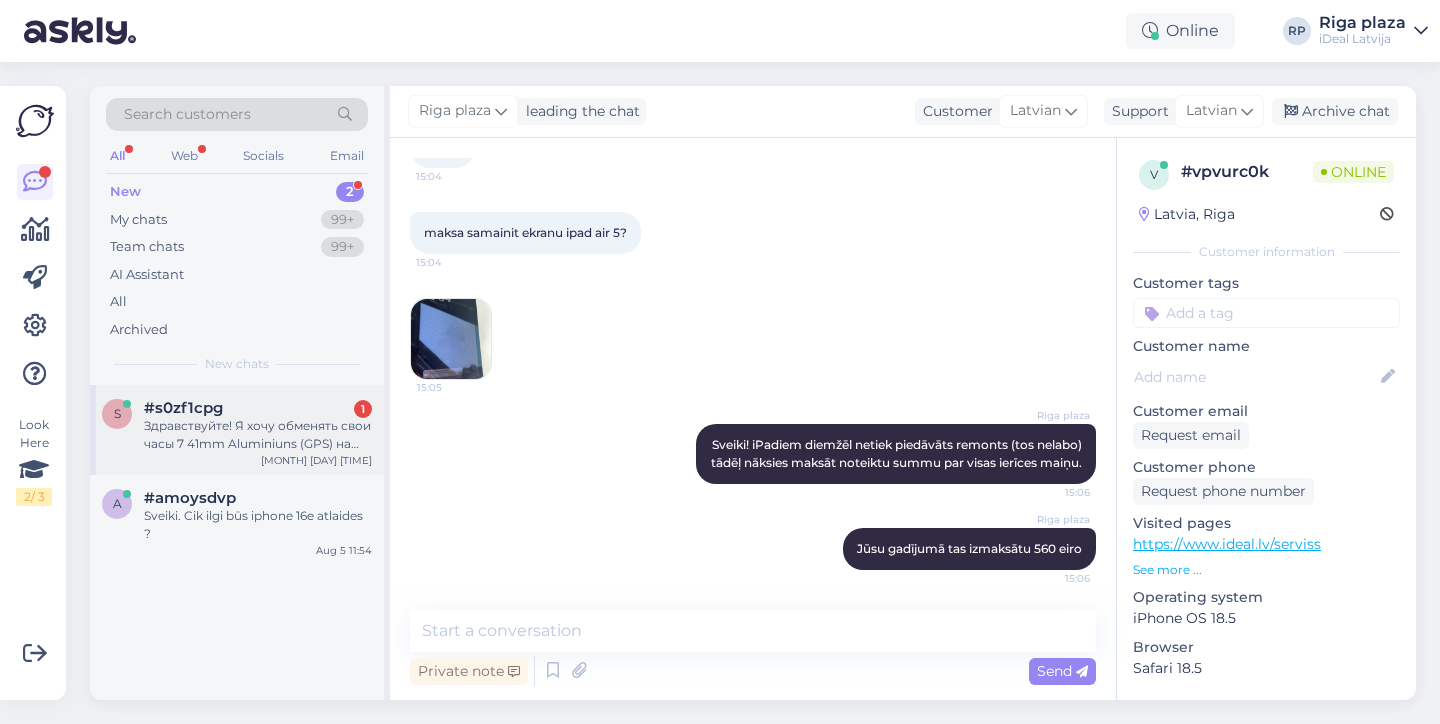 click on "#s0zf1cpg 1" at bounding box center [258, 408] 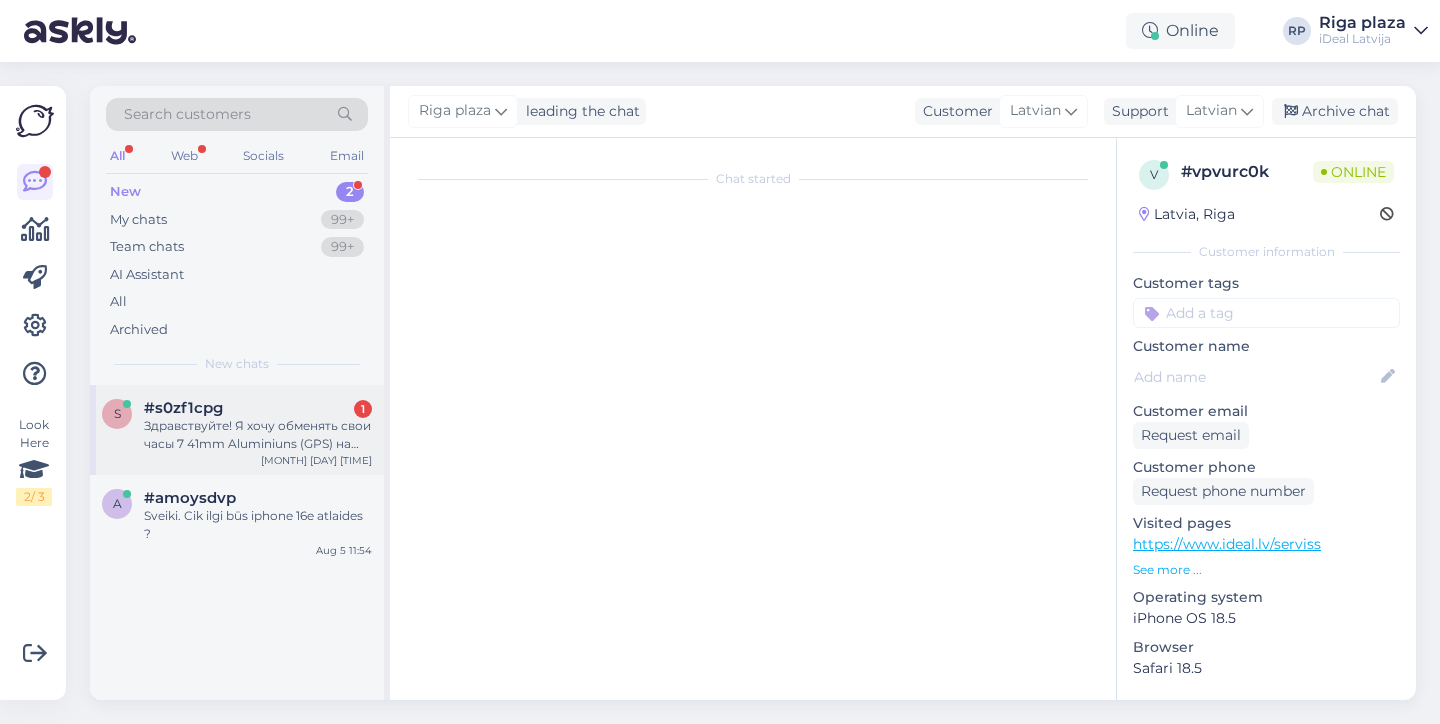 scroll, scrollTop: 0, scrollLeft: 0, axis: both 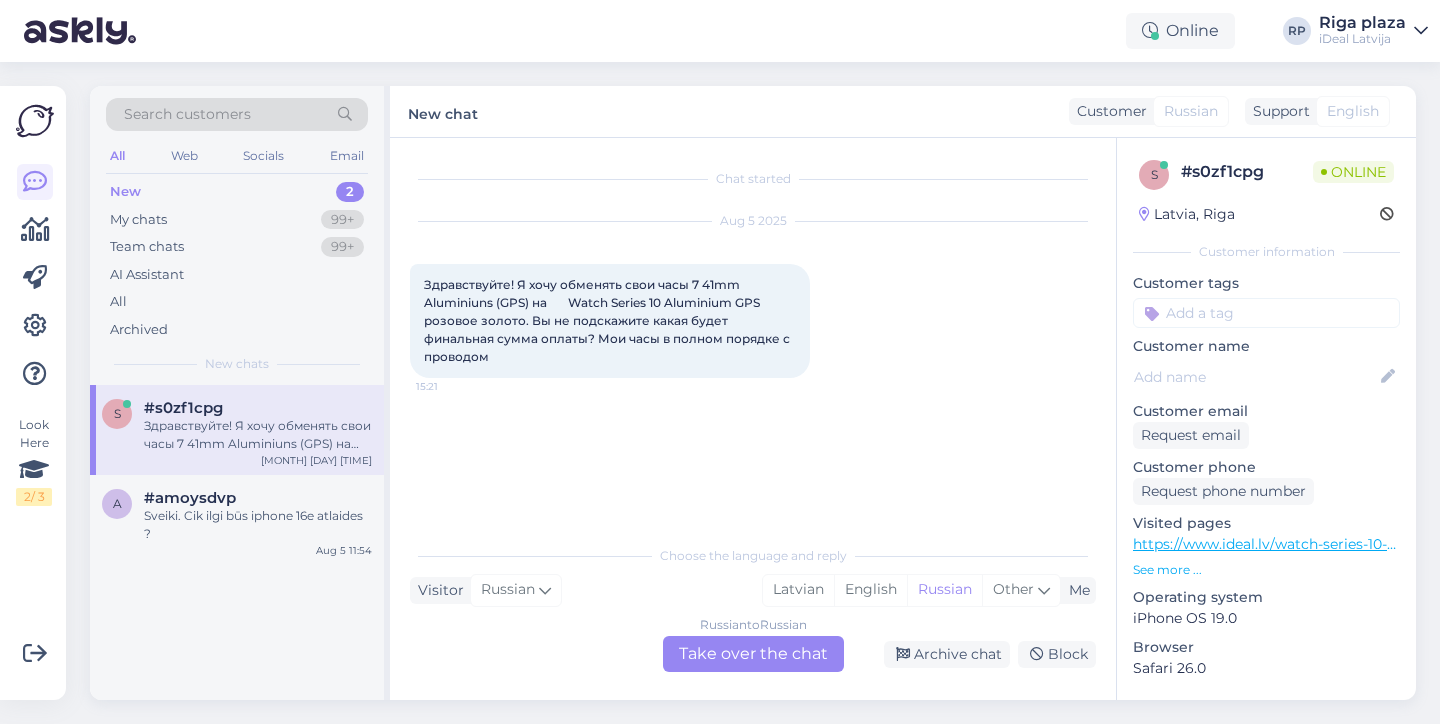click on "Choose the language and reply Visitor Russian Me Latvian English Russian Other Russian  to  Russian Take over the chat Archive chat Block" at bounding box center [753, 603] 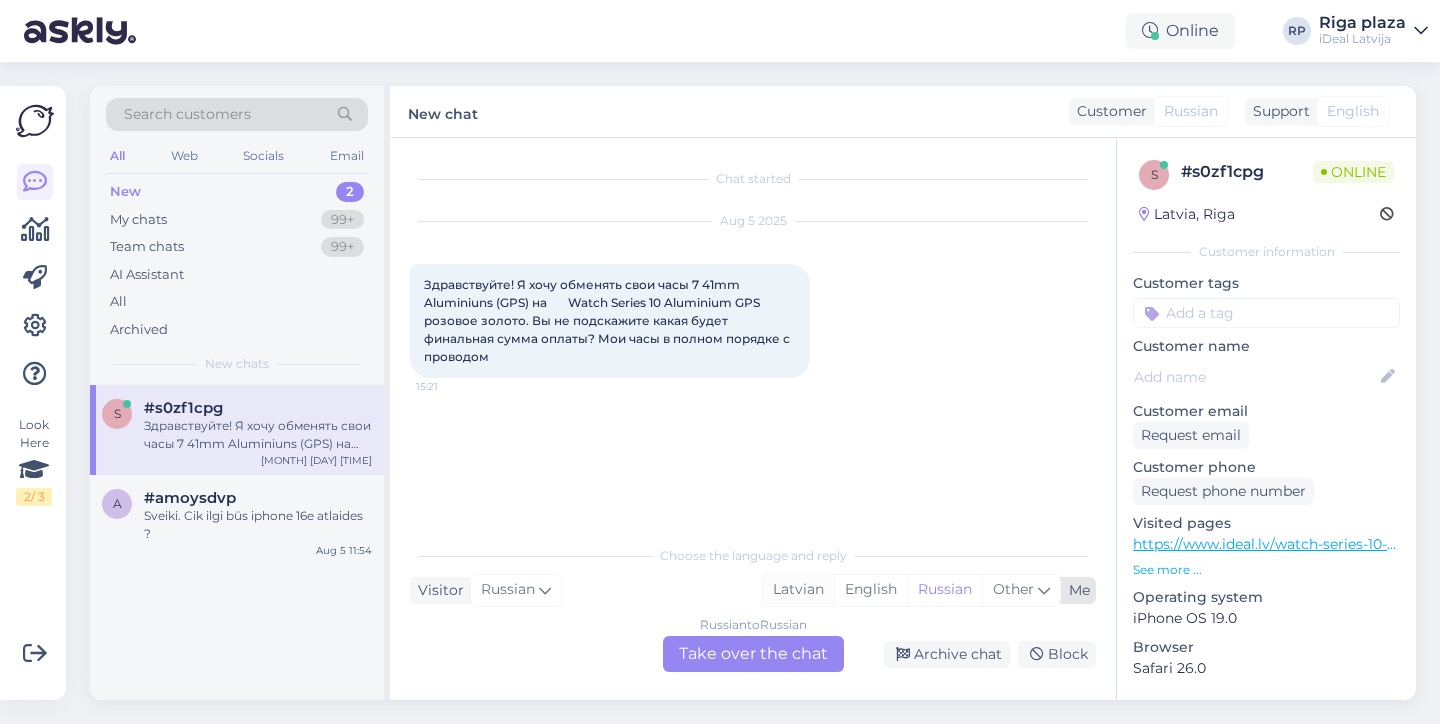 click on "Latvian" at bounding box center (798, 590) 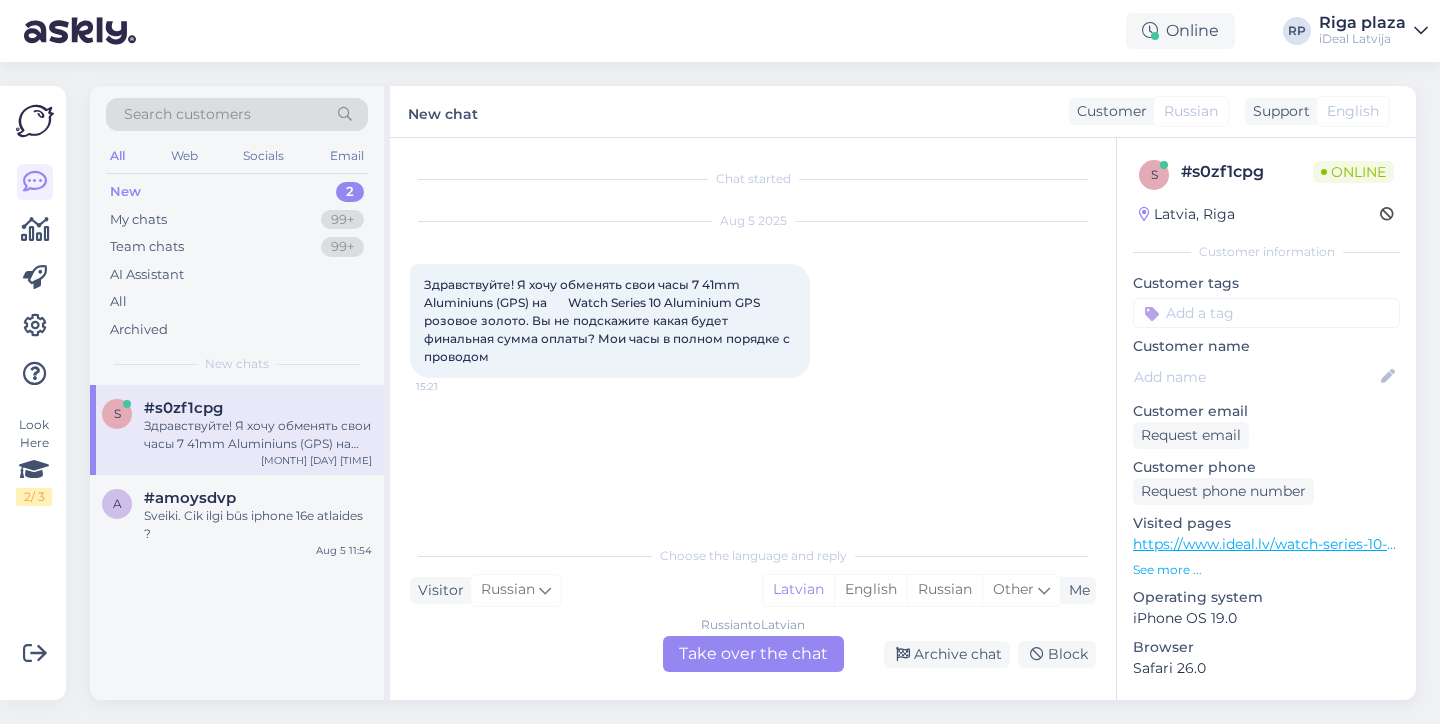 click on "Russian to Latvian" at bounding box center (753, 625) 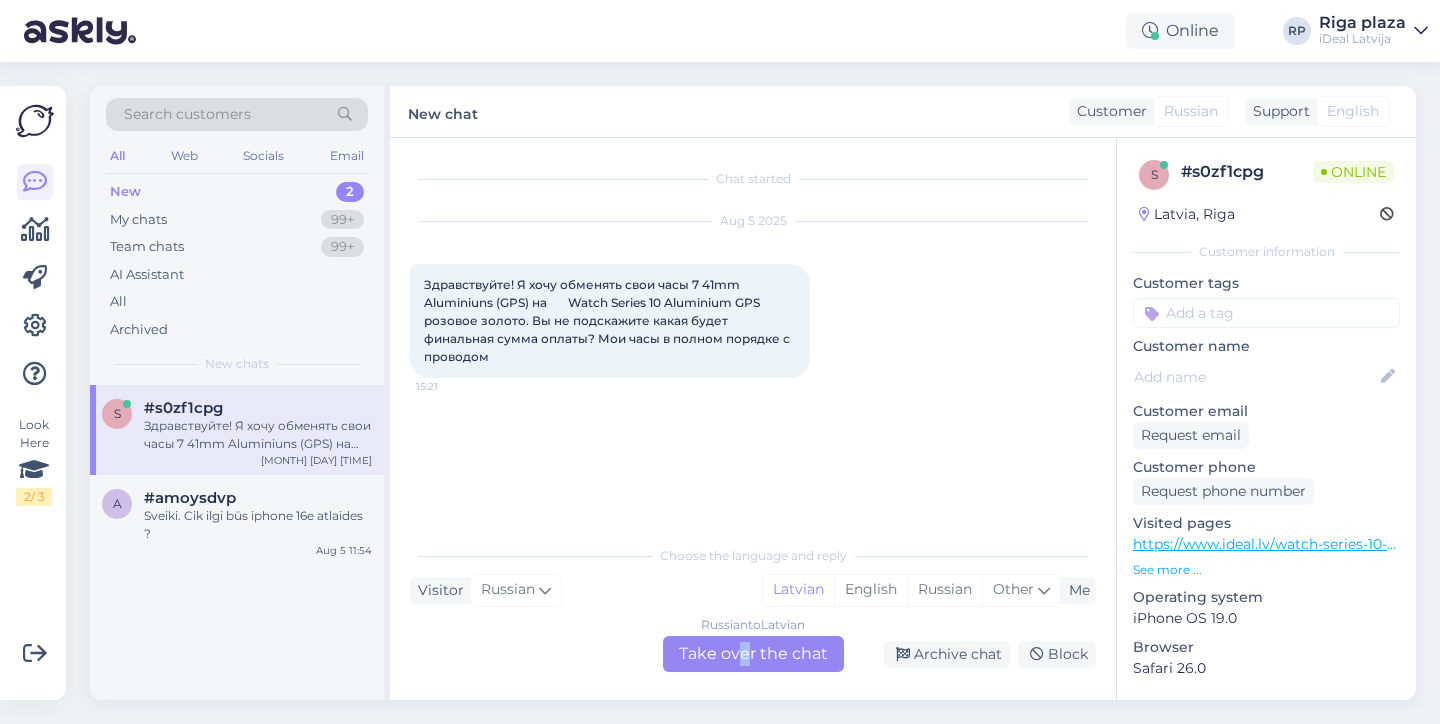 click on "Russian  to  Latvian Take over the chat" at bounding box center (753, 654) 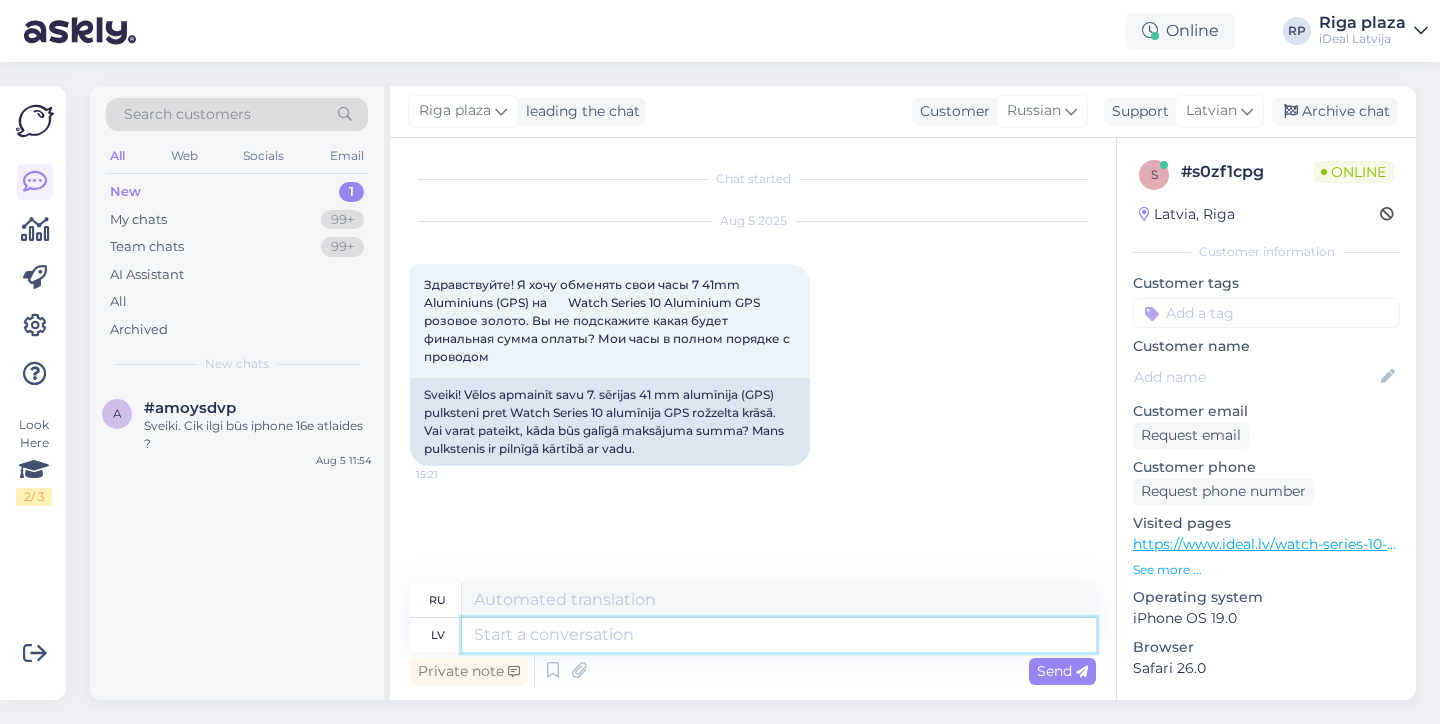 click at bounding box center (779, 635) 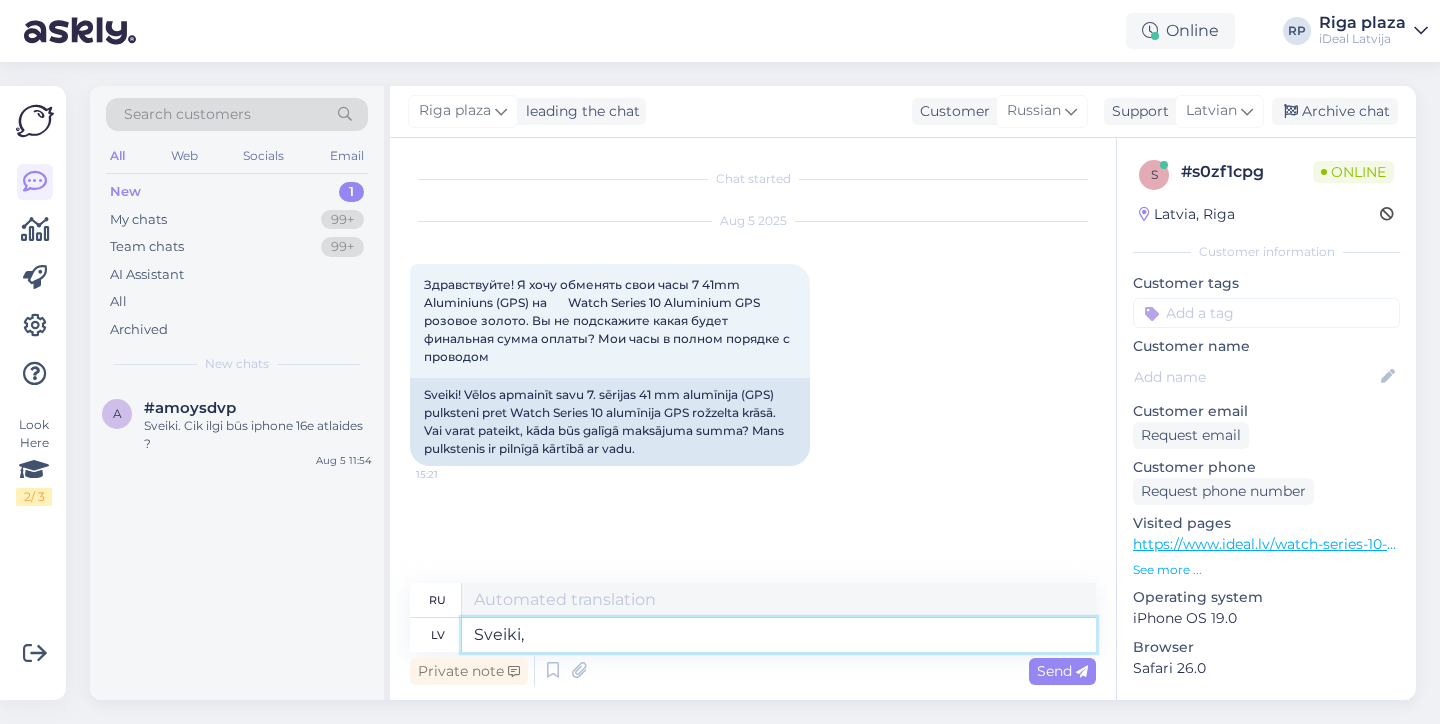 type on "Sveiki," 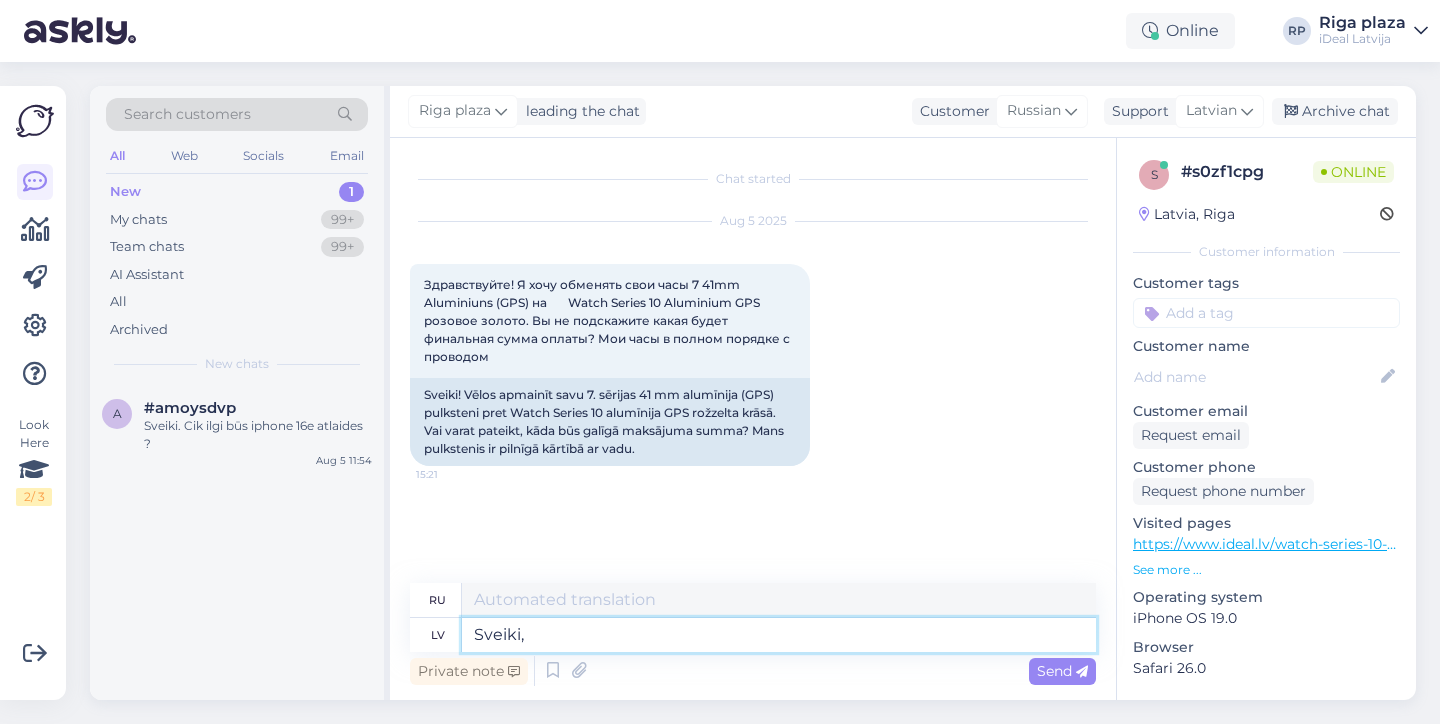 type on "Привет," 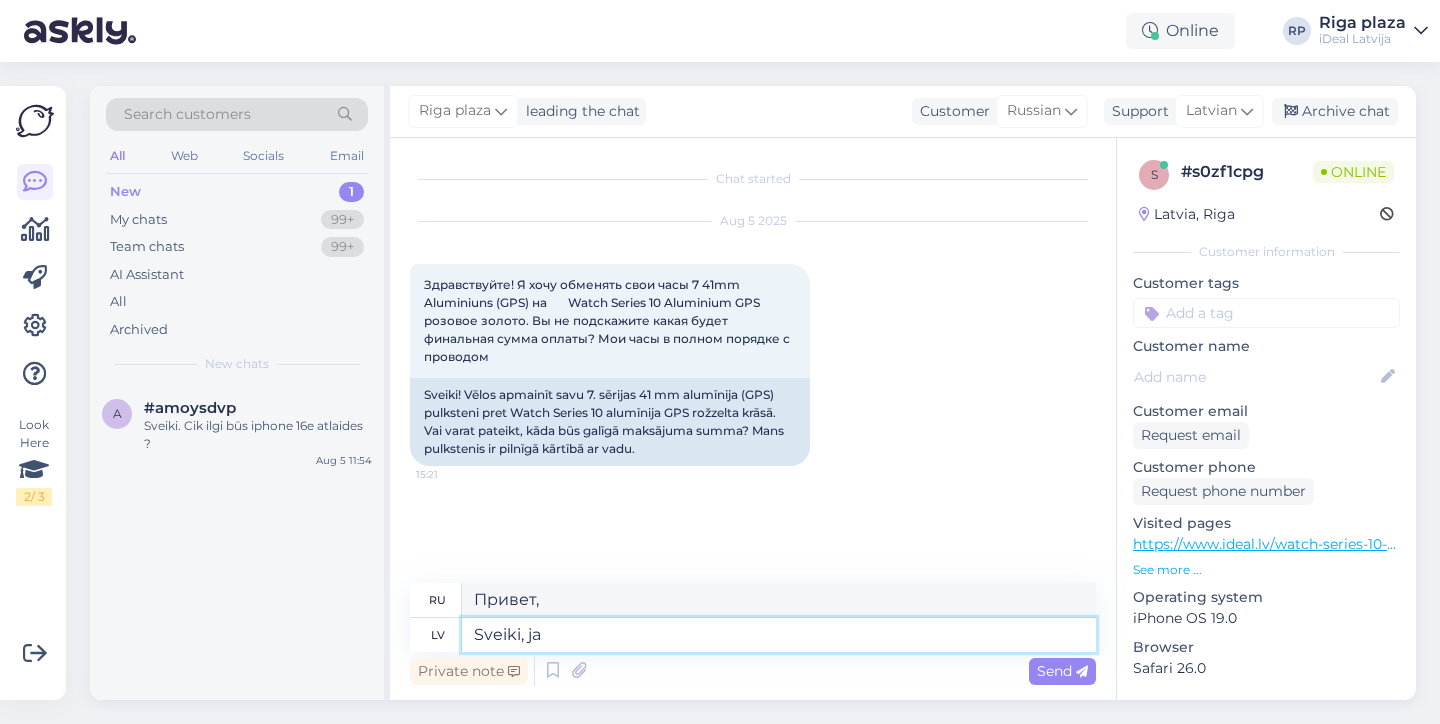 type on "Sveiki, ja t" 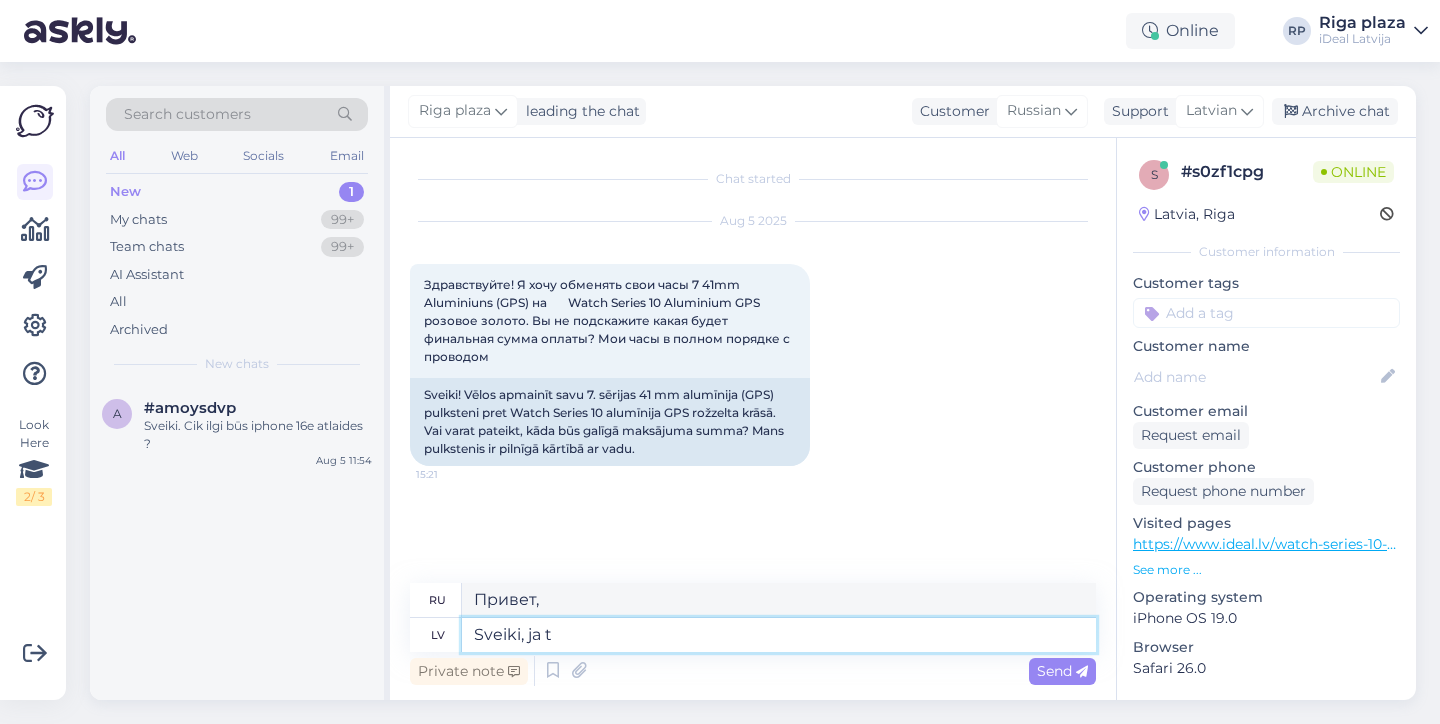 type on "Привет, да." 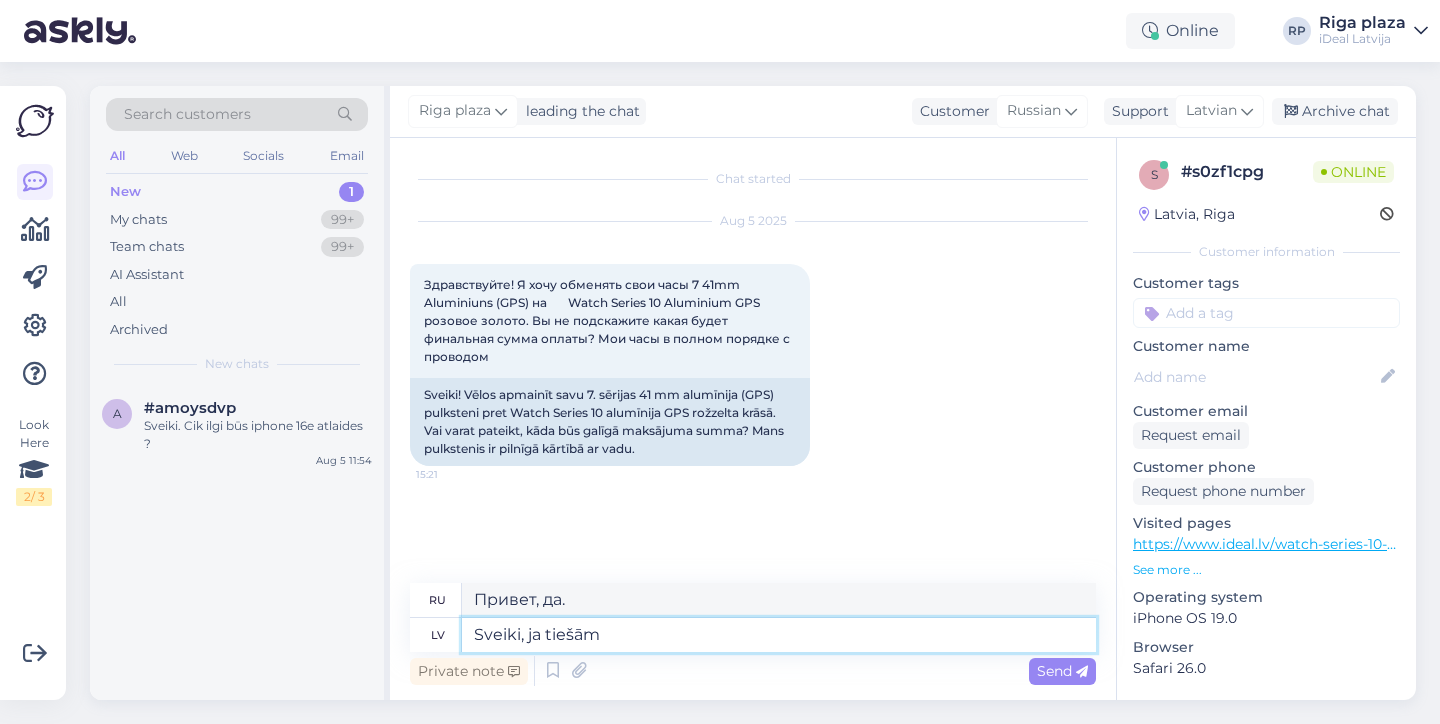 type on "Sveiki, ja tiešām" 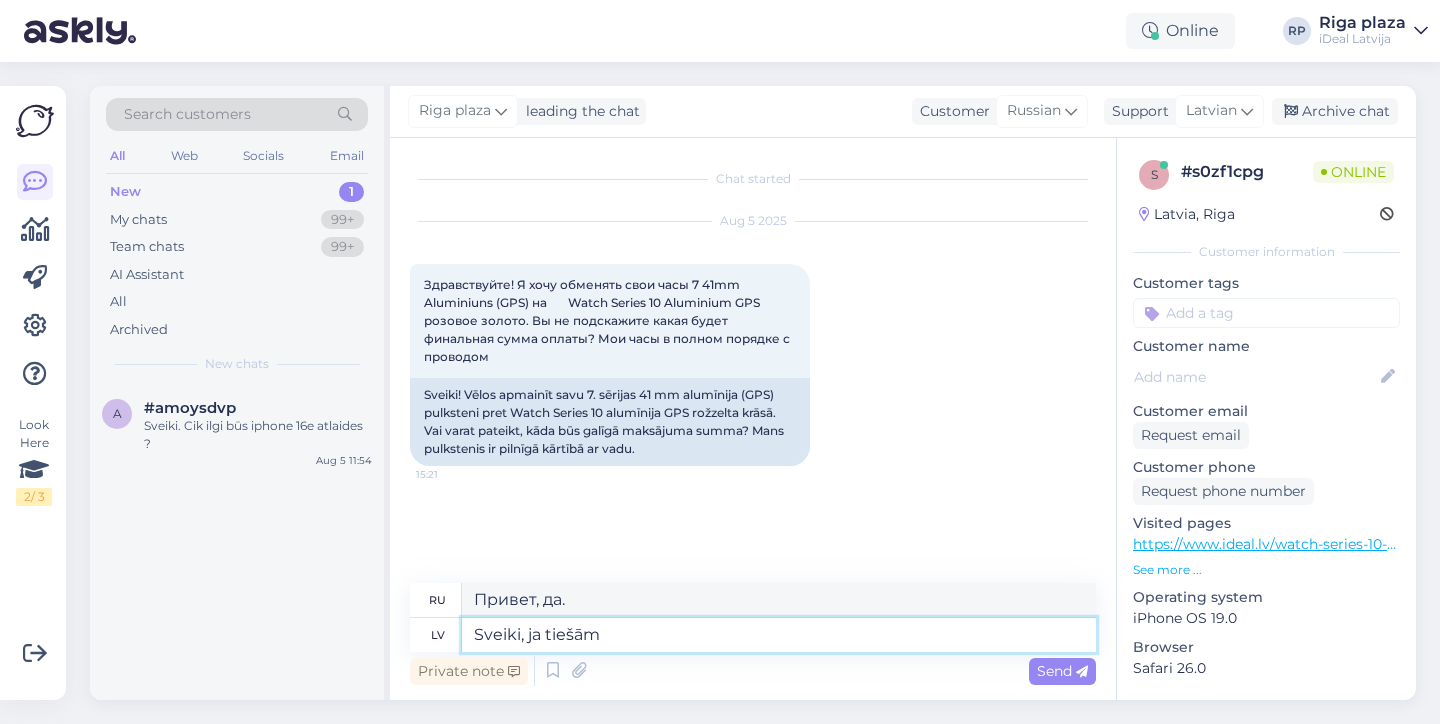 type on "Здравствуйте, если действительно" 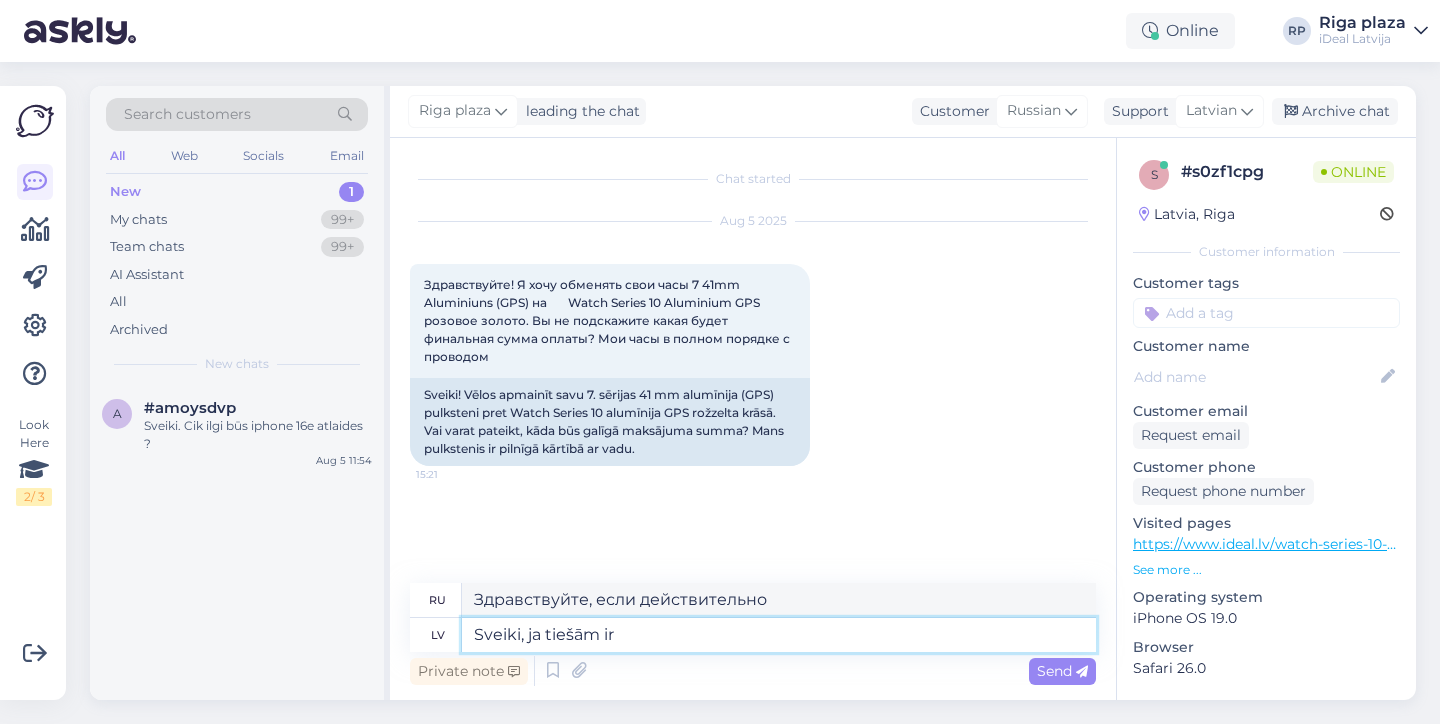 type on "Sveiki, ja tiešām ir k" 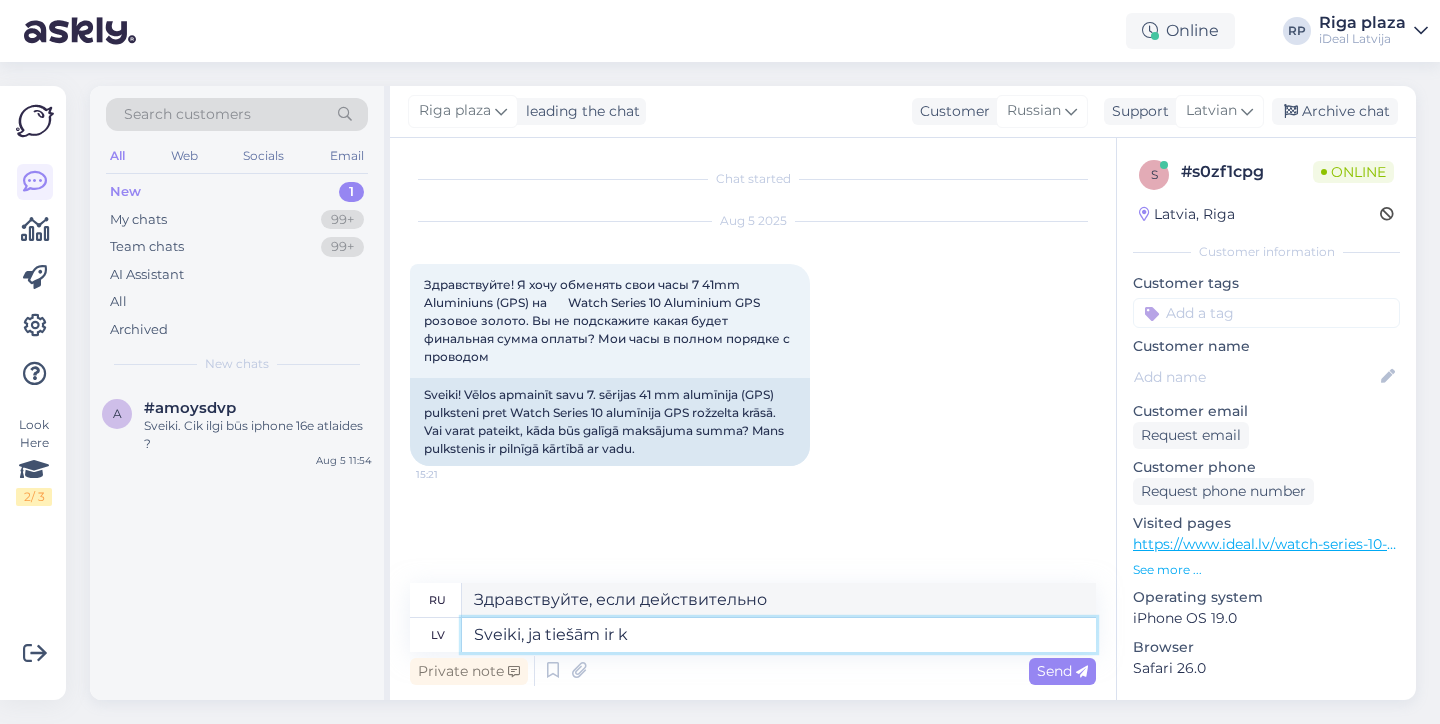 type on "Привет, если это действительно так" 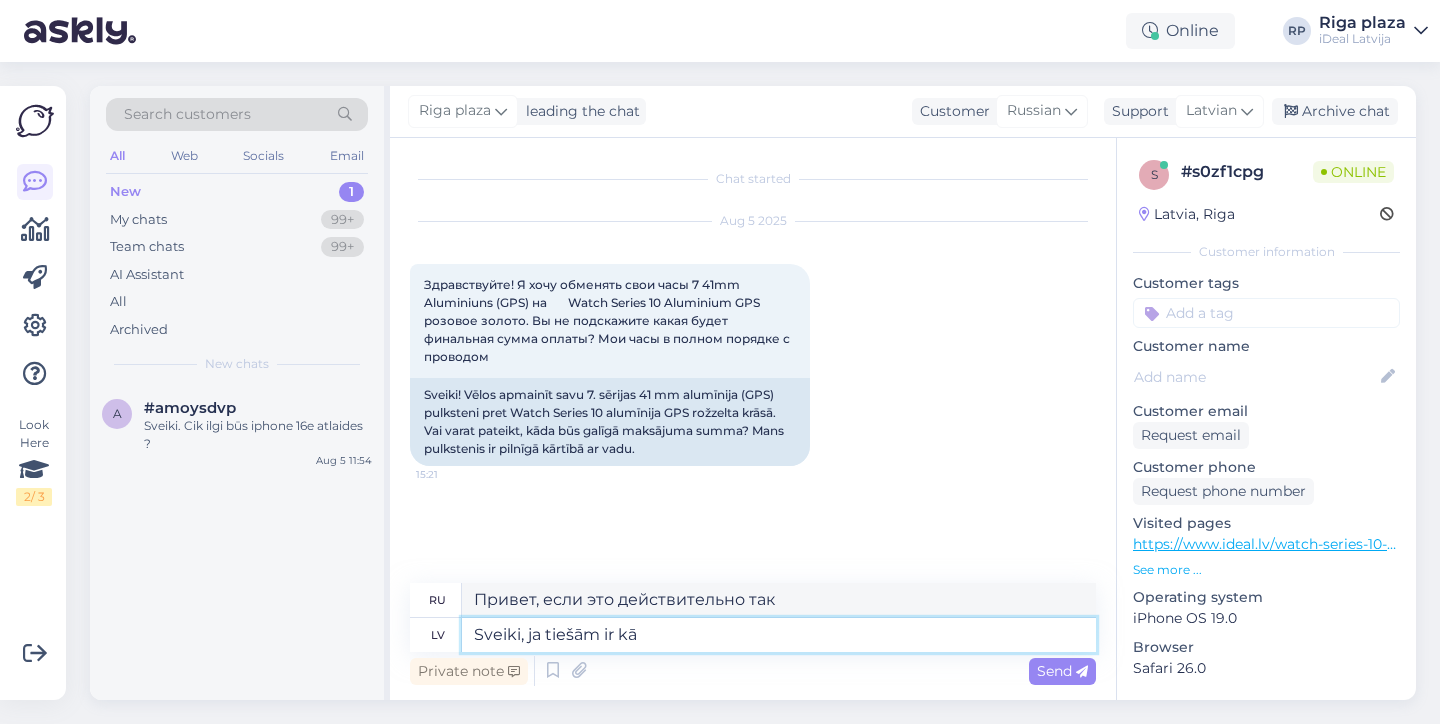 type on "Sveiki, ja tiešām ir kā" 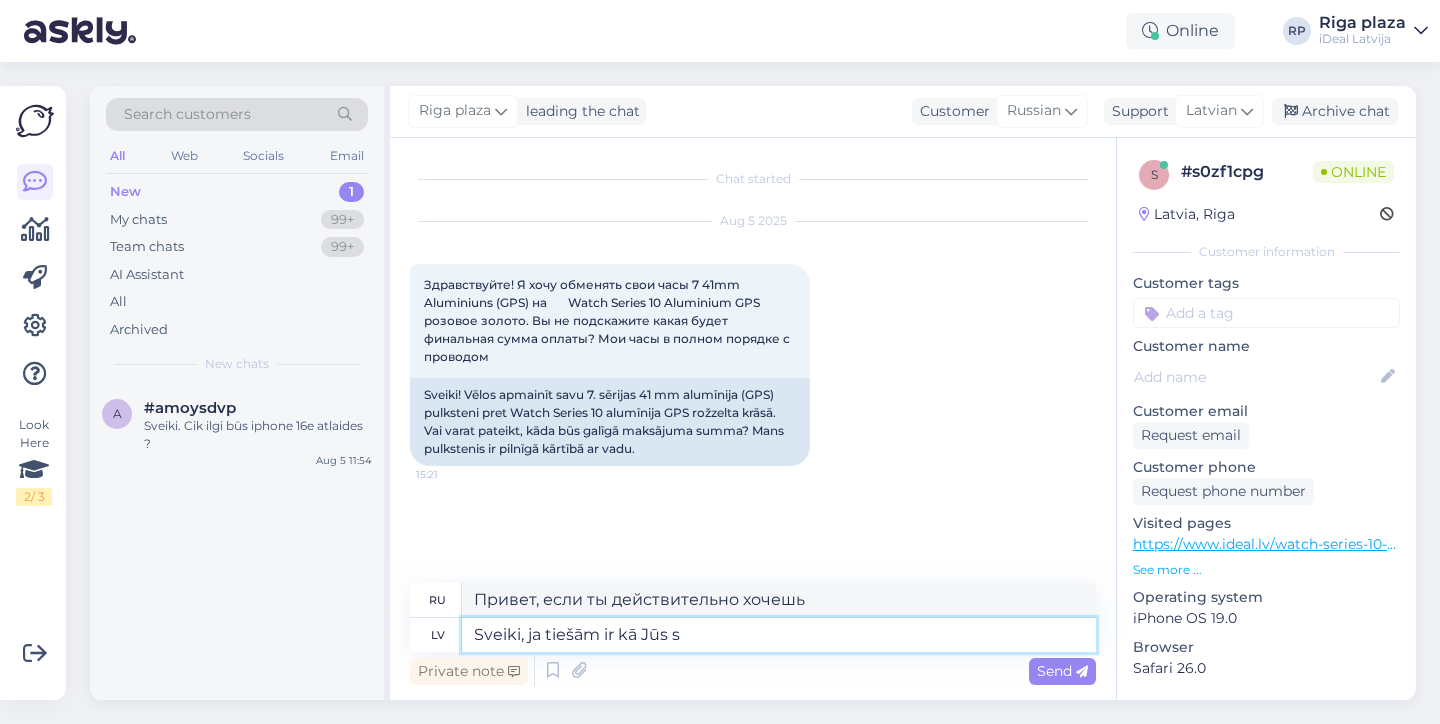 type on "Sveiki, ja tiešām ir kā Jūs sa" 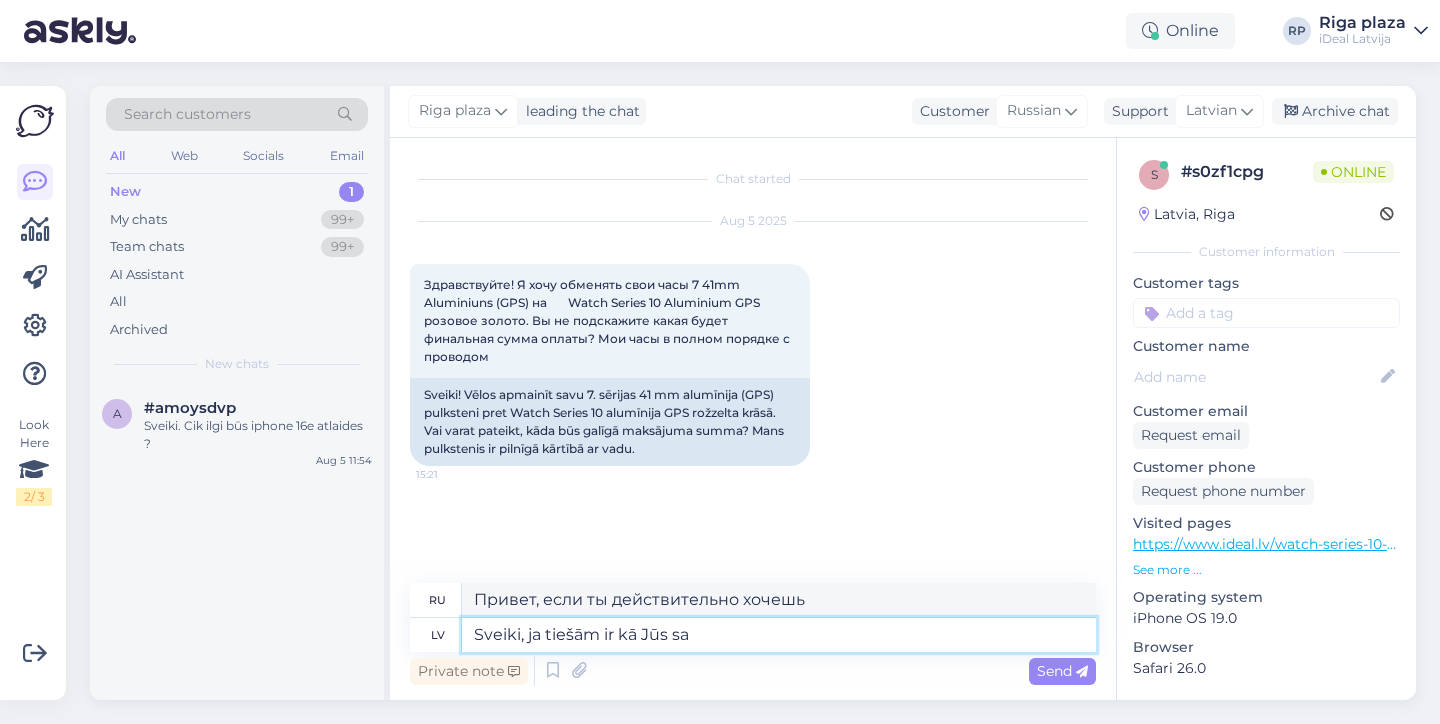 type on "Привет, если это действительно похоже на тебя" 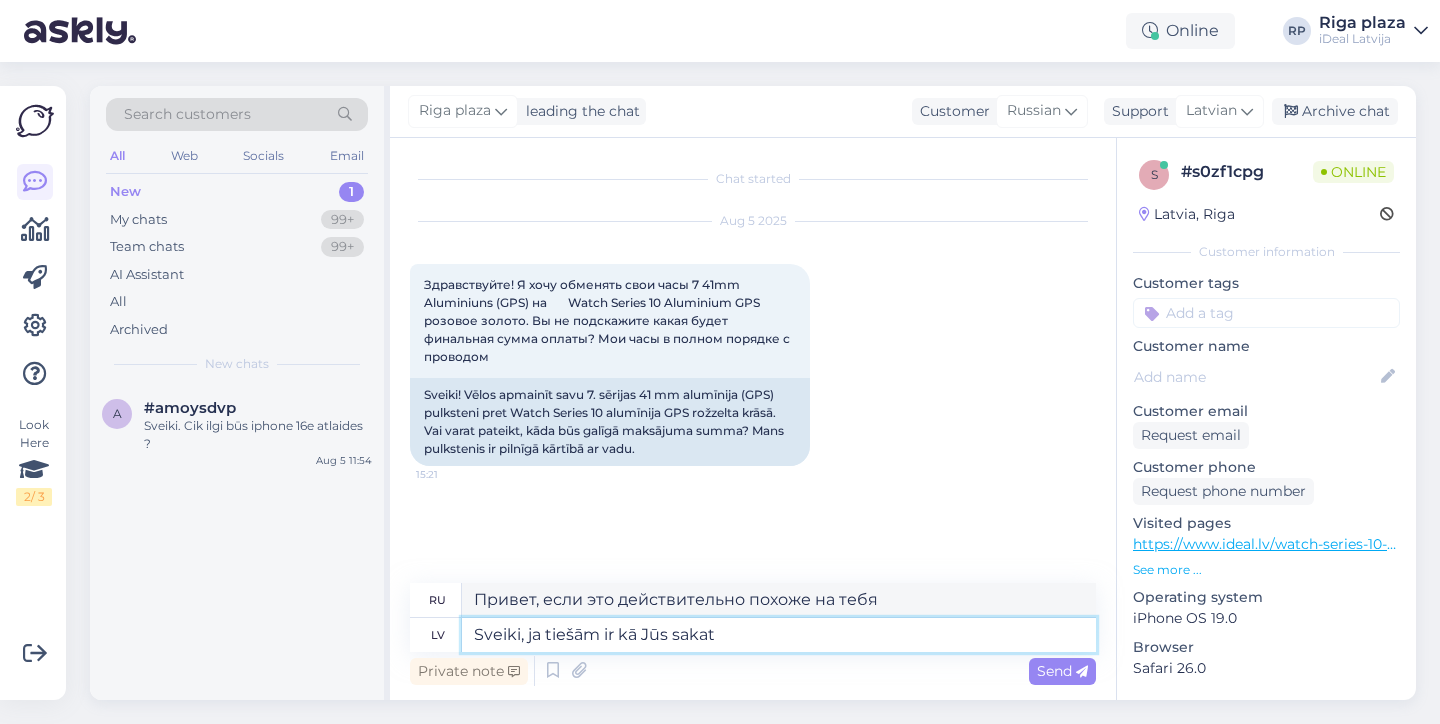 type on "Sveiki, ja tiešām ir kā Jūs sakat" 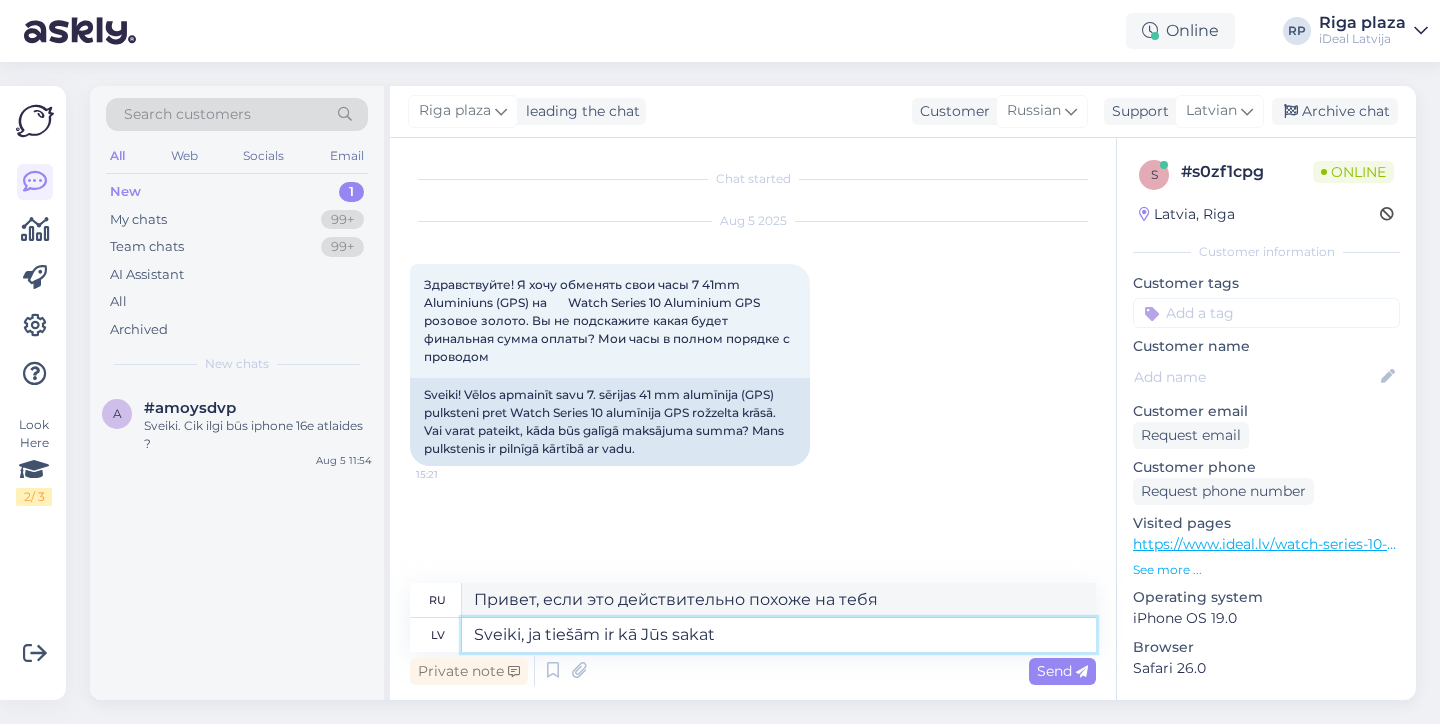 type on "Привет, если это действительно так, как ты говоришь" 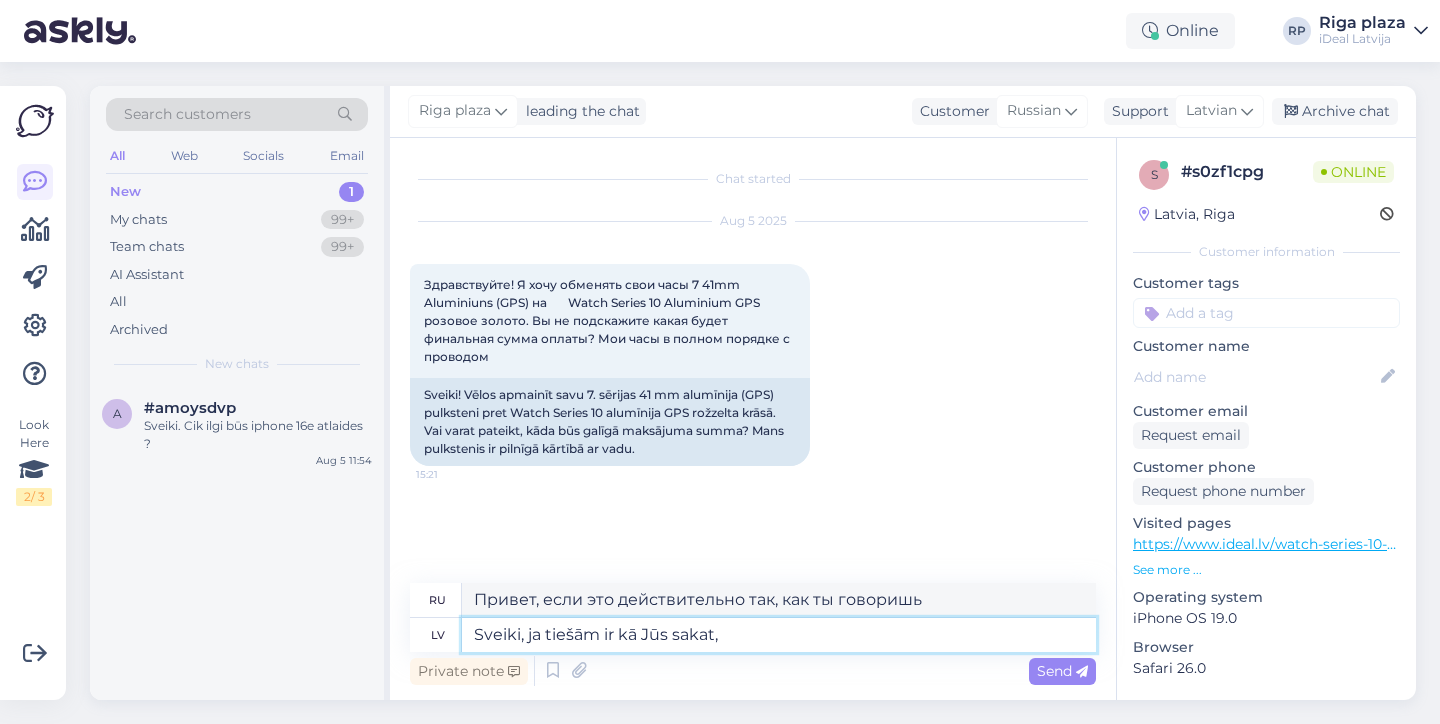 type on "Sveiki, ja tiešām ir kā Jūs sakat, k" 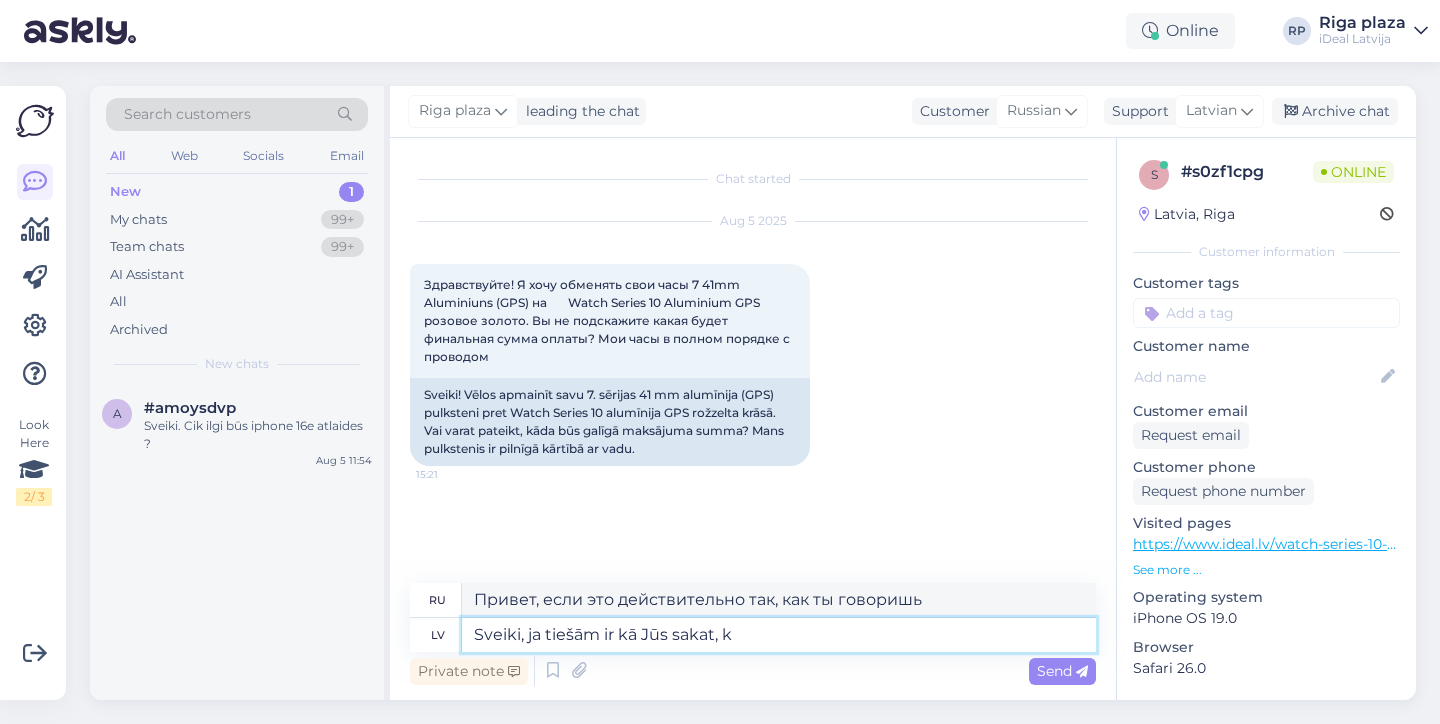 type on "Привет, если это действительно так, как ты говоришь," 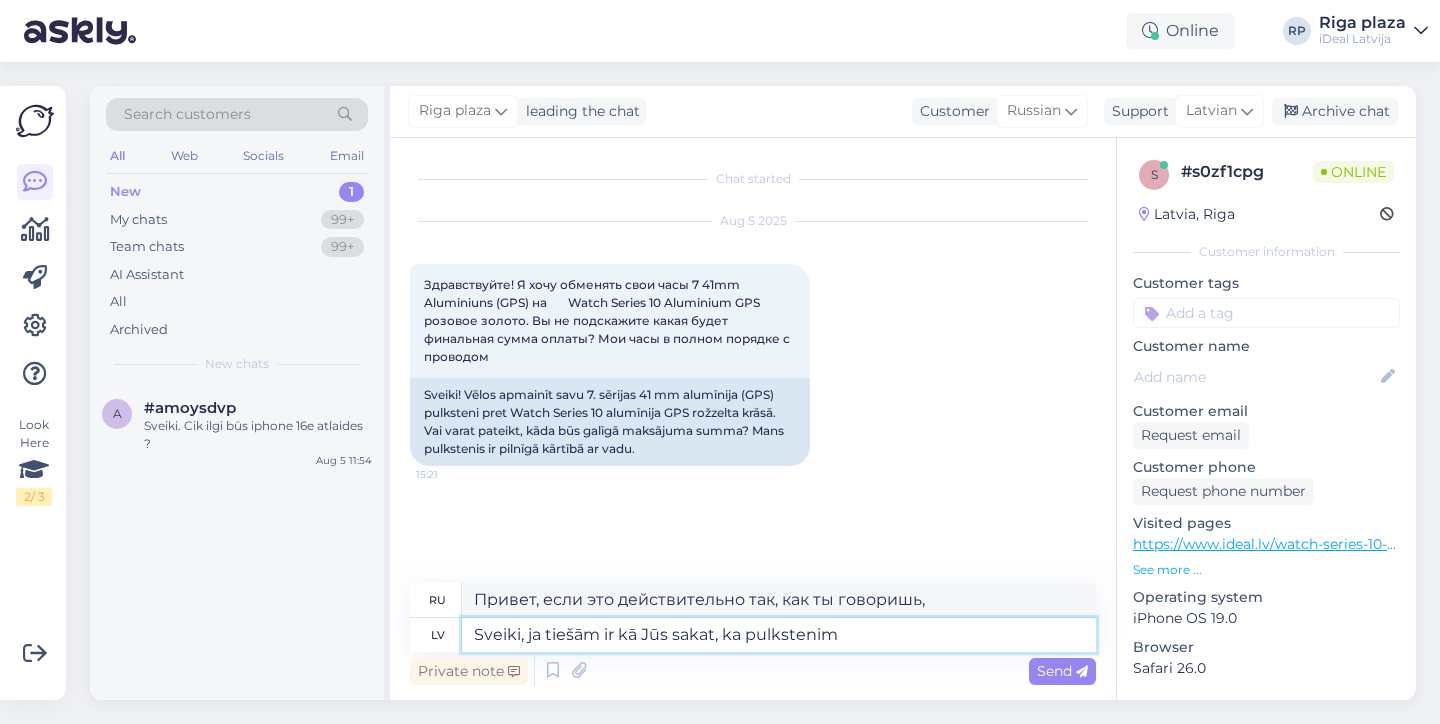 type on "Sveiki, ja tiešām ir kā Jūs sakat, ka pulkstenim i" 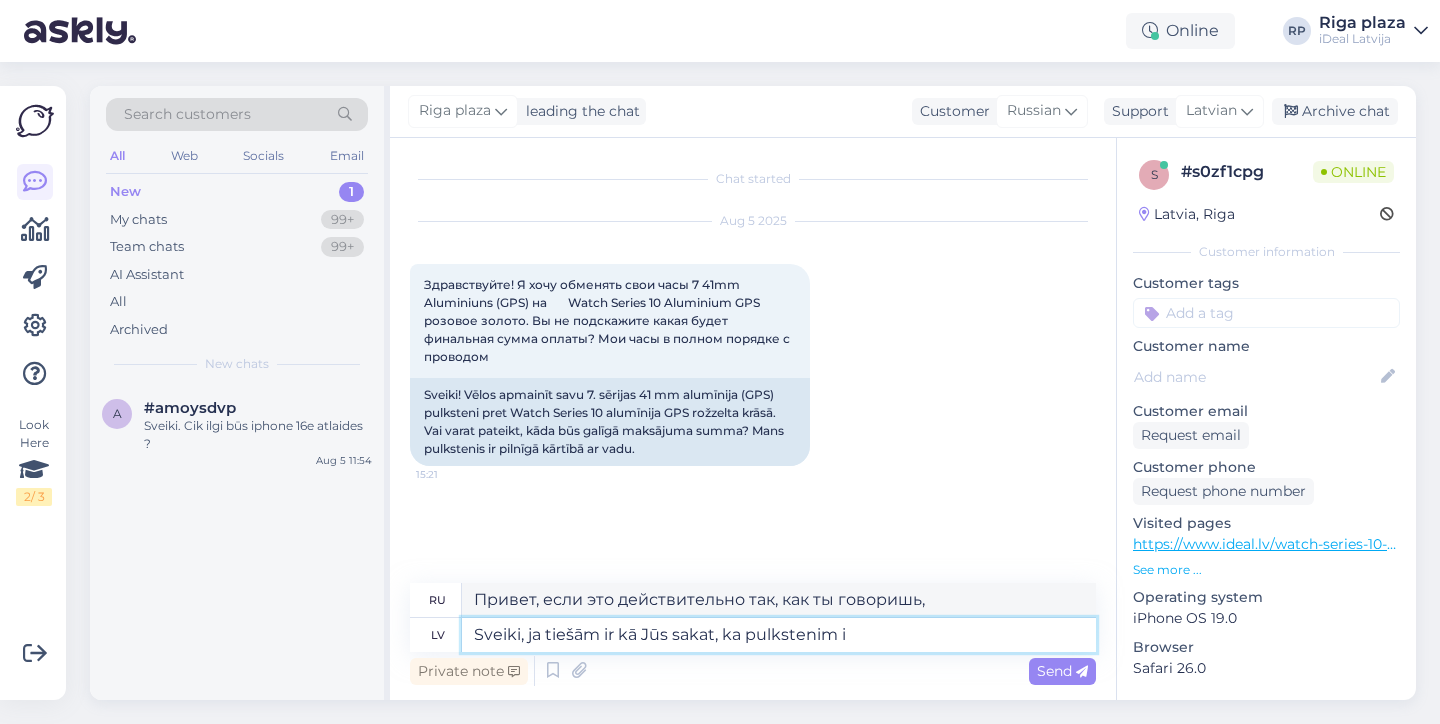 type on "Здравствуйте, если это действительно так, как вы говорите, то часы" 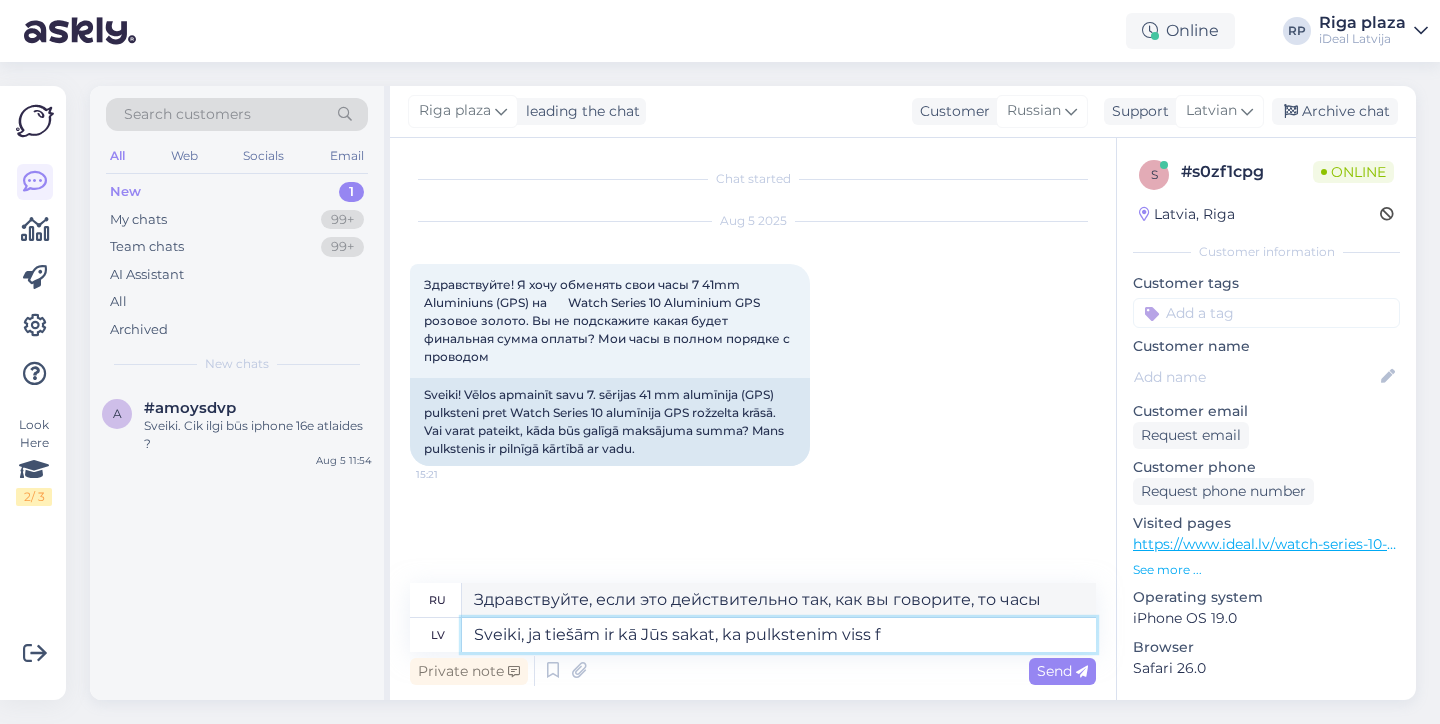 type on "Sveiki, ja tiešām ir kā Jūs sakat, ka pulkstenim viss fi" 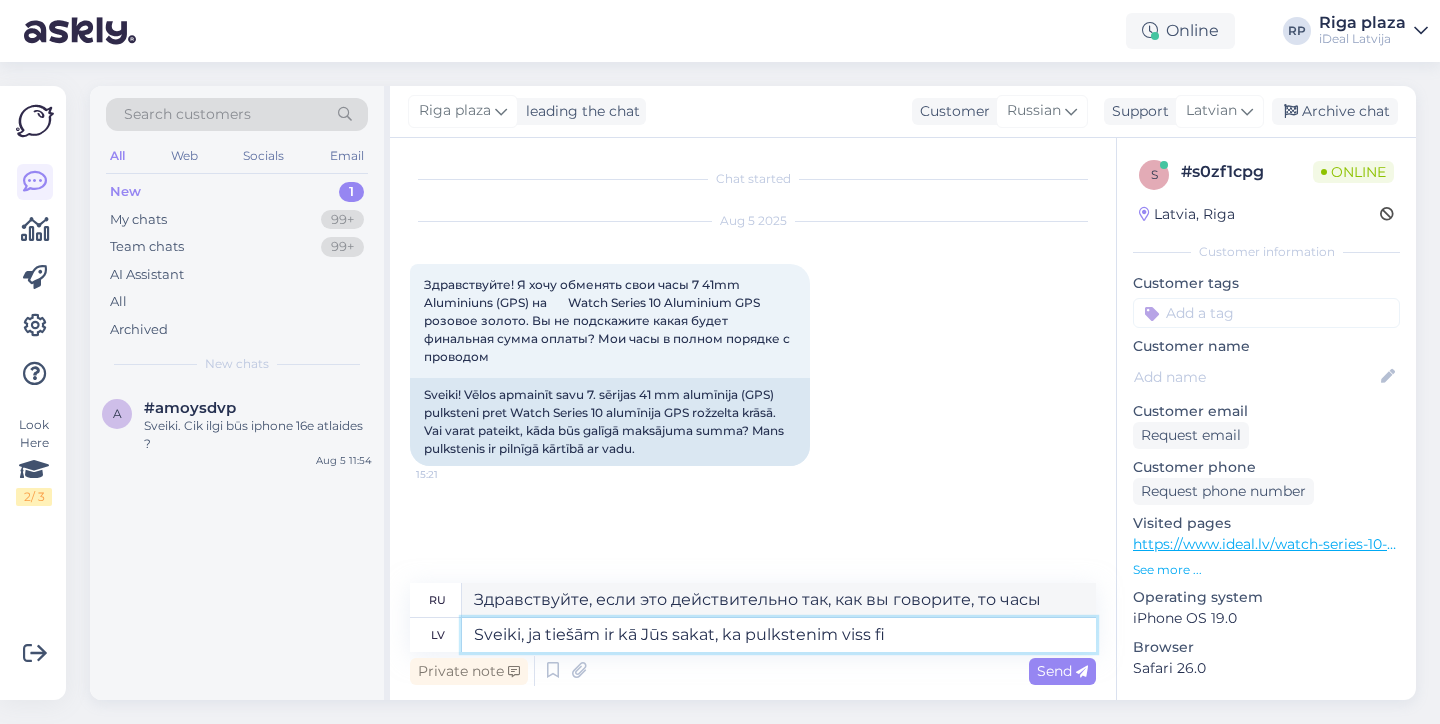 type on "Здравствуйте, если всё действительно так, как вы говорите, то с часами всё в порядке." 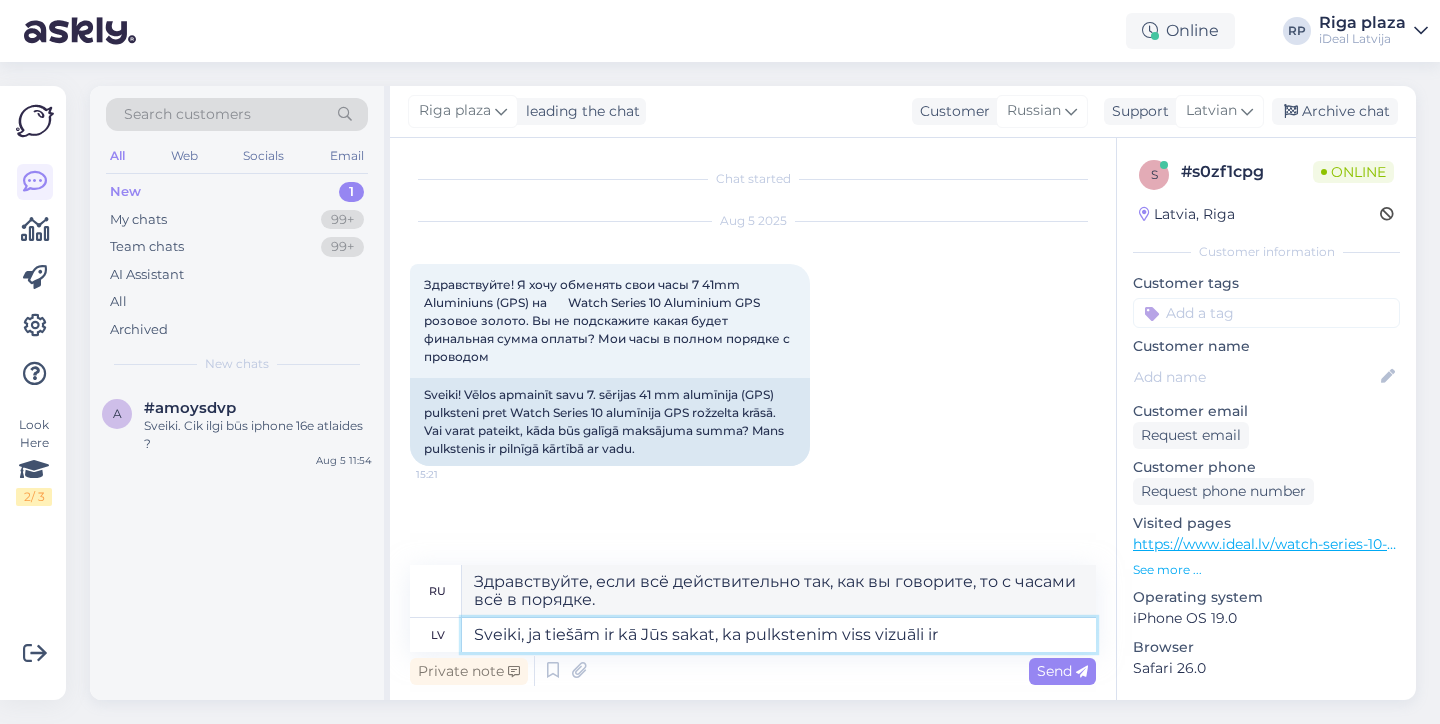 type on "Sveiki, ja tiešām ir kā Jūs sakat, ka pulkstenim viss vizuāli ir" 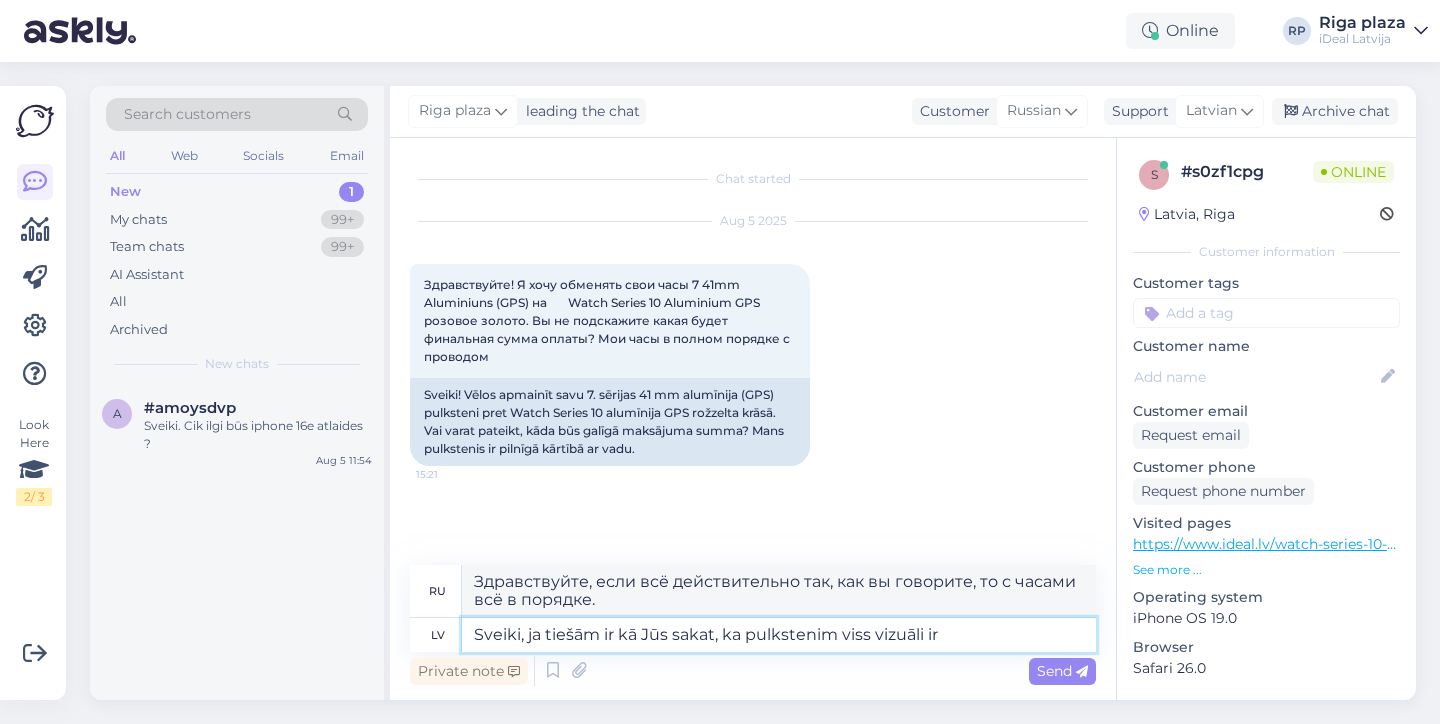 type on "Здравствуйте, если это действительно так, как вы говорите, то все в часах визуальное" 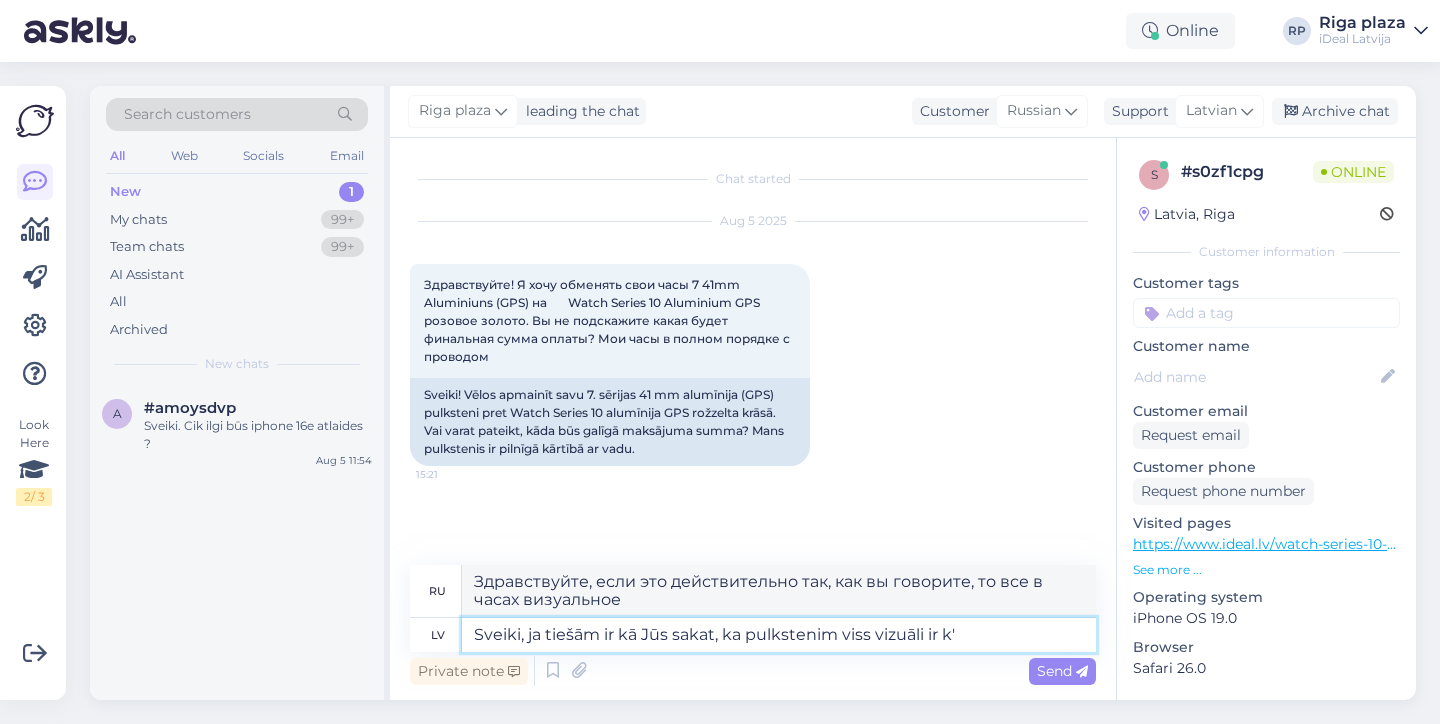 type on "Sveiki, ja tiešām ir kā Jūs sakat, ka pulkstenim viss vizuāli ir kā" 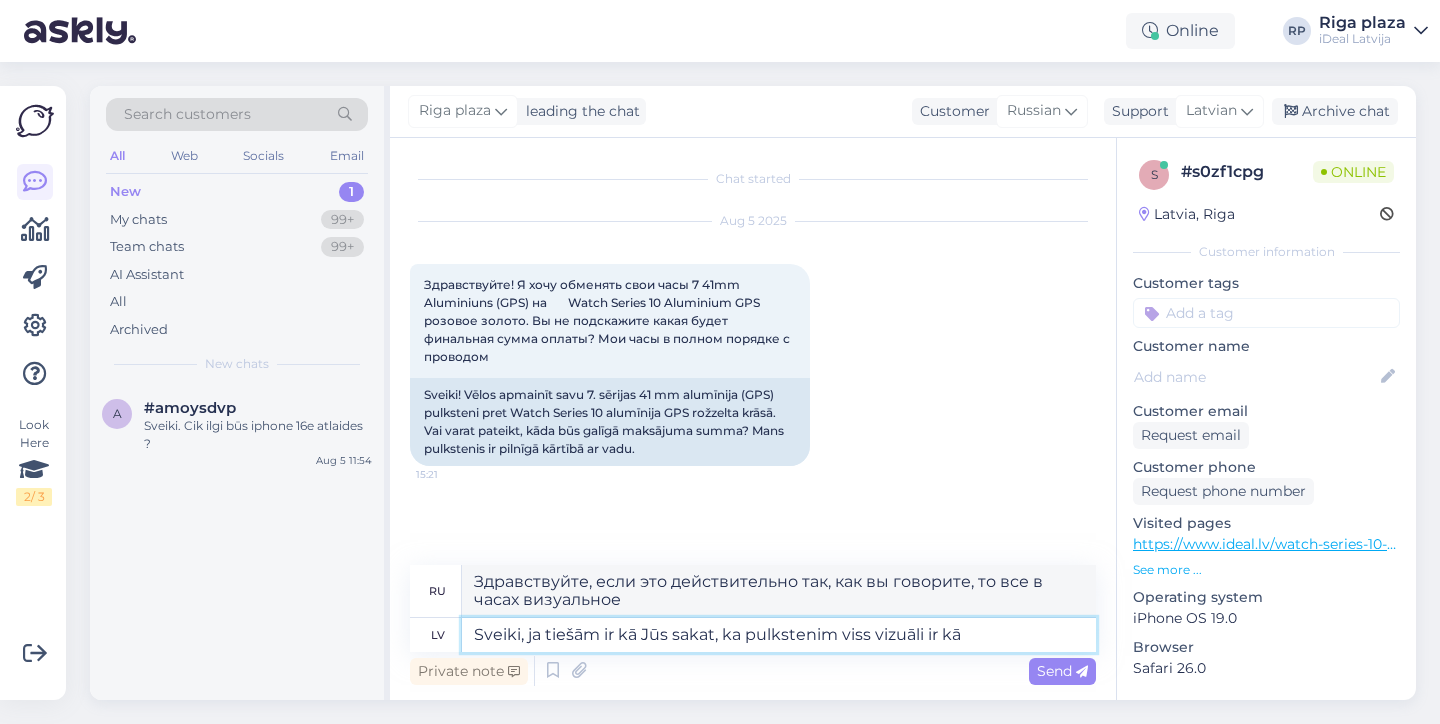 type on "Здравствуйте, если это действительно так, как вы говорите, то на часах визуально все идеально." 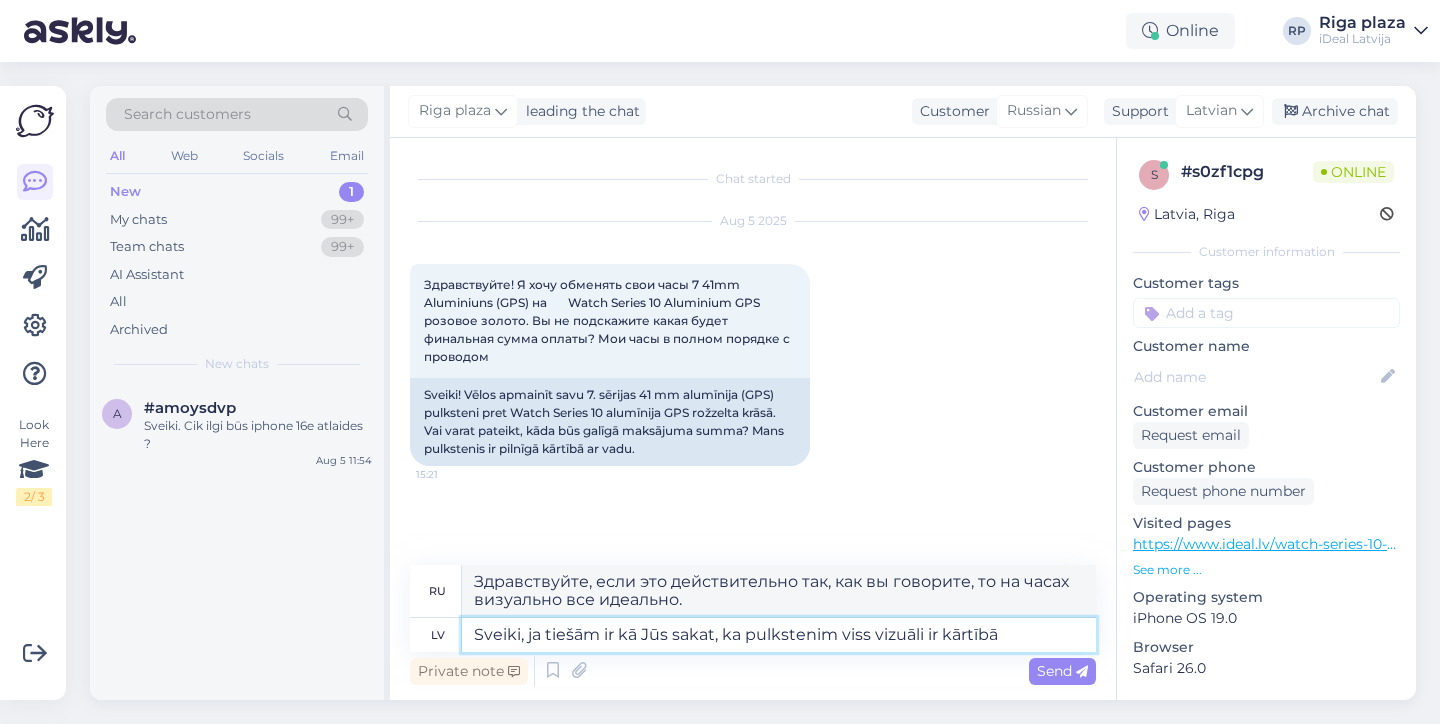 type on "Sveiki, ja tiešām ir kā Jūs sakat, ka pulkstenim viss vizuāli ir kārtībā" 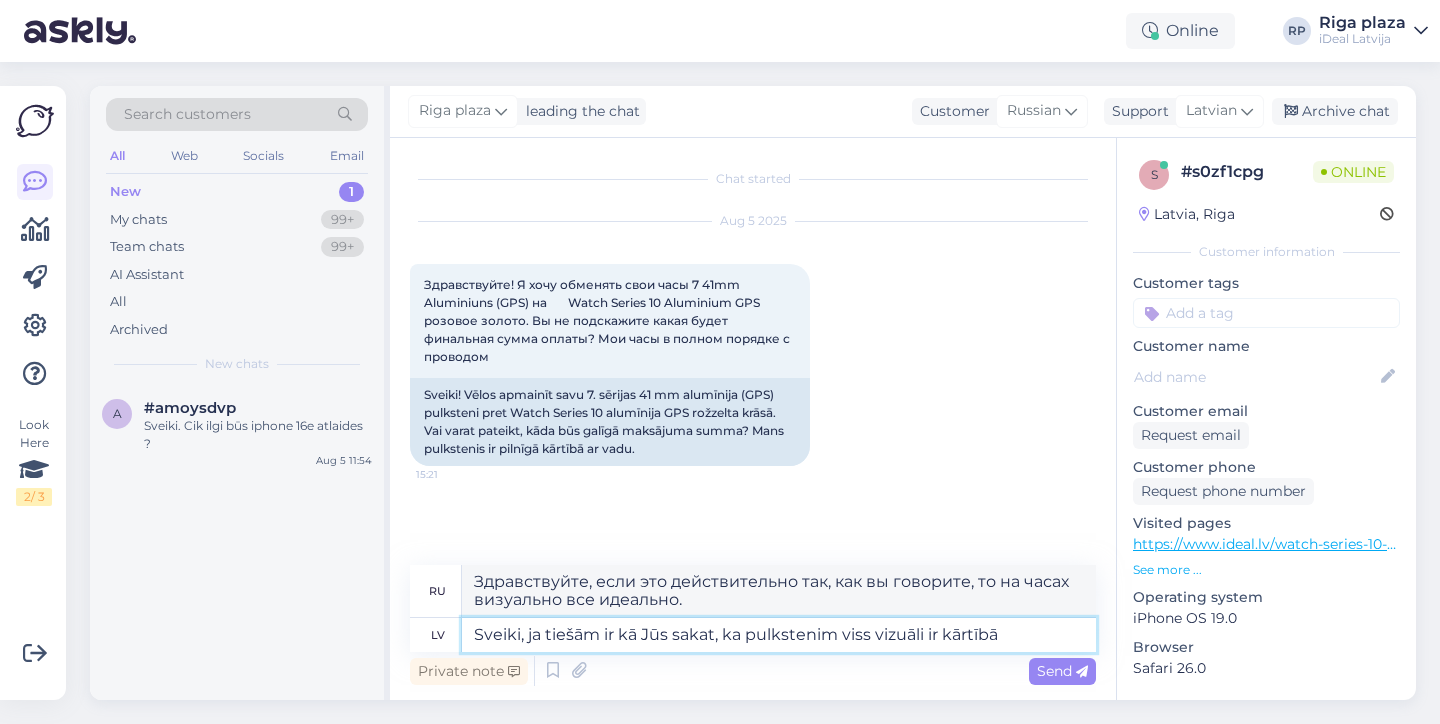 type on "Здравствуйте, если это правда, как вы говорите, то визуально с часами все в порядке." 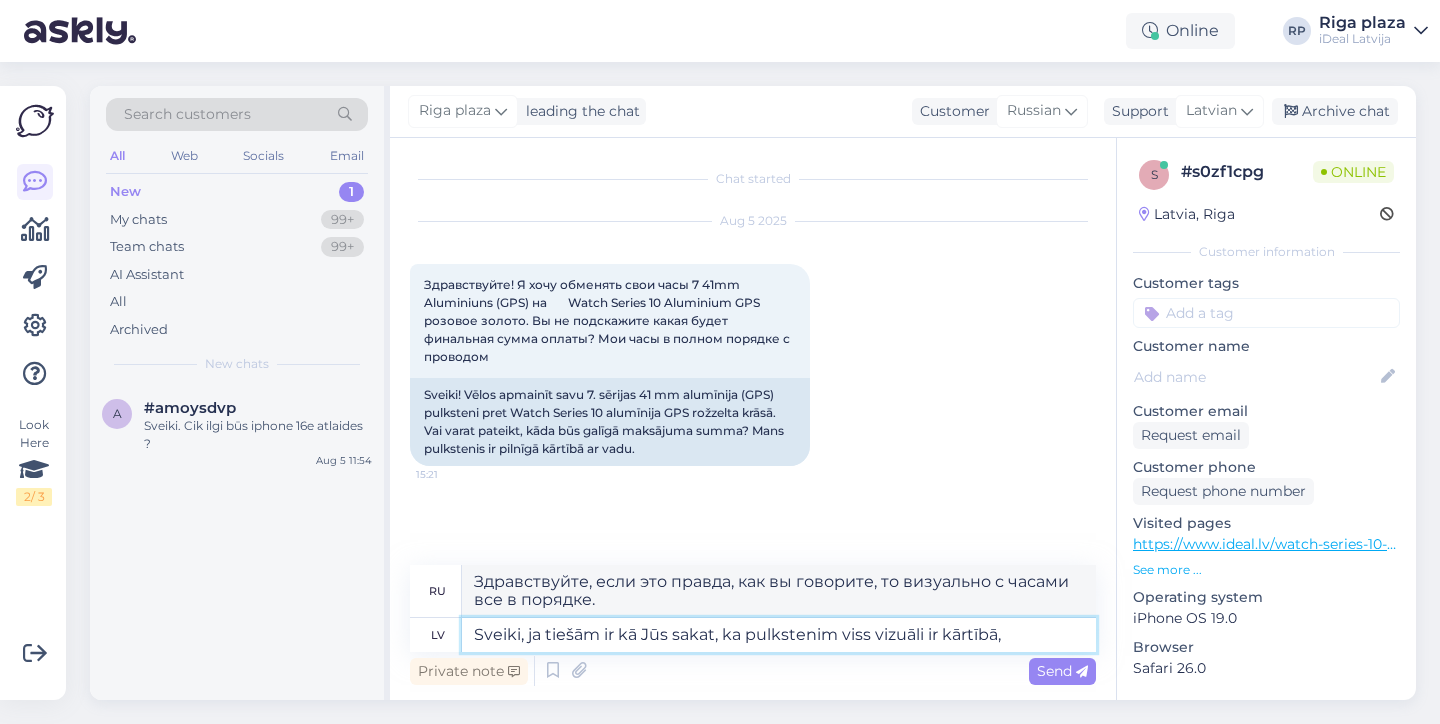 type on "Sveiki, ja tiešām ir kā Jūs sakat, ka pulkstenim viss vizuāli ir kārtībā, u" 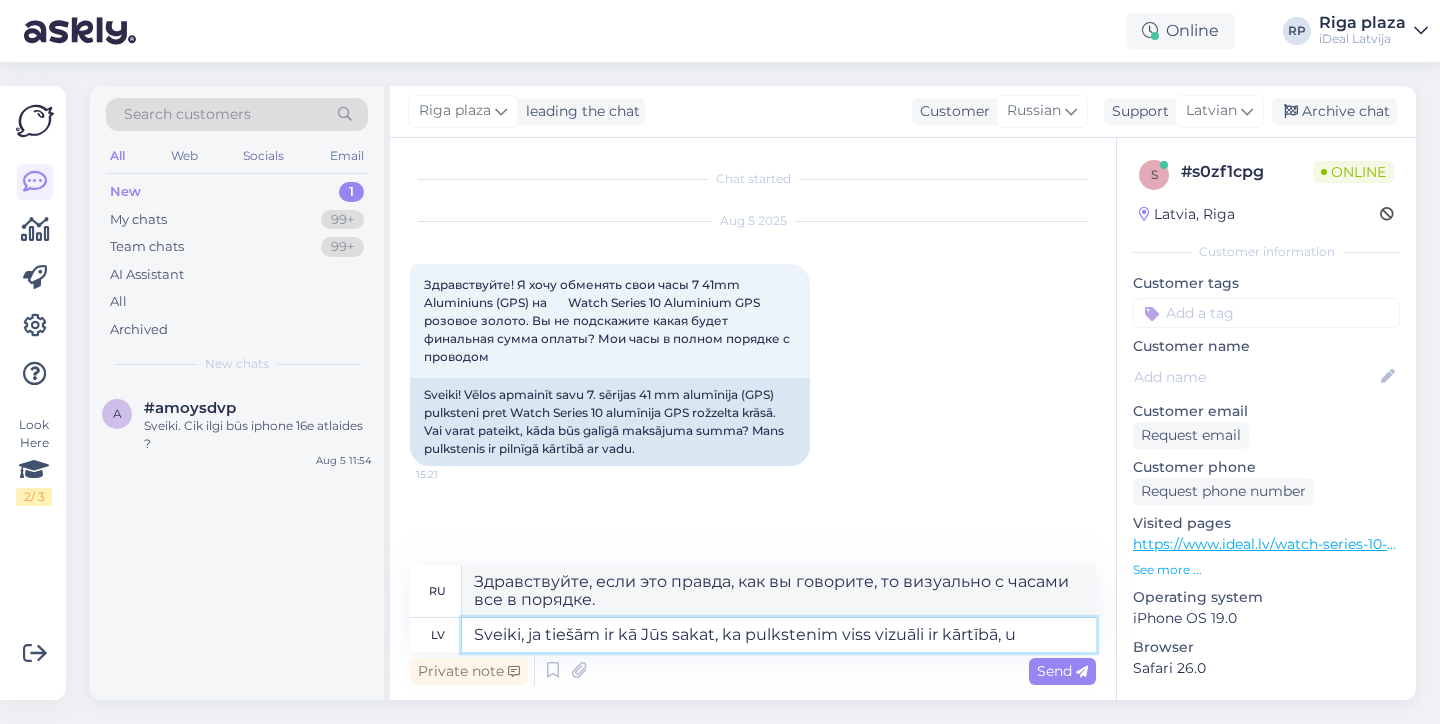 type on "Здравствуйте, если это правда, как вы говорите, что с часами визуально все в порядке," 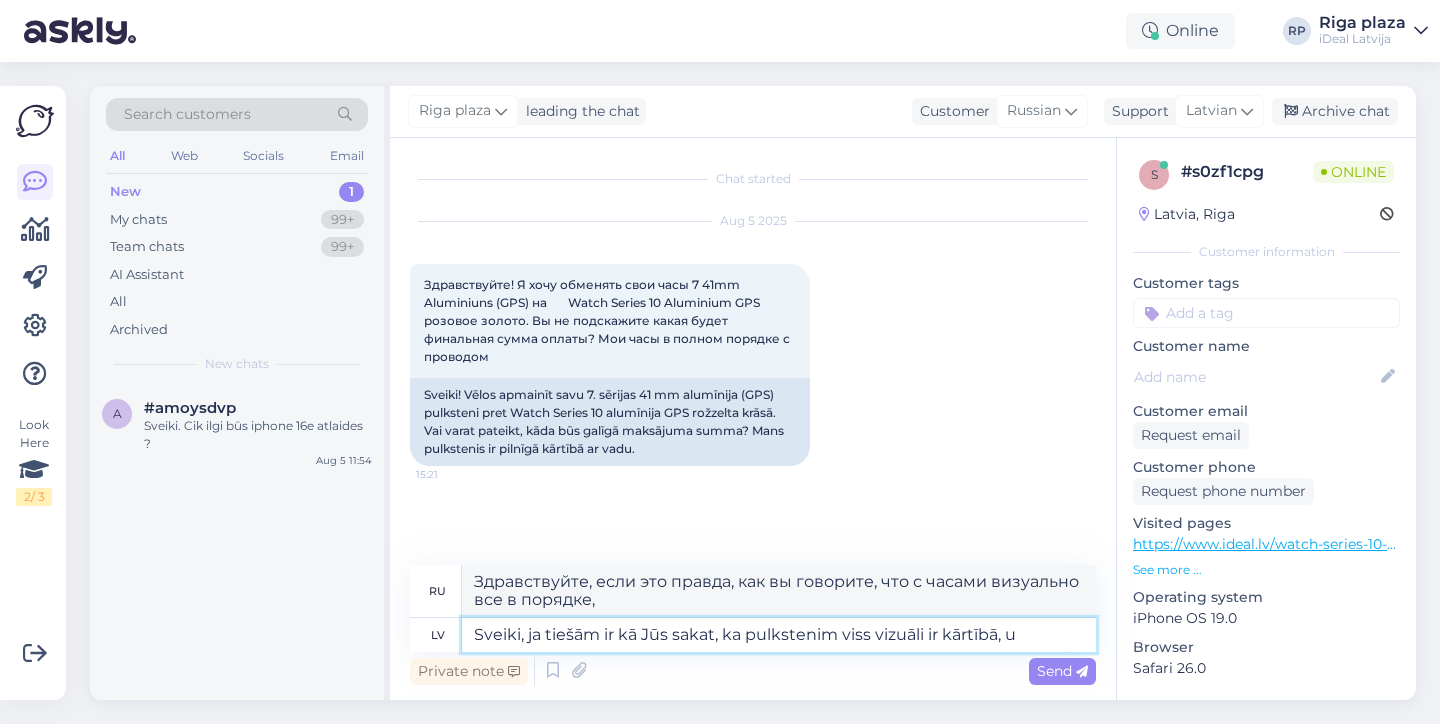 type on "Sveiki, ja tiešām ir kā Jūs sakat, ka pulkstenim viss vizuāli ir kārtībā, u" 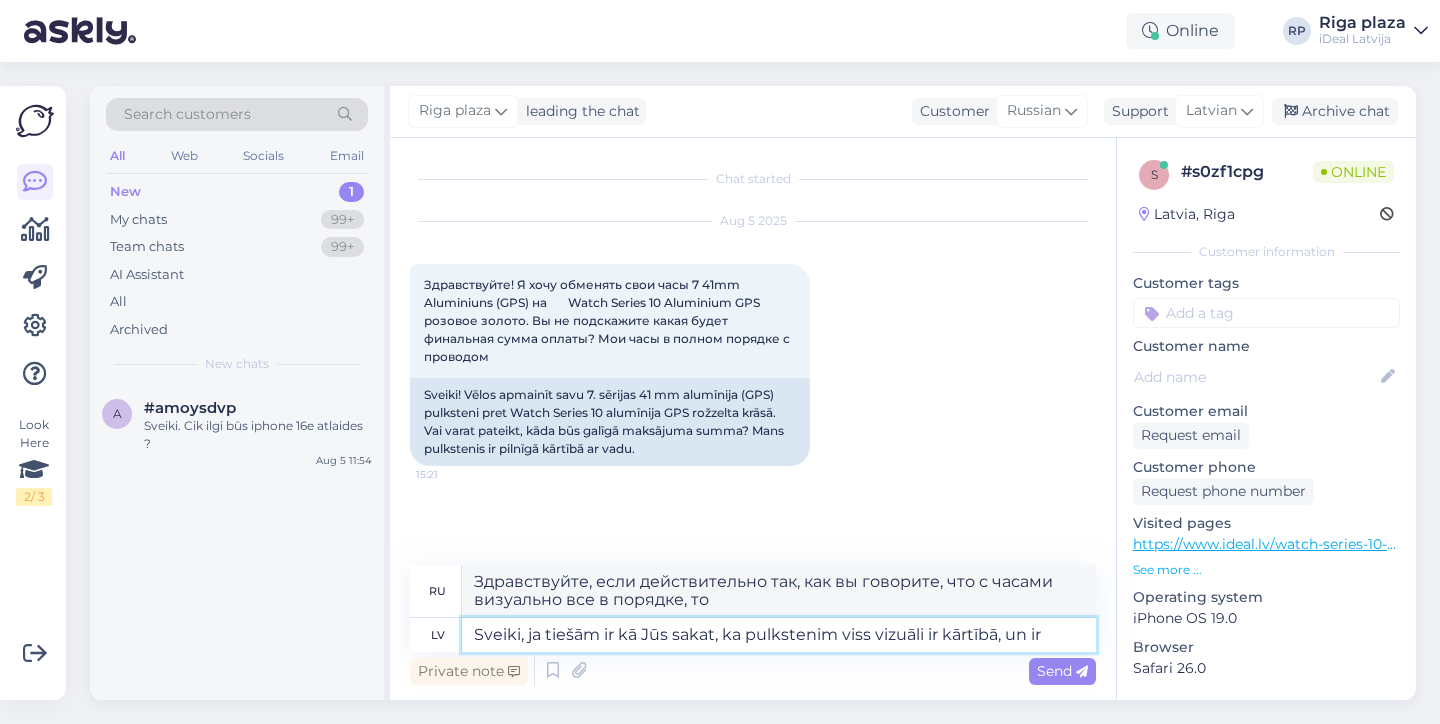 type on "Sveiki, ja tiešām ir kā Jūs sakat, ka pulkstenim viss vizuāli ir kārtībā, un ir" 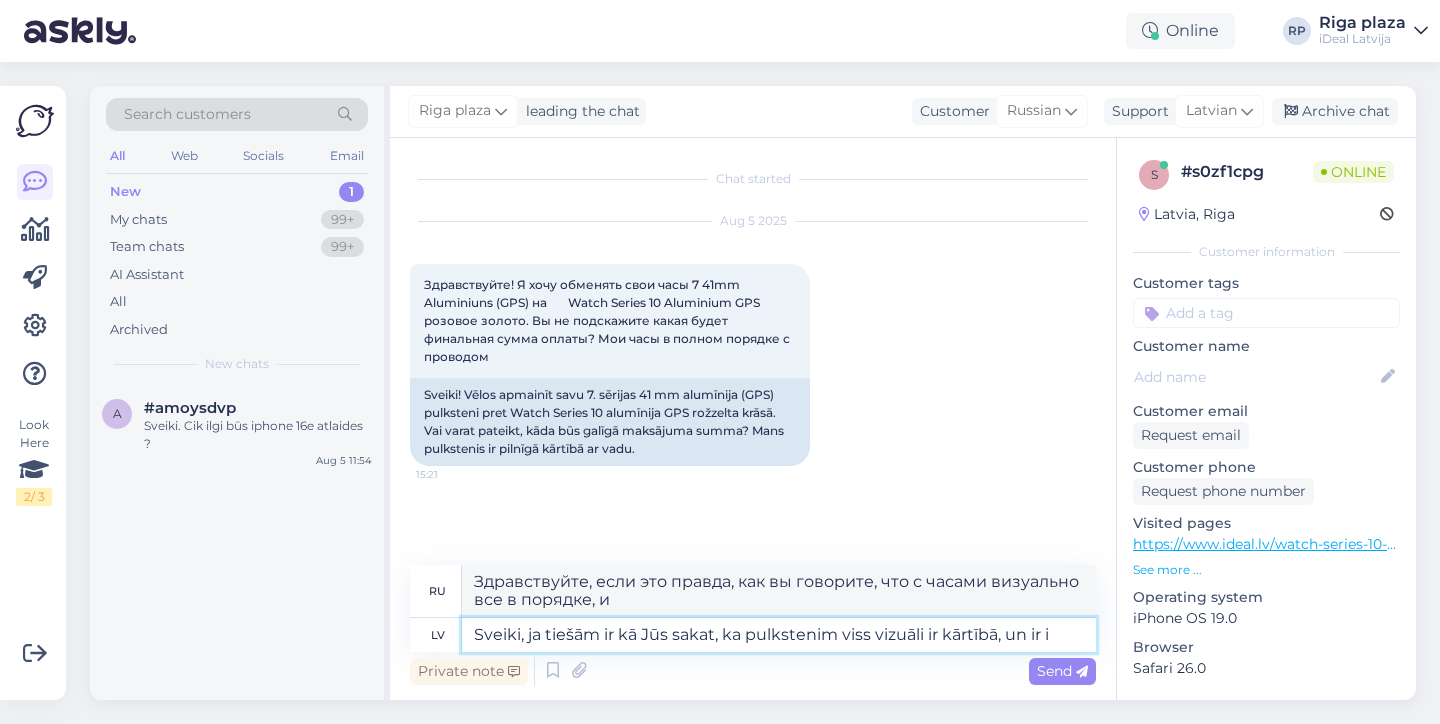 type on "Sveiki, ja tiešām ir kā Jūs sakat, ka pulkstenim viss vizuāli ir kārtībā, un ir ie" 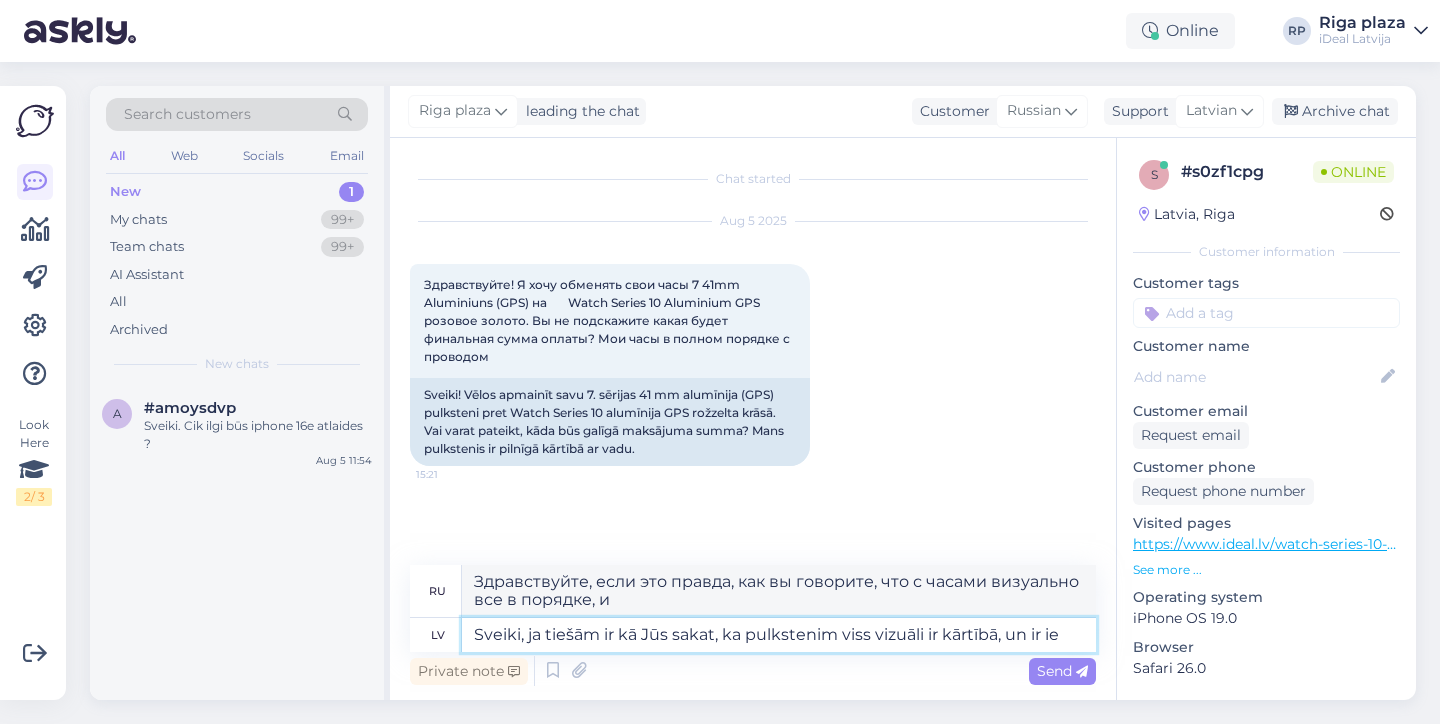 type on "Здравствуйте, если это действительно так, как вы говорите, то визуально с часами все в порядке, и они" 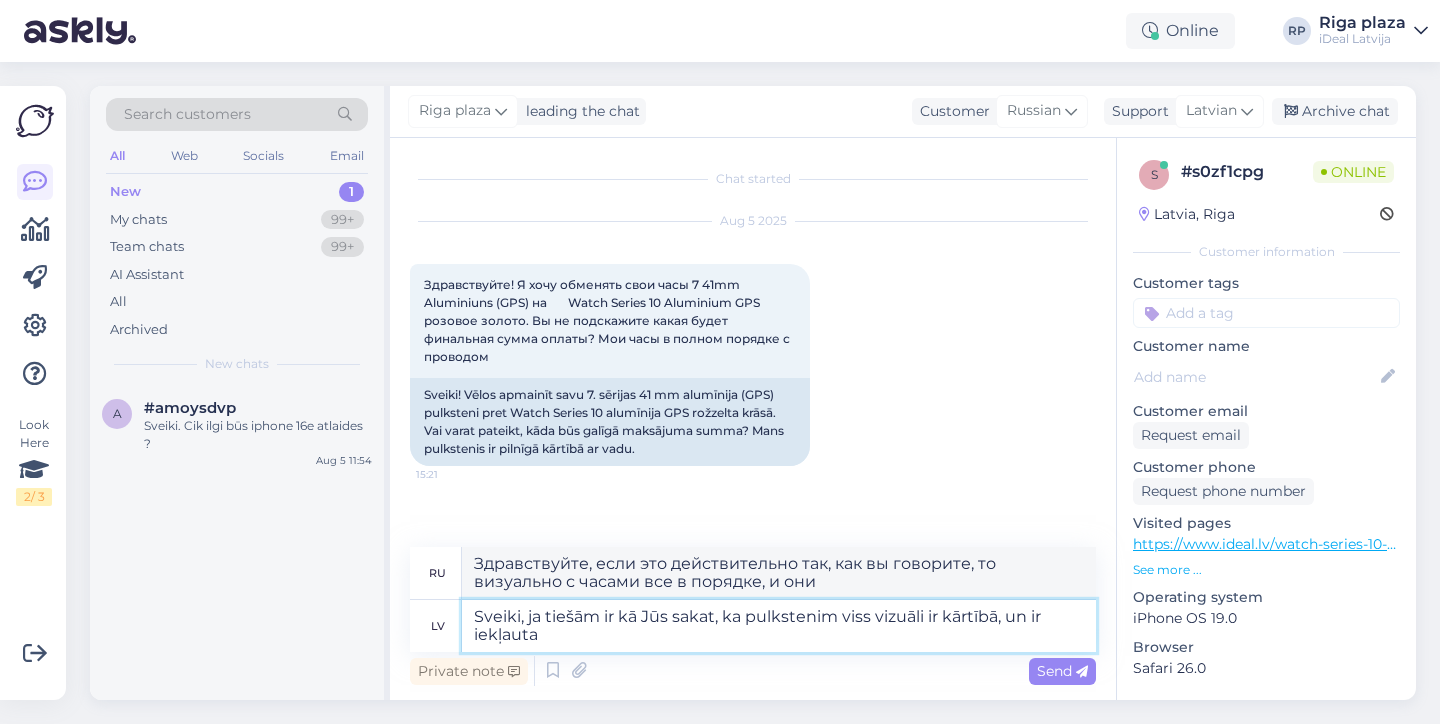 type on "Sveiki, ja tiešām ir kā Jūs sakat, ka pulkstenim viss vizuāli ir kārtībā, un ir iekļauta s" 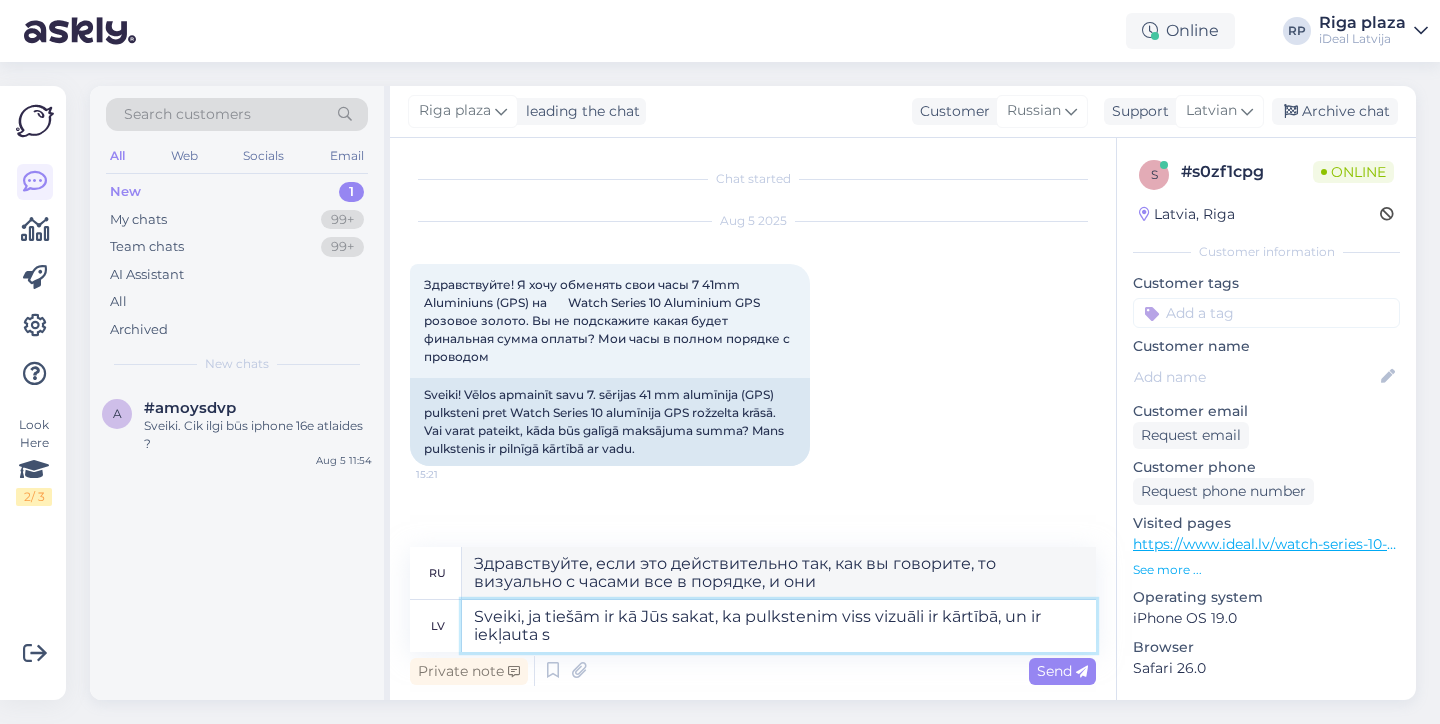 type on "Здравствуйте, если это действительно так, как вы говорите, то с часами визуально все в порядке, и они входят в комплект." 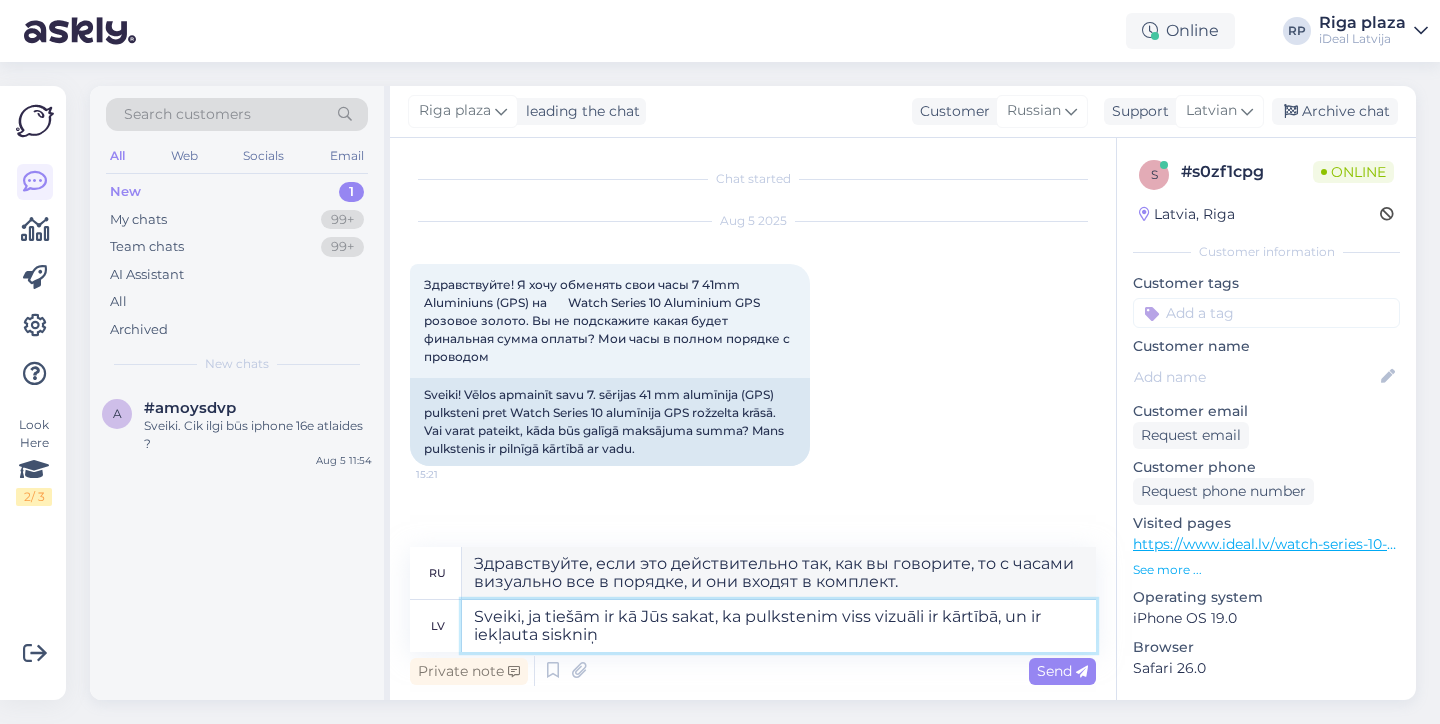 type on "Sveiki, ja tiešām ir kā Jūs sakat, ka pulkstenim viss vizuāli ir kārtībā, un ir iekļauta siskniņa" 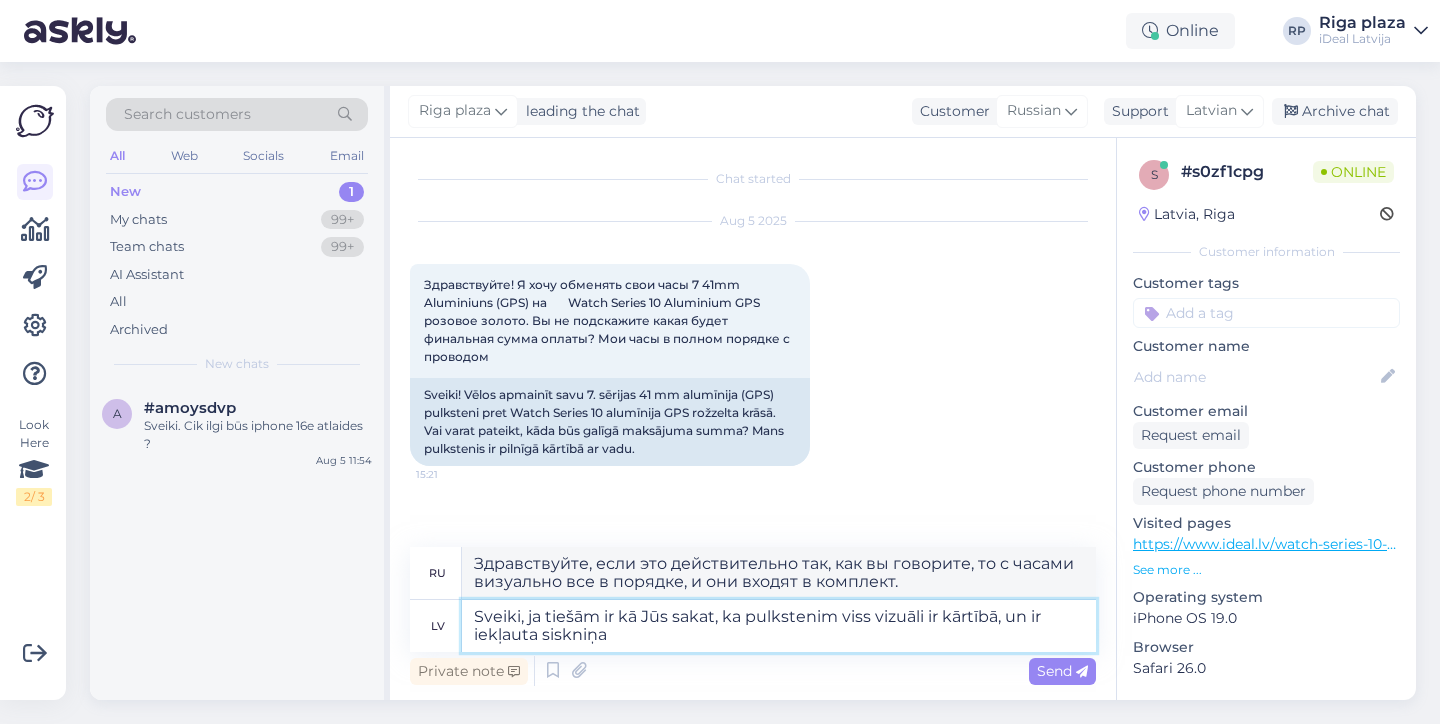 type on "Здравствуйте, если вы говорите правду, то визуально с часами все в порядке, ремешок входит в комплект." 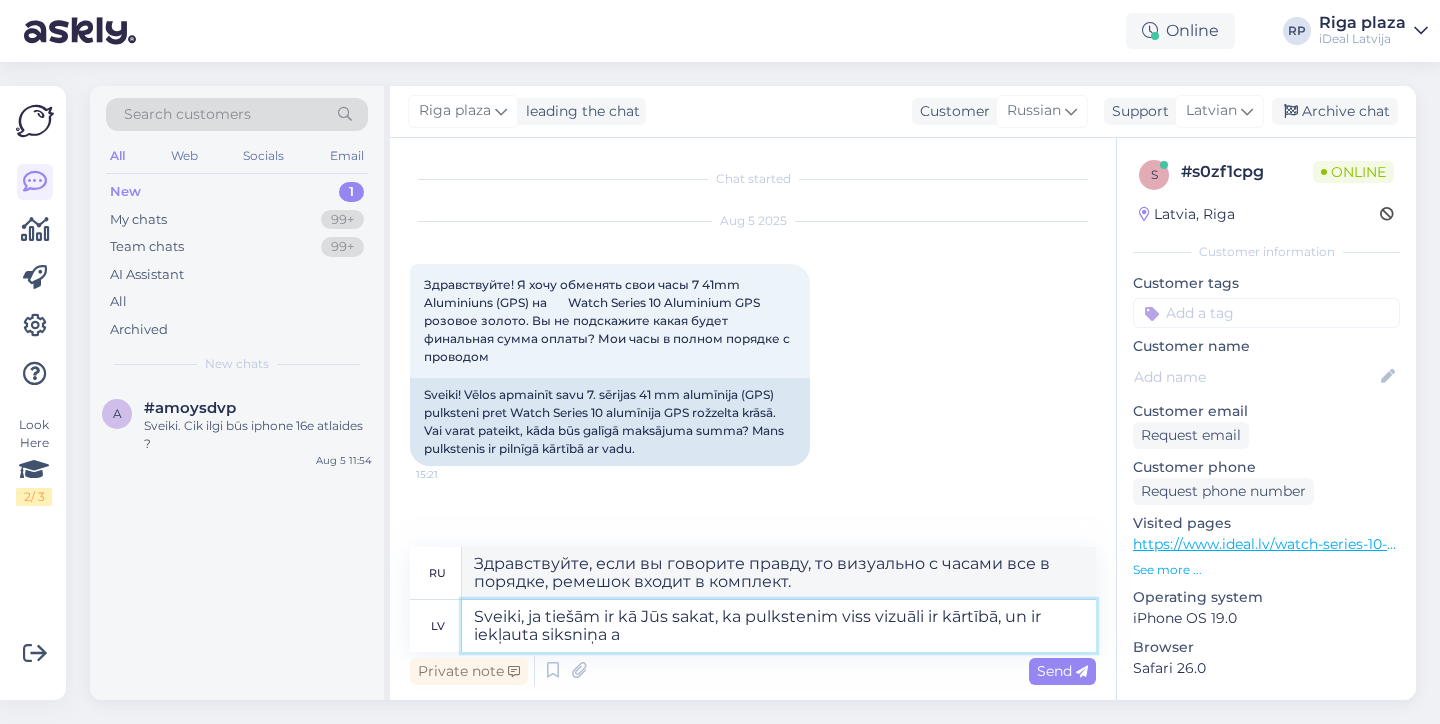 type on "Sveiki, ja tiešām ir kā Jūs sakat, ka pulkstenim viss vizuāli ir kārtībā, un ir iekļauta siksniņa ar" 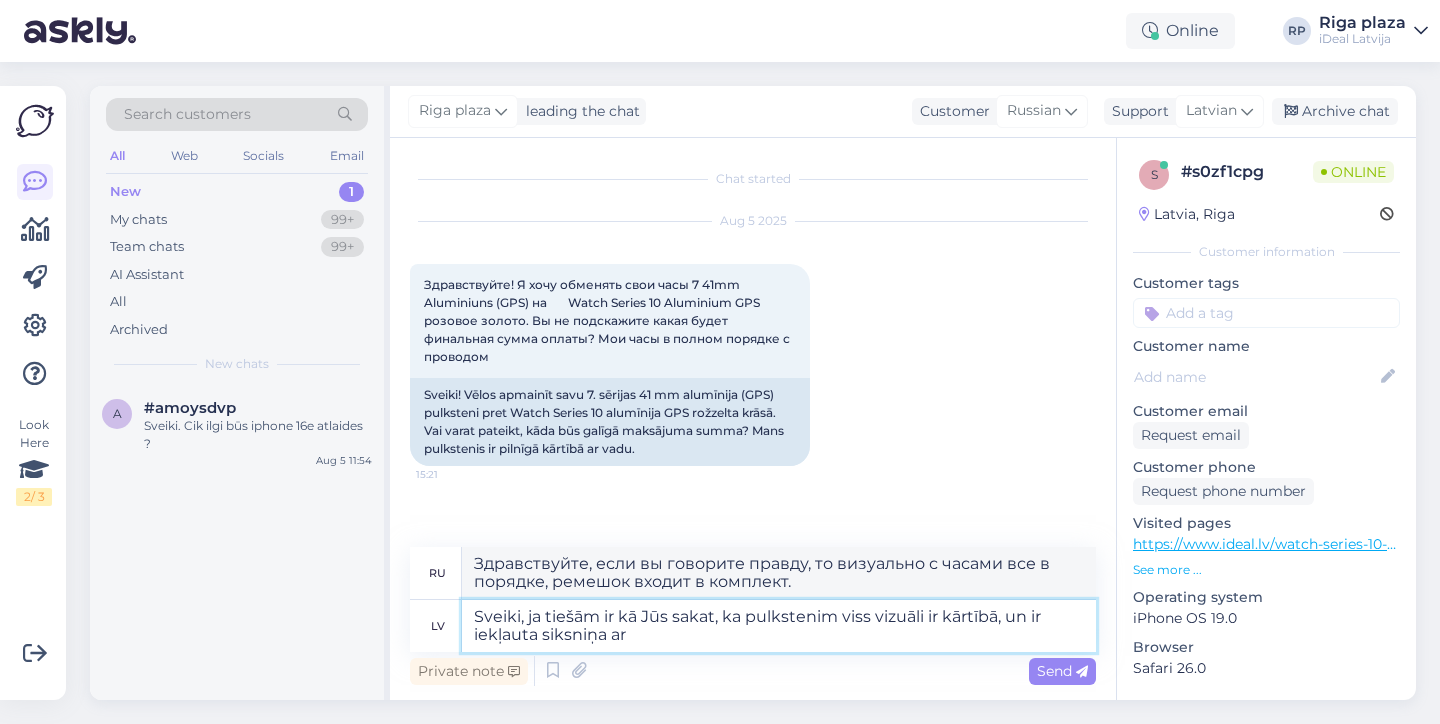 type on "Здравствуйте, если все действительно так, как вы говорите, то с часами визуально все в порядке, ремешок идет в комплекте." 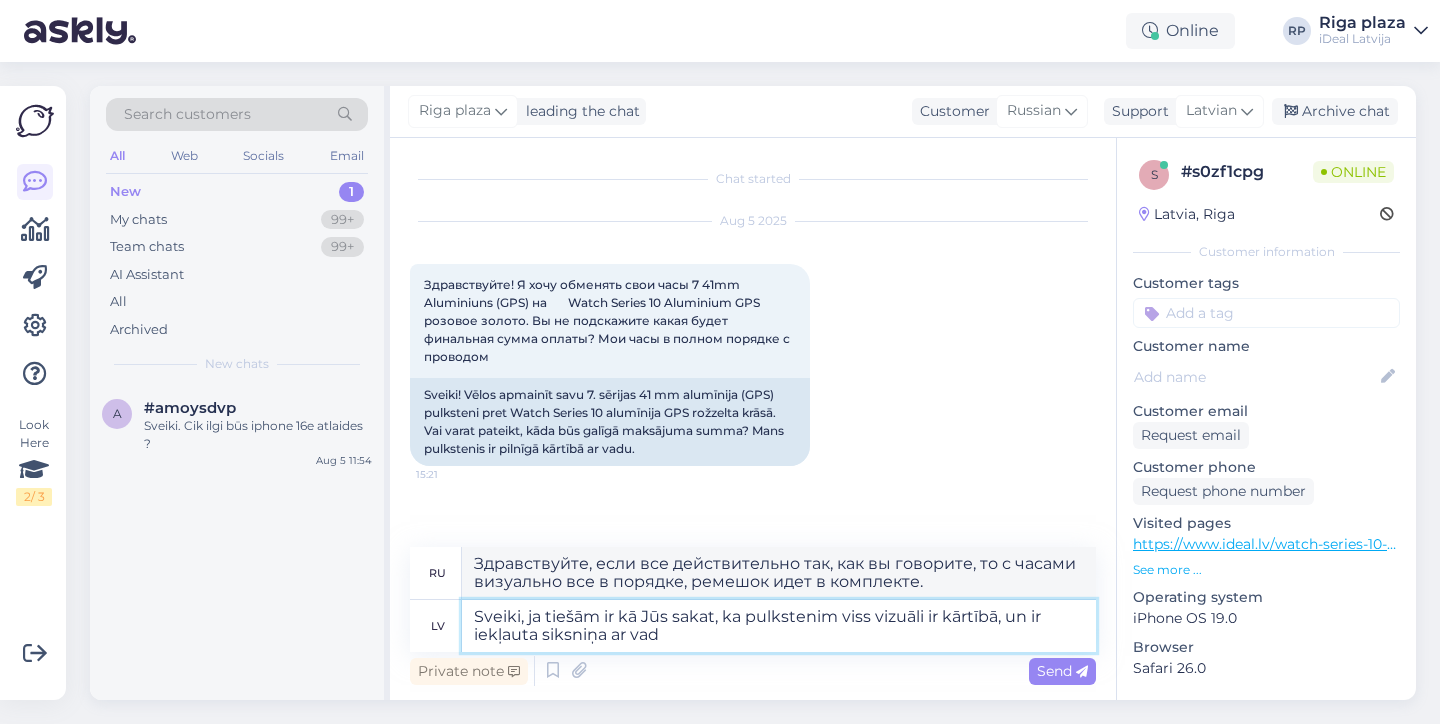 type on "Sveiki, ja tiešām ir kā Jūs sakat, ka pulkstenim viss vizuāli ir kārtībā, un ir iekļauta siksniņa ar vadu" 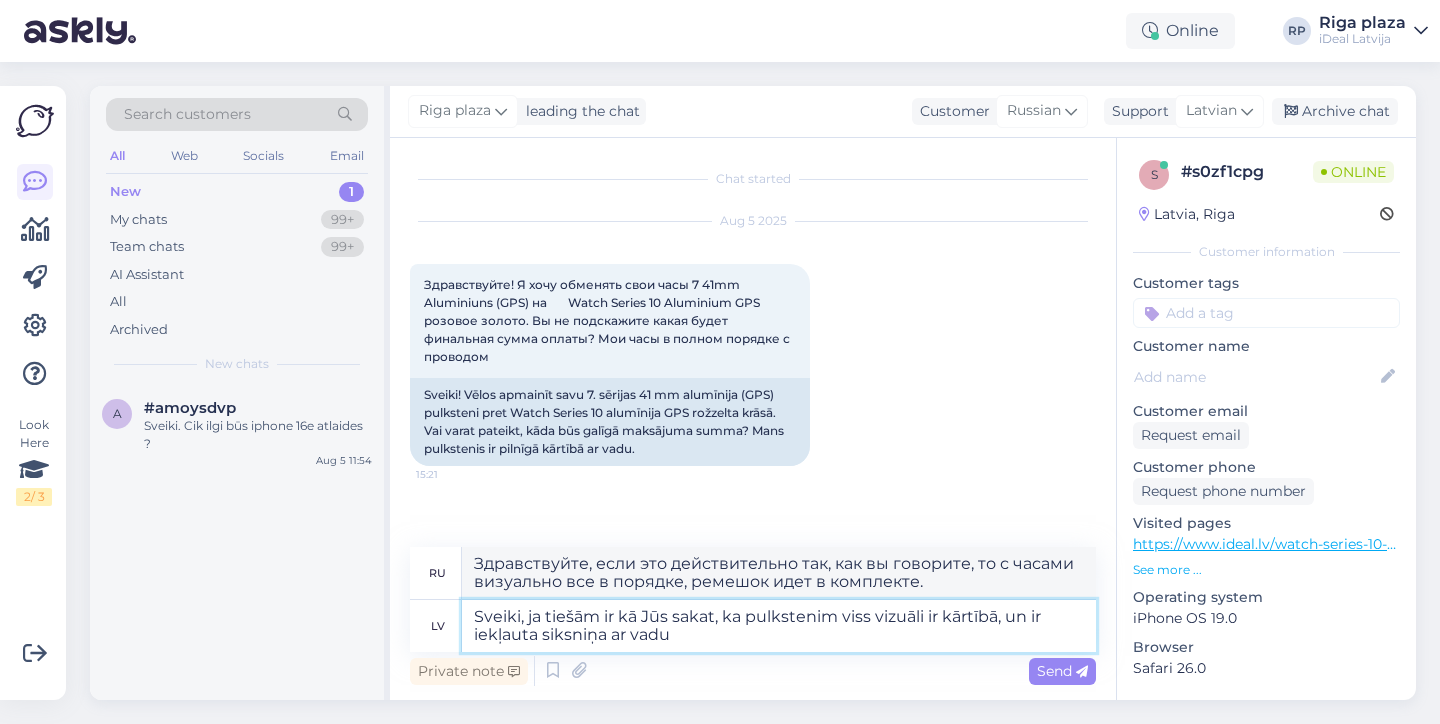 type on "Здравствуйте, если все действительно так, как вы говорите, то визуально с часами все в порядке, в комплекте идет ремешок со шнурком." 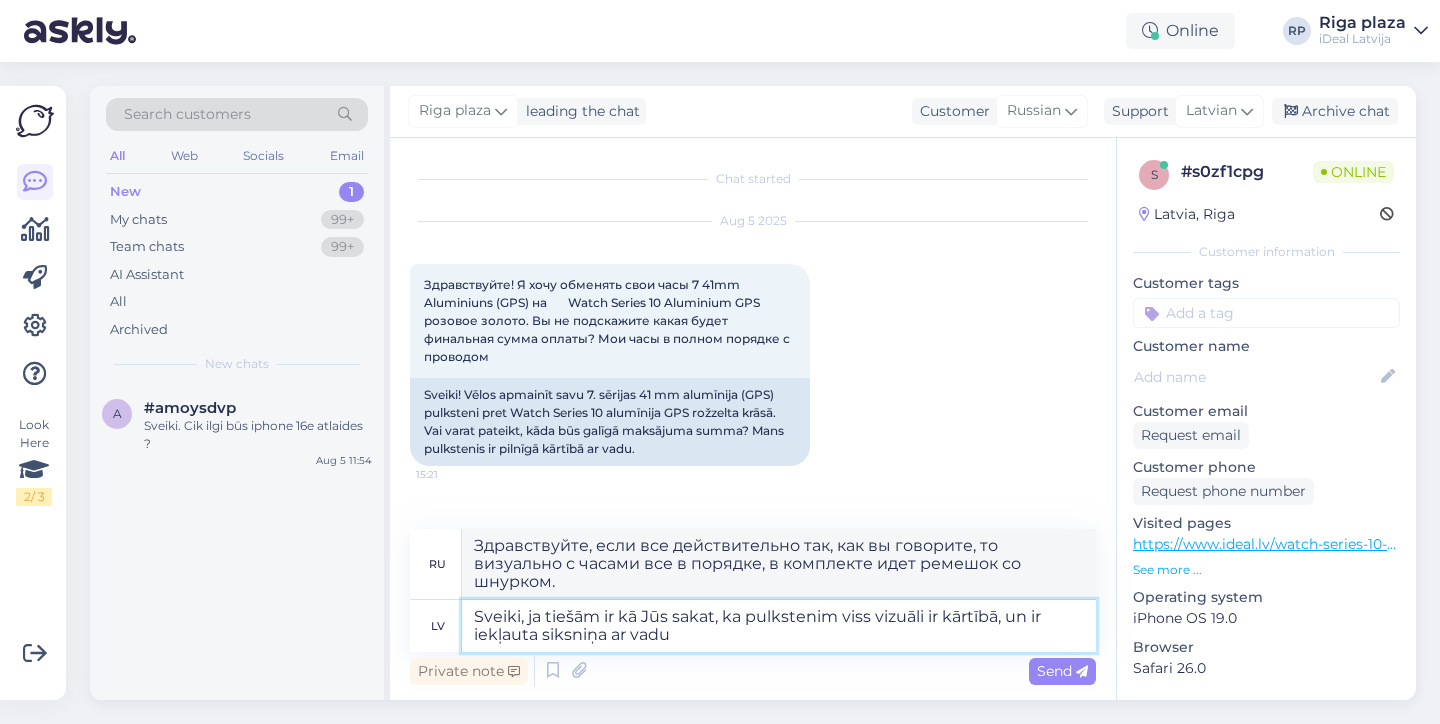 click on "Sveiki, ja tiešām ir kā Jūs sakat, ka pulkstenim viss vizuāli ir kārtībā, un ir iekļauta siksniņa ar vadu" at bounding box center (779, 626) 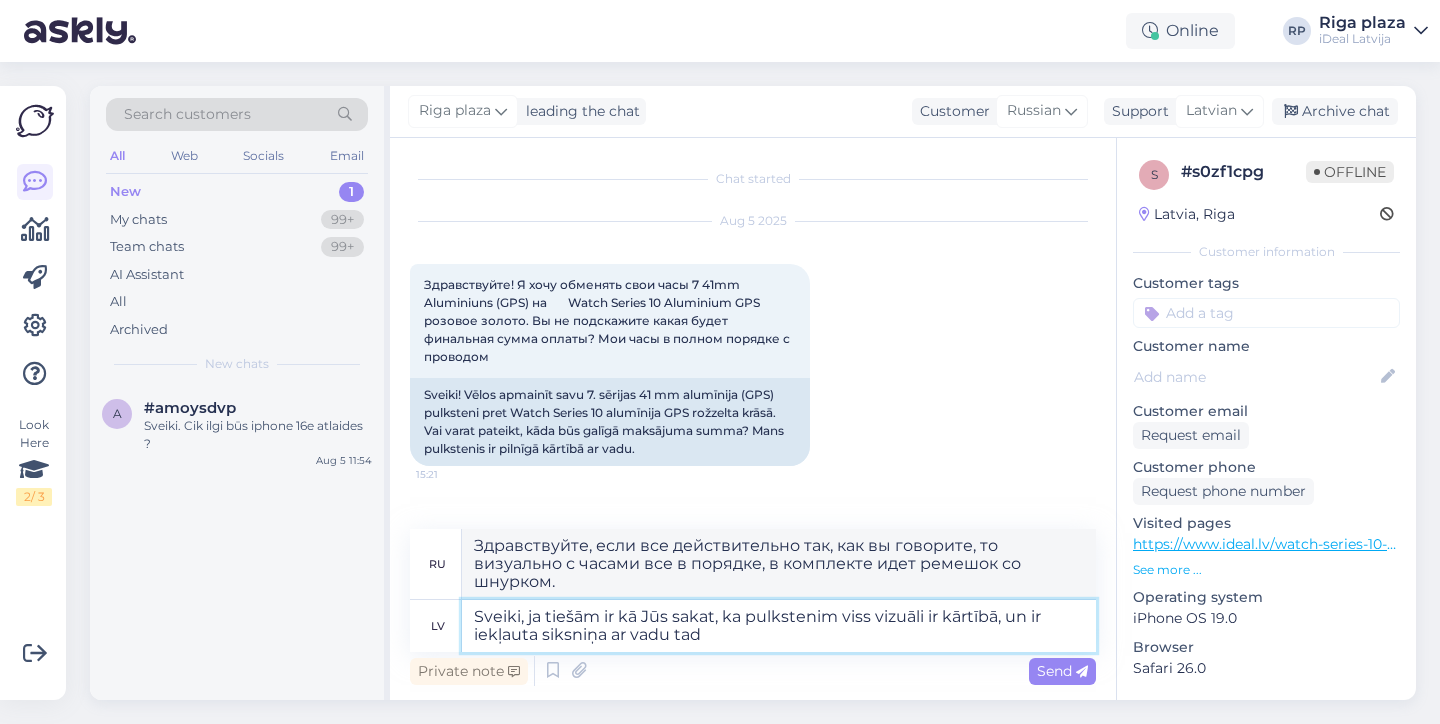 type on "Sveiki, ja tiešām ir kā Jūs sakat, ka pulkstenim viss vizuāli ir kārtībā, un ir iekļauta siksniņa ar vadu tad 9" 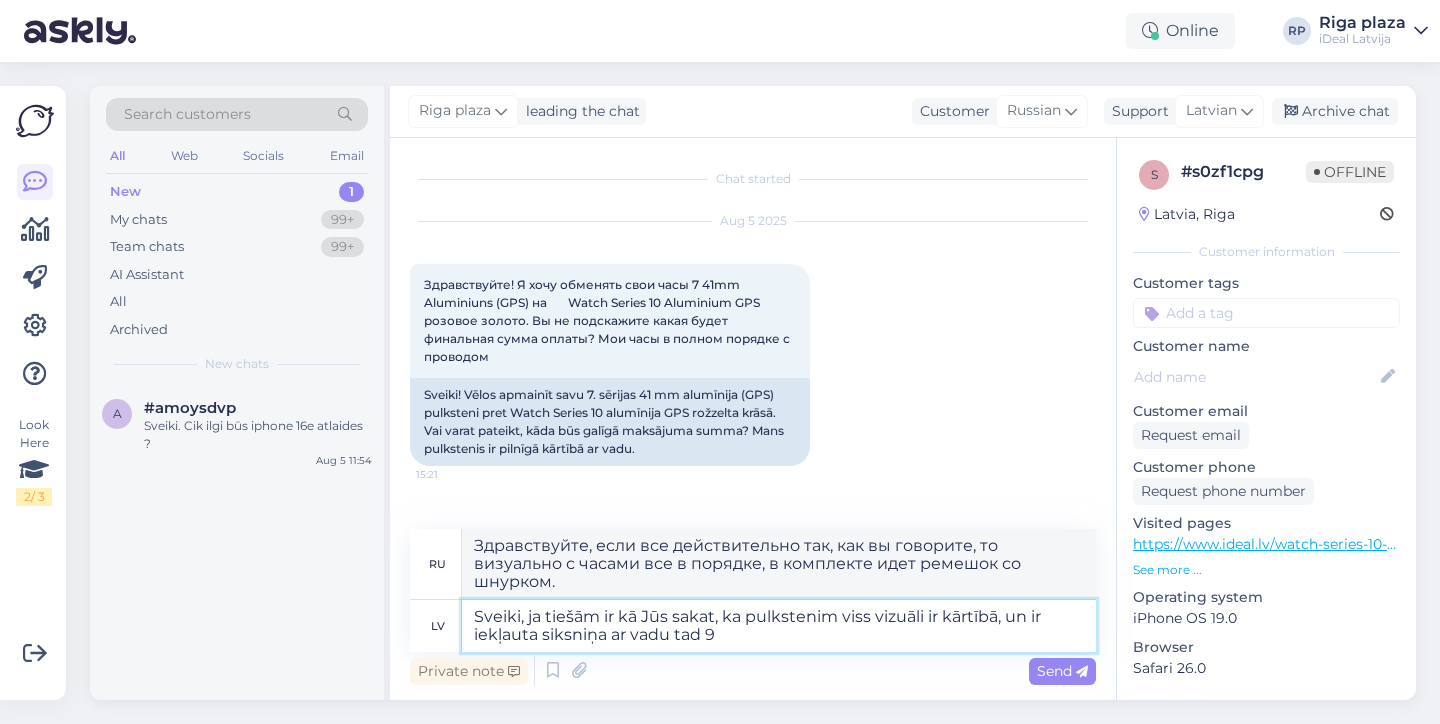 type on "Здравствуйте, если действительно так, как вы говорите, что с часами визуально все в порядке, и в комплекте идет ремешок со шнурком, то" 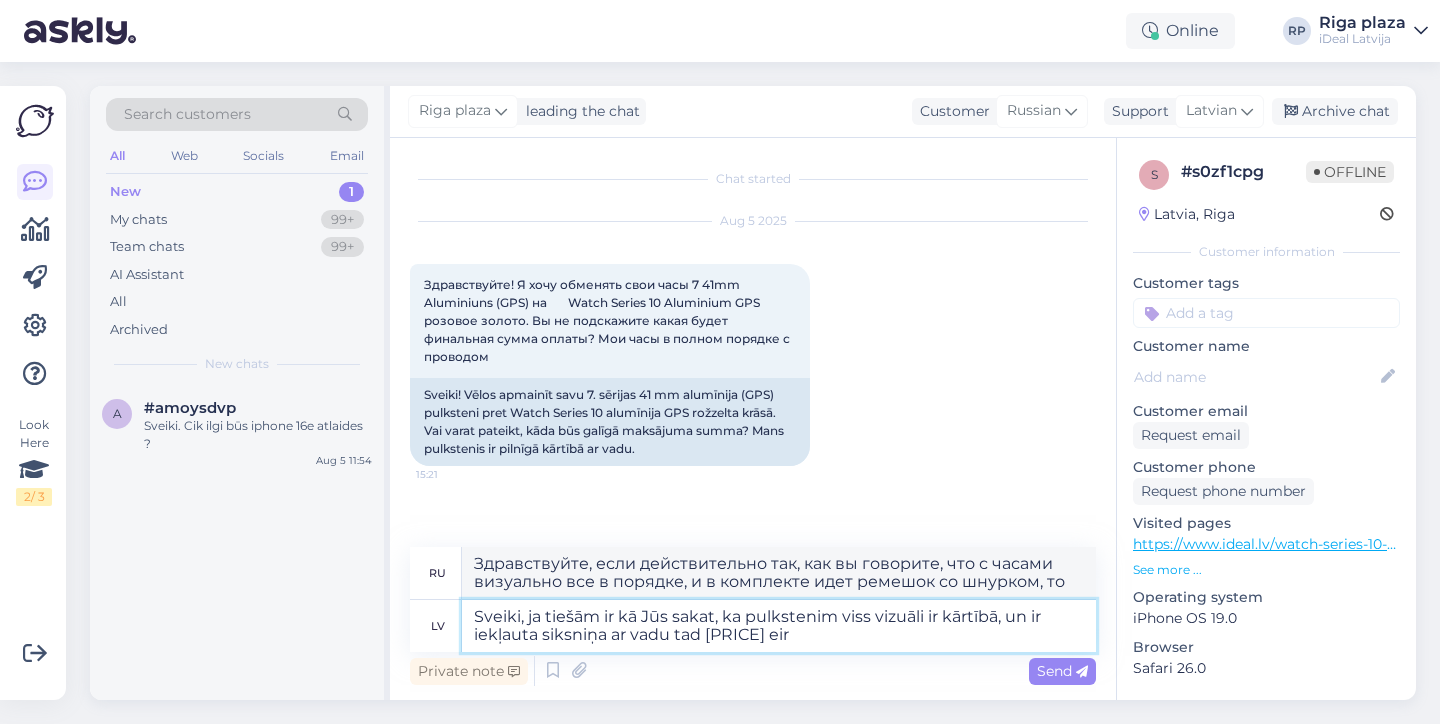 type on "Sveiki, ja tiešām ir kā Jūs sakat, ka pulkstenim viss vizuāli ir kārtībā, un ir iekļauta siksniņa ar vadu tad 93 eiro" 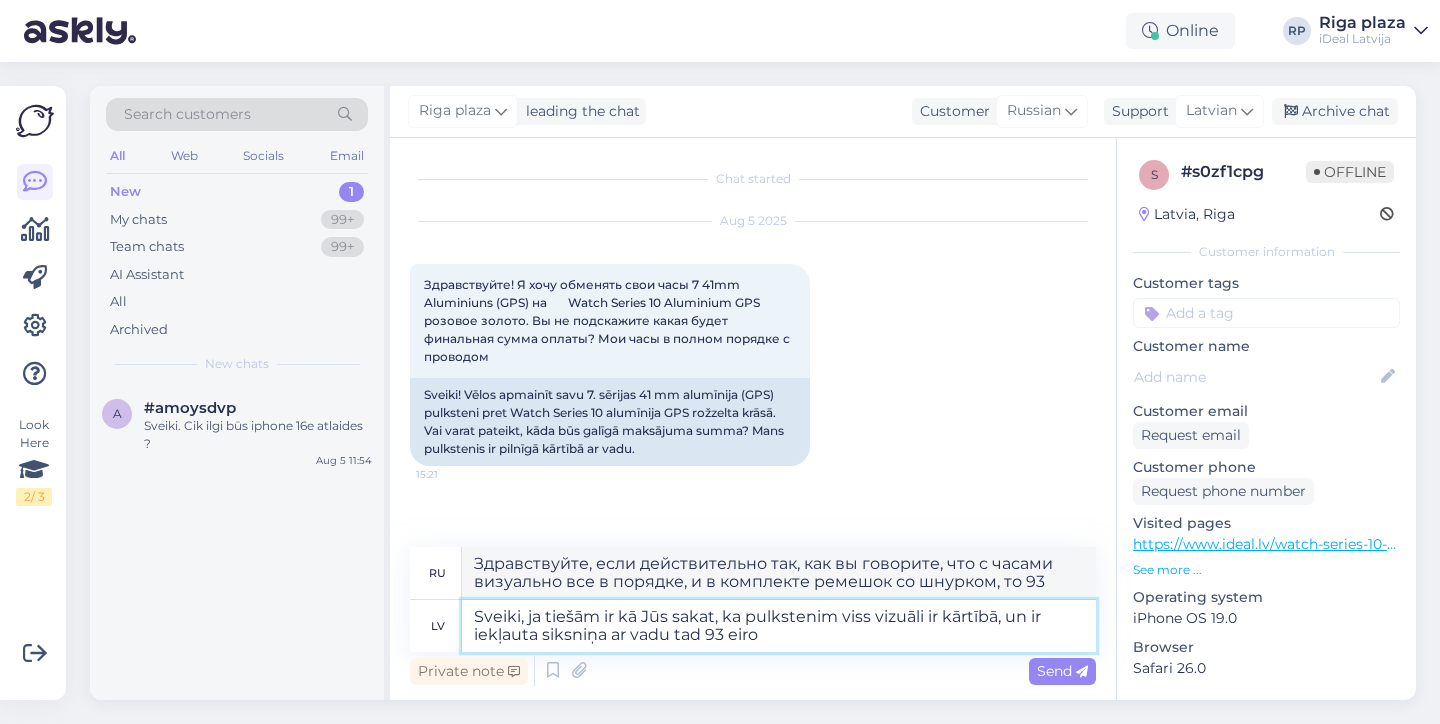 type on "Здравствуйте, если действительно так, как вы говорите, что с часами визуально все в порядке, и в комплекте ремешок со шнурком, то [PRICE] евро" 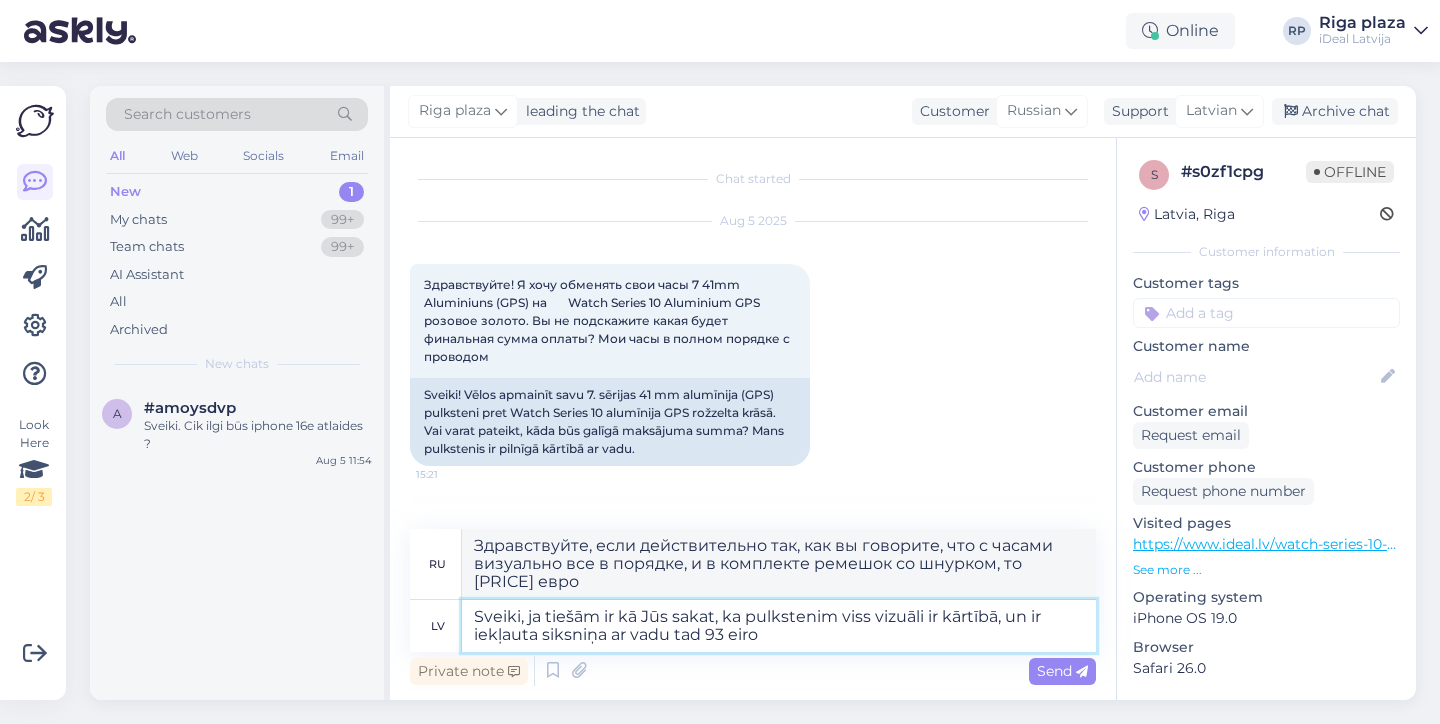 click on "Sveiki, ja tiešām ir kā Jūs sakat, ka pulkstenim viss vizuāli ir kārtībā, un ir iekļauta siksniņa ar vadu tad 93 eiro" at bounding box center [779, 626] 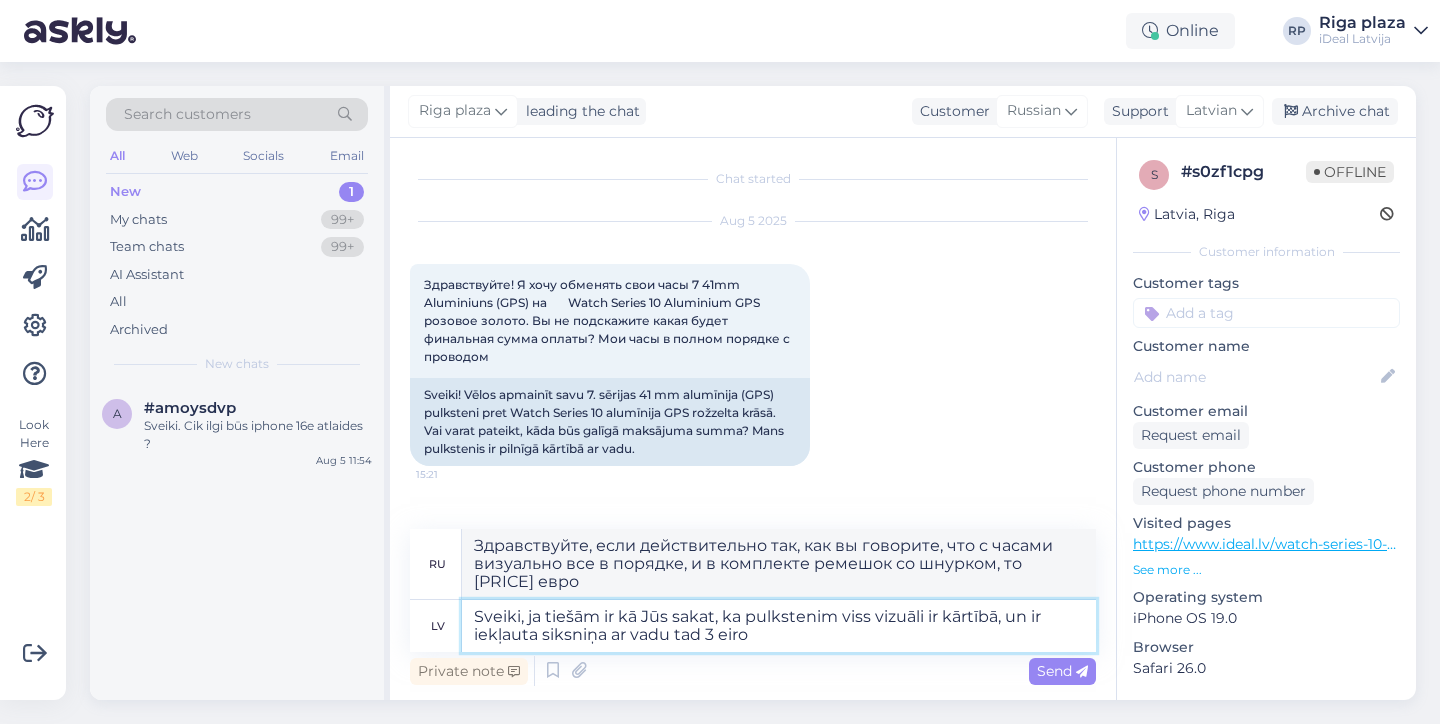 type on "Sveiki, ja tiešām ir kā Jūs sakat, ka pulkstenim viss vizuāli ir kārtībā, un ir iekļauta siksniņa ar vadu tad 73 eiro" 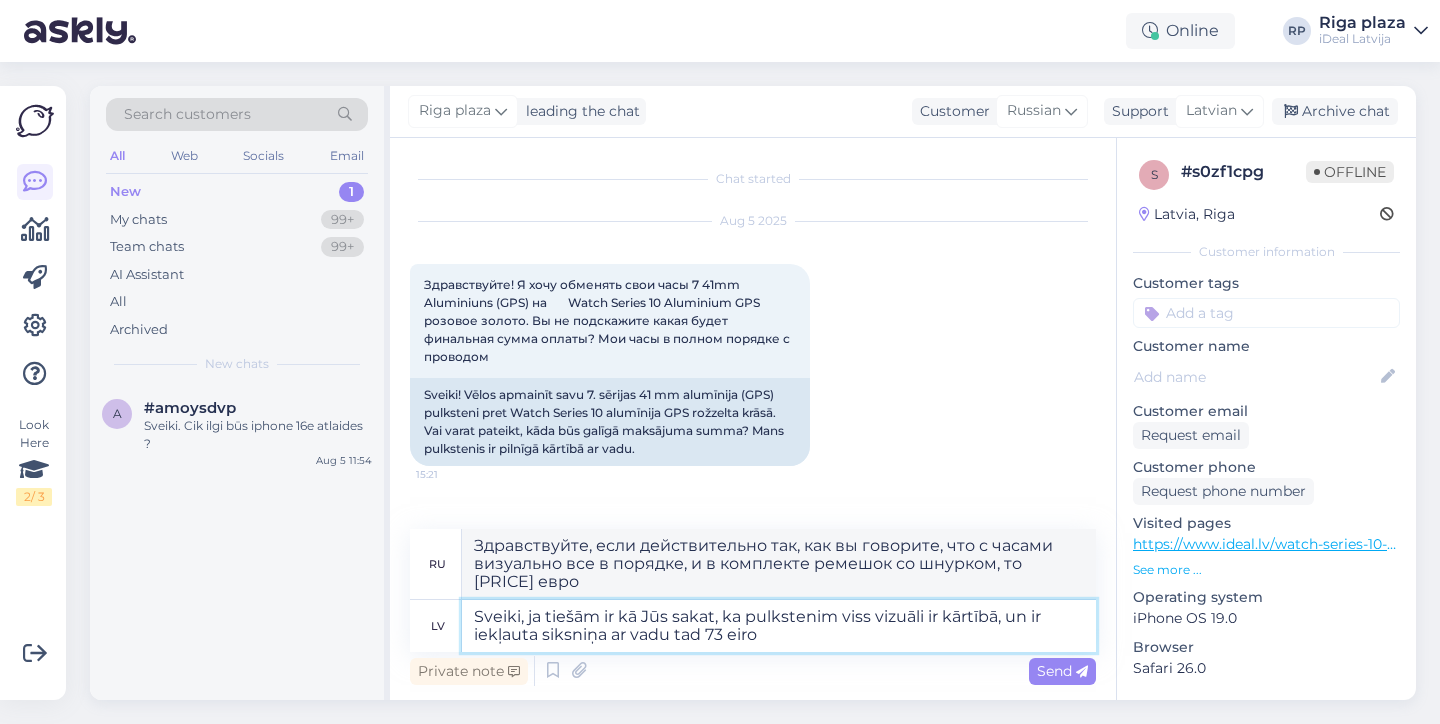 type on "Здравствуйте, если действительно так, как вы говорите, что с часами визуально все в порядке, и в комплекте ремешок со шнурком, то 73 евро" 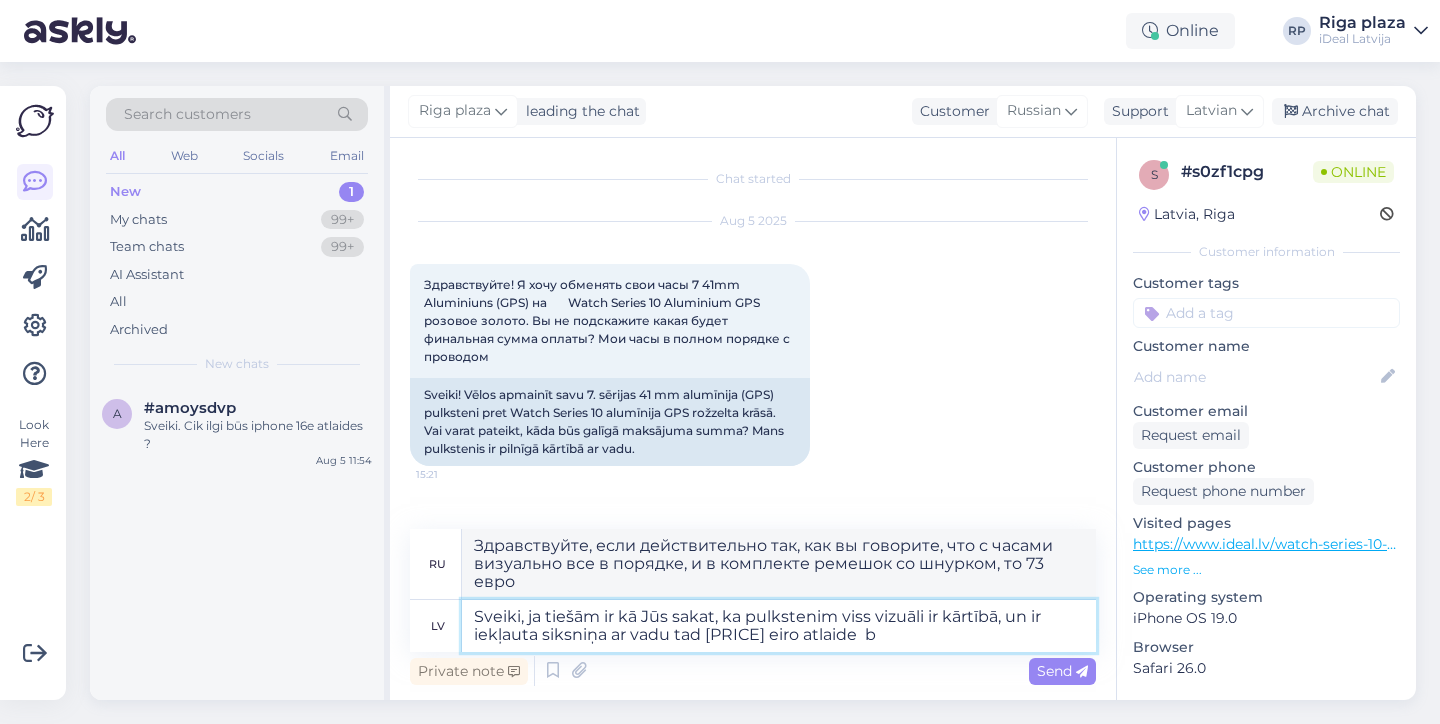 type on "Sveiki, ja tiešām ir kā Jūs sakat, ka pulkstenim viss vizuāli ir kārtībā, un ir iekļauta siksniņa ar vadu tad [PRICE] eiro atlaide  b'" 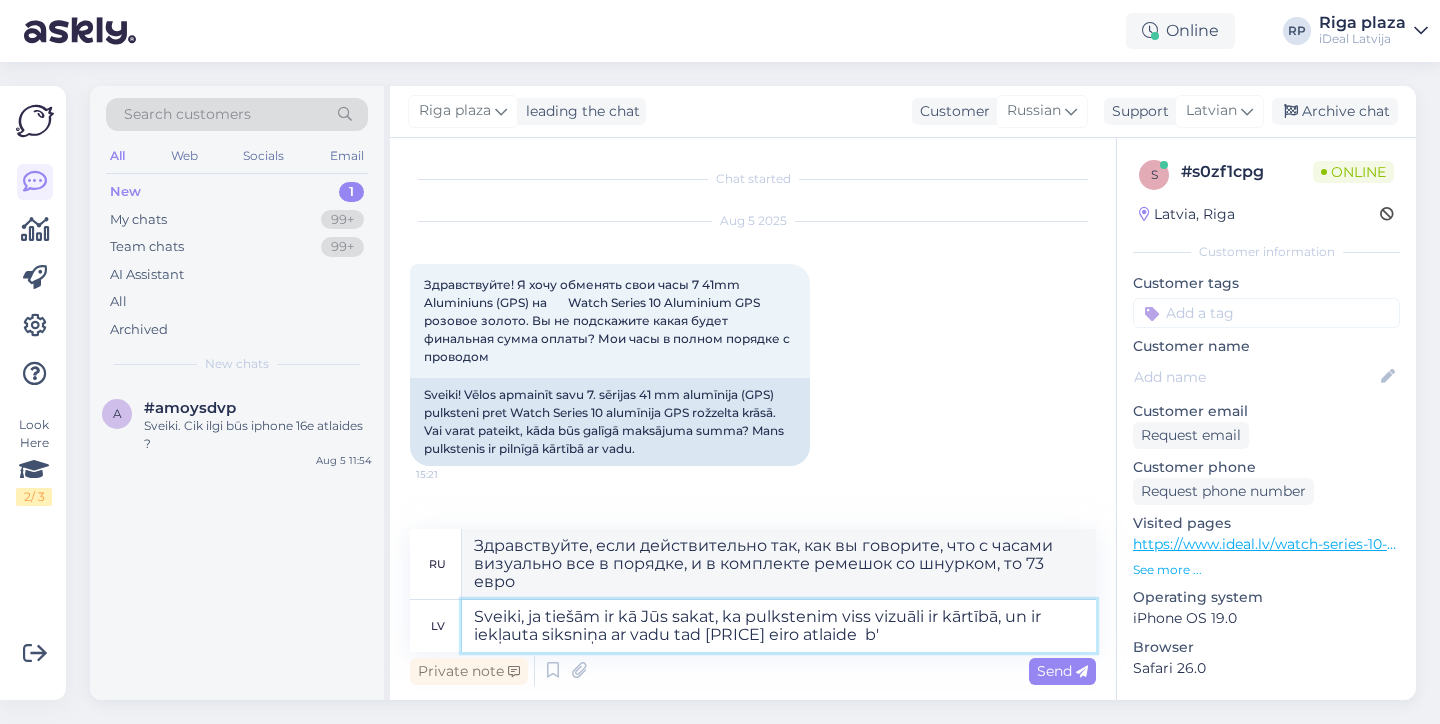type on "Здравствуйте, если все действительно так, как вы говорите, что с часами визуально все в порядке, и в комплекте ремешок со шнурком, то скидка 73 евро" 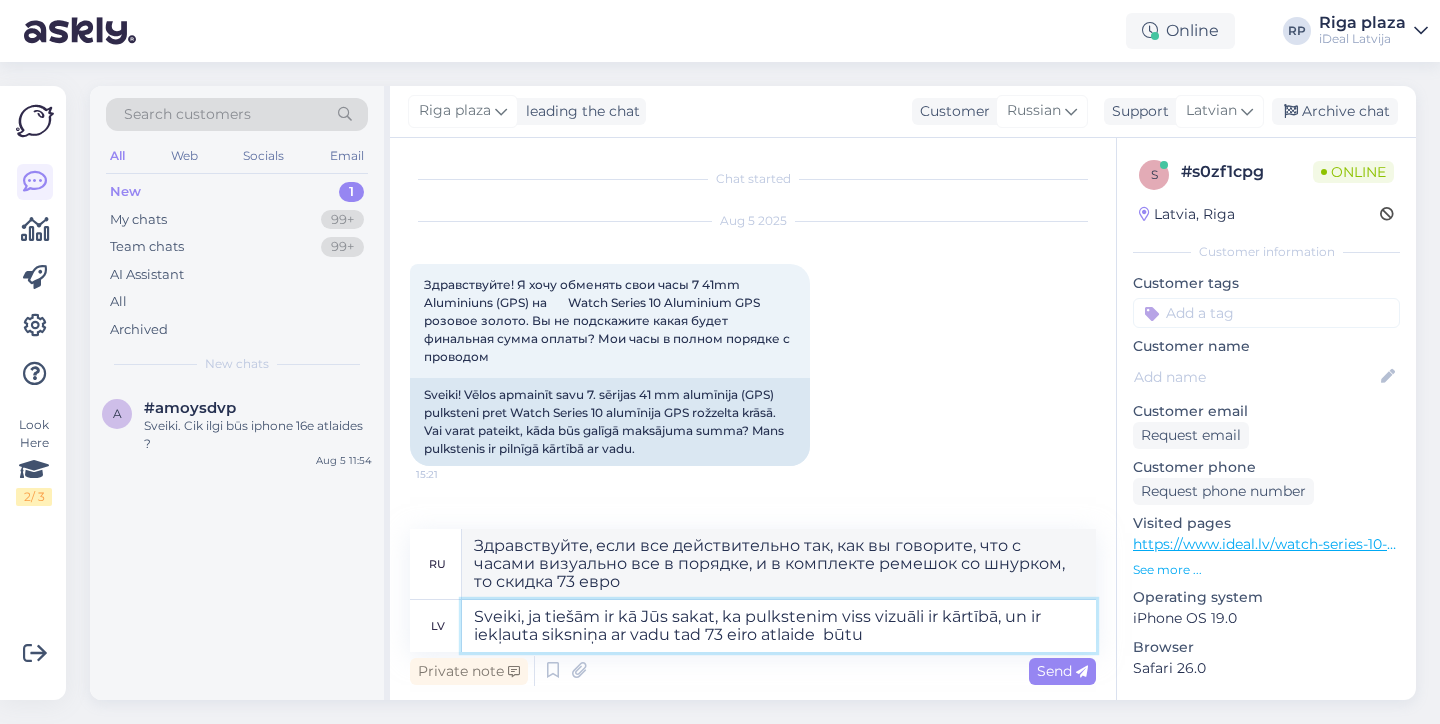 type on "Sveiki, ja tiešām ir kā Jūs sakat, ka pulkstenim viss vizuāli ir kārtībā, un ir iekļauta siksniņa ar vadu tad 73 eiro atlaide  būt" 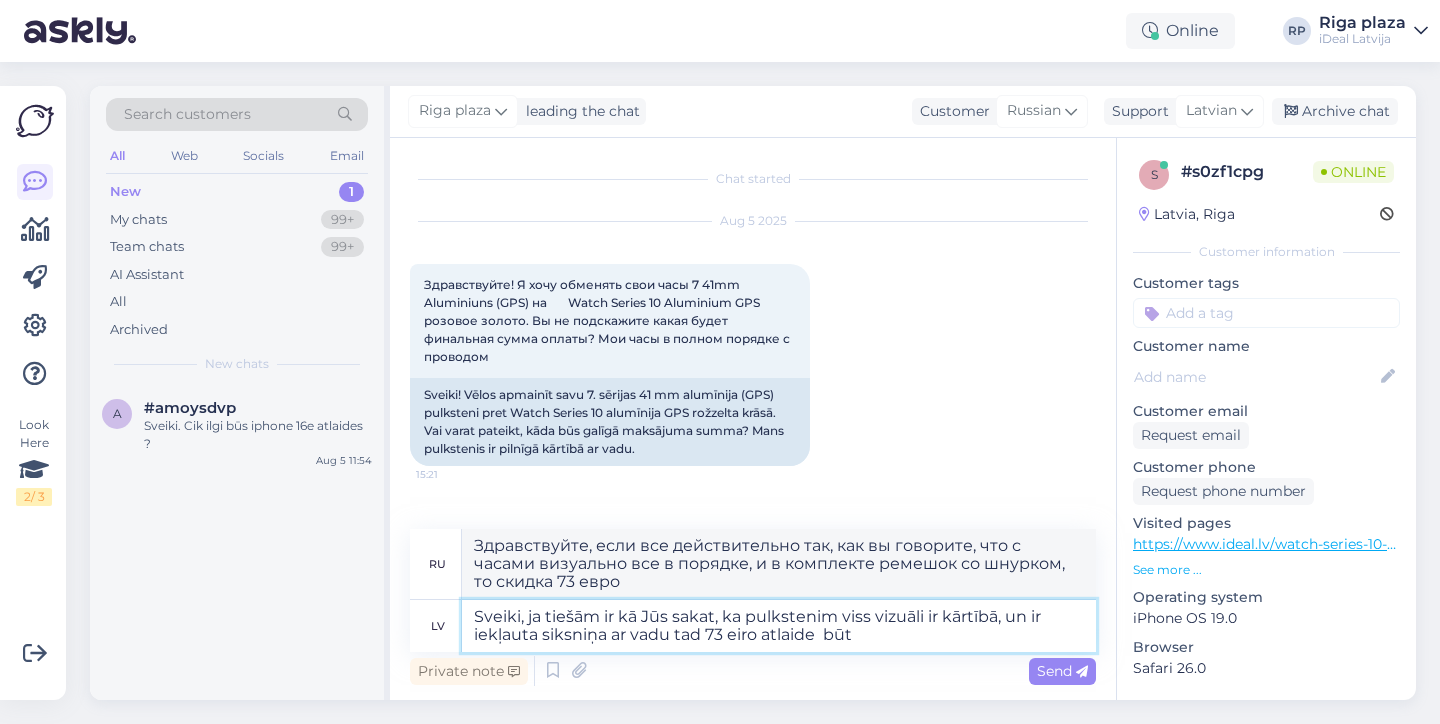 type on "Здравствуйте, если действительно так, как вы говорите, что с часами визуально все в порядке, и в комплекте ремешок со шнурком, то скидка 73 евро будет" 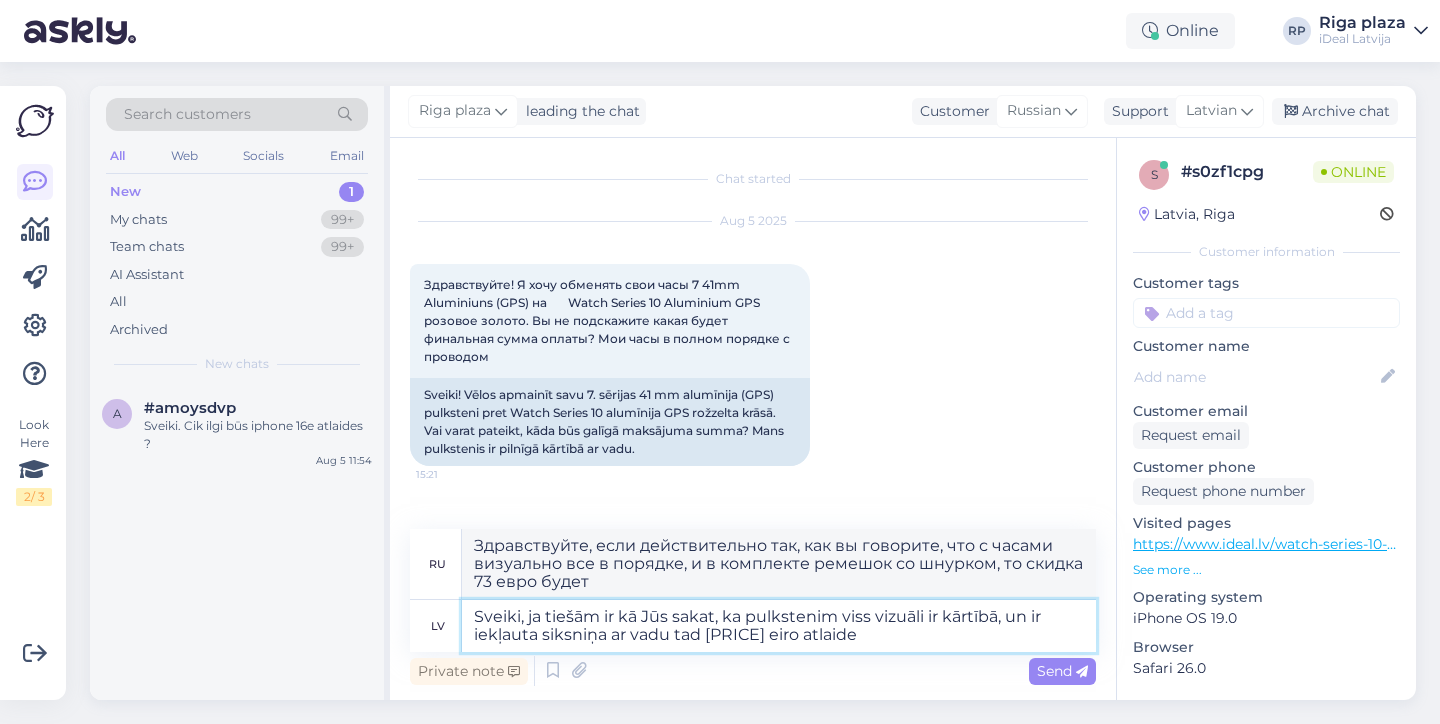 type on "Sveiki, ja tiešām ir kā Jūs sakat, ka pulkstenim viss vizuāli ir kārtībā, un ir iekļauta siksniņa ar vadu tad 73 eiro atlaide b" 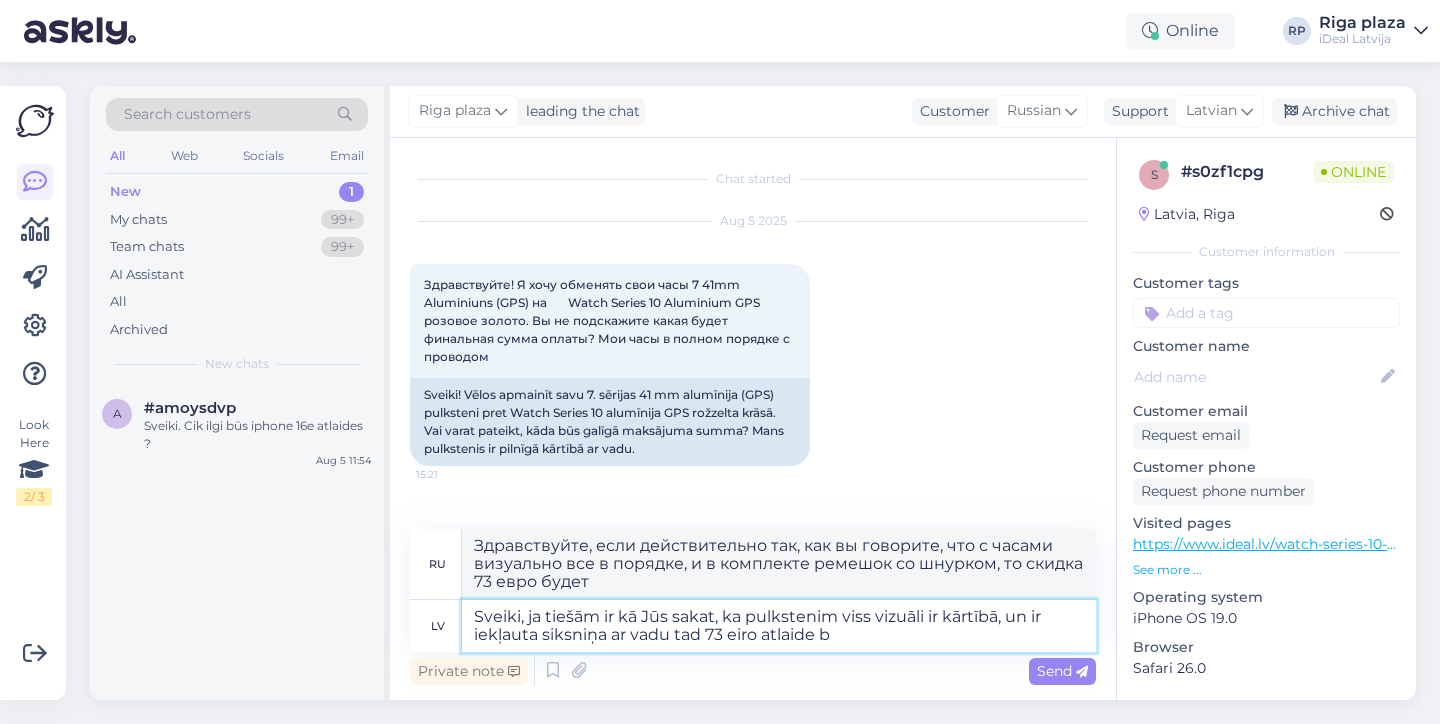 type on "Здравствуйте, если все действительно так, как вы говорите, что с часами визуально все в порядке, и в комплекте ремешок со шнурком, то скидка 73 евро" 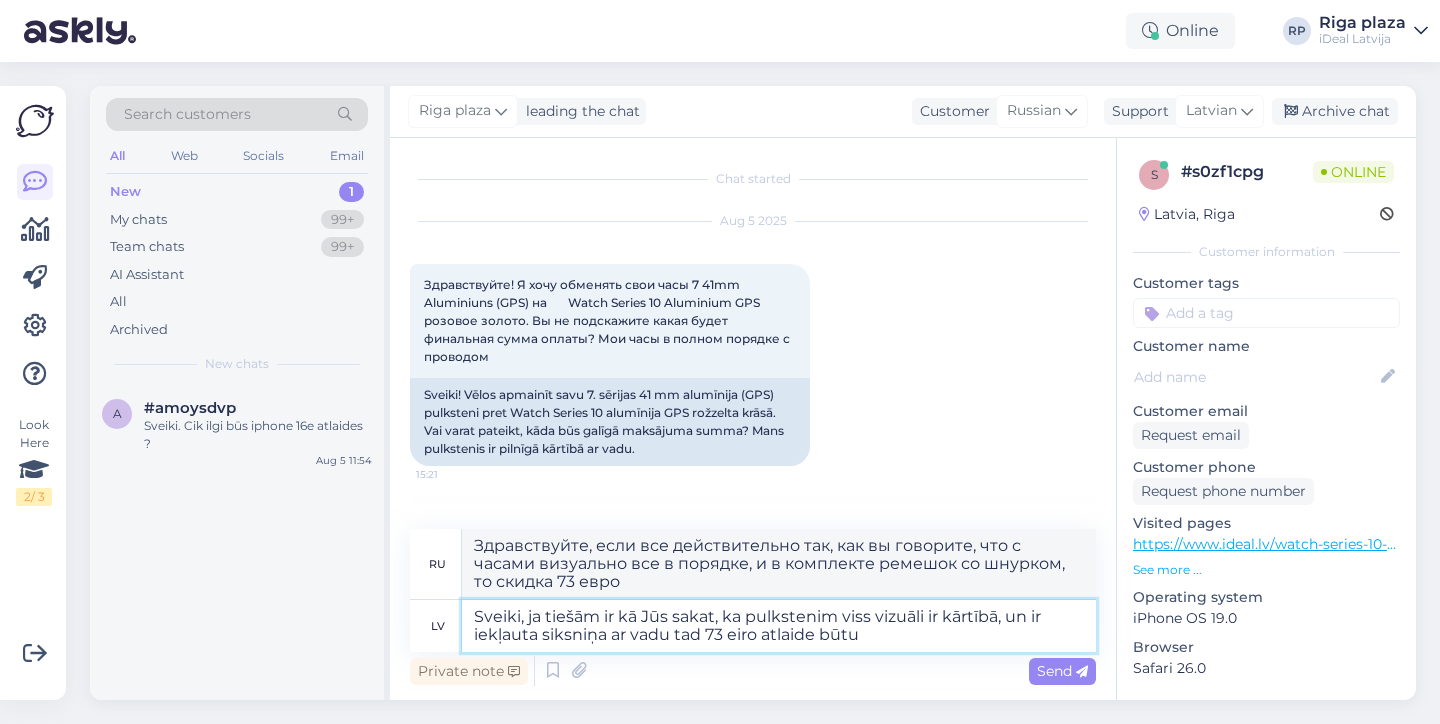 type on "Sveiki, ja tiešām ir kā Jūs sakat, ka pulkstenim viss vizuāli ir kārtībā, un ir iekļauta siksniņa ar vadu tad 73 eiro atlaide būtu." 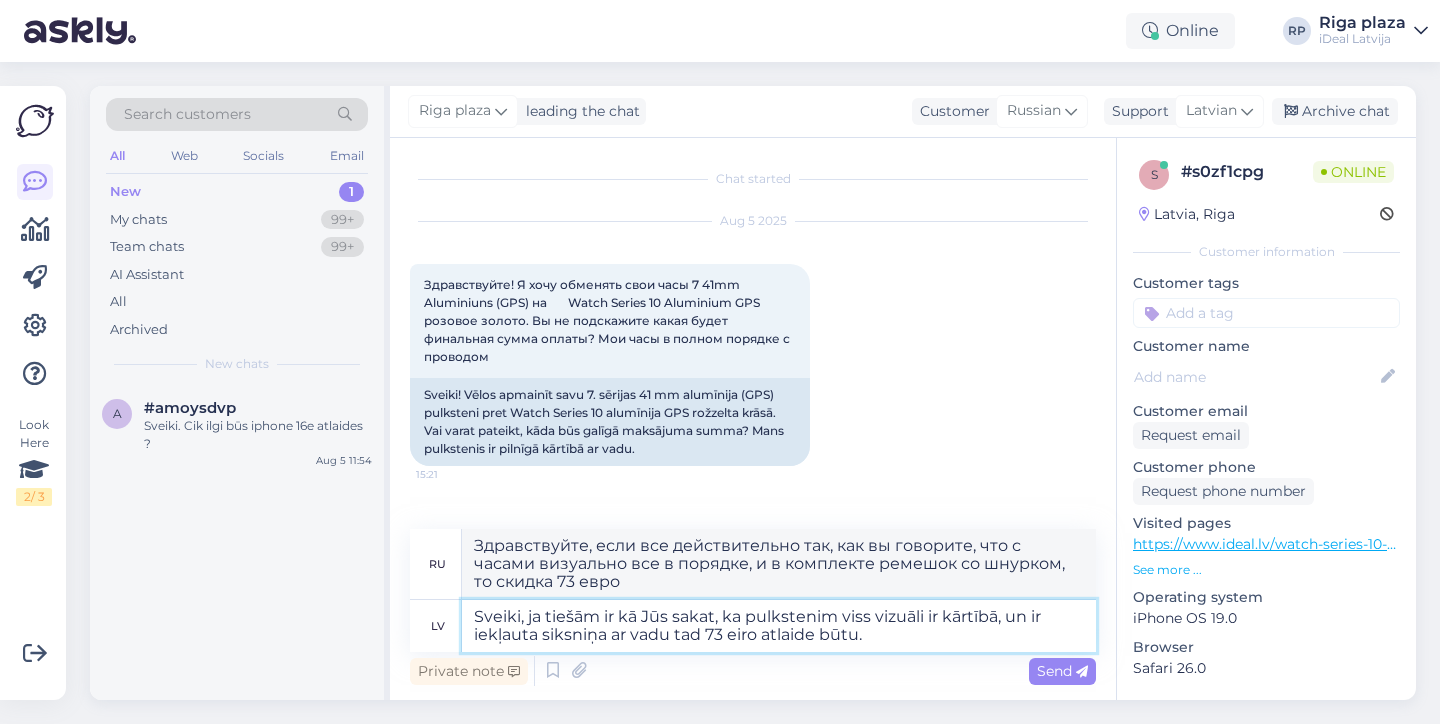 type on "Здравствуйте, если все действительно так, как вы говорите, что с часами визуально все в порядке, и в комплекте идет ремешок со шнурком, то скидка будет 73 евро." 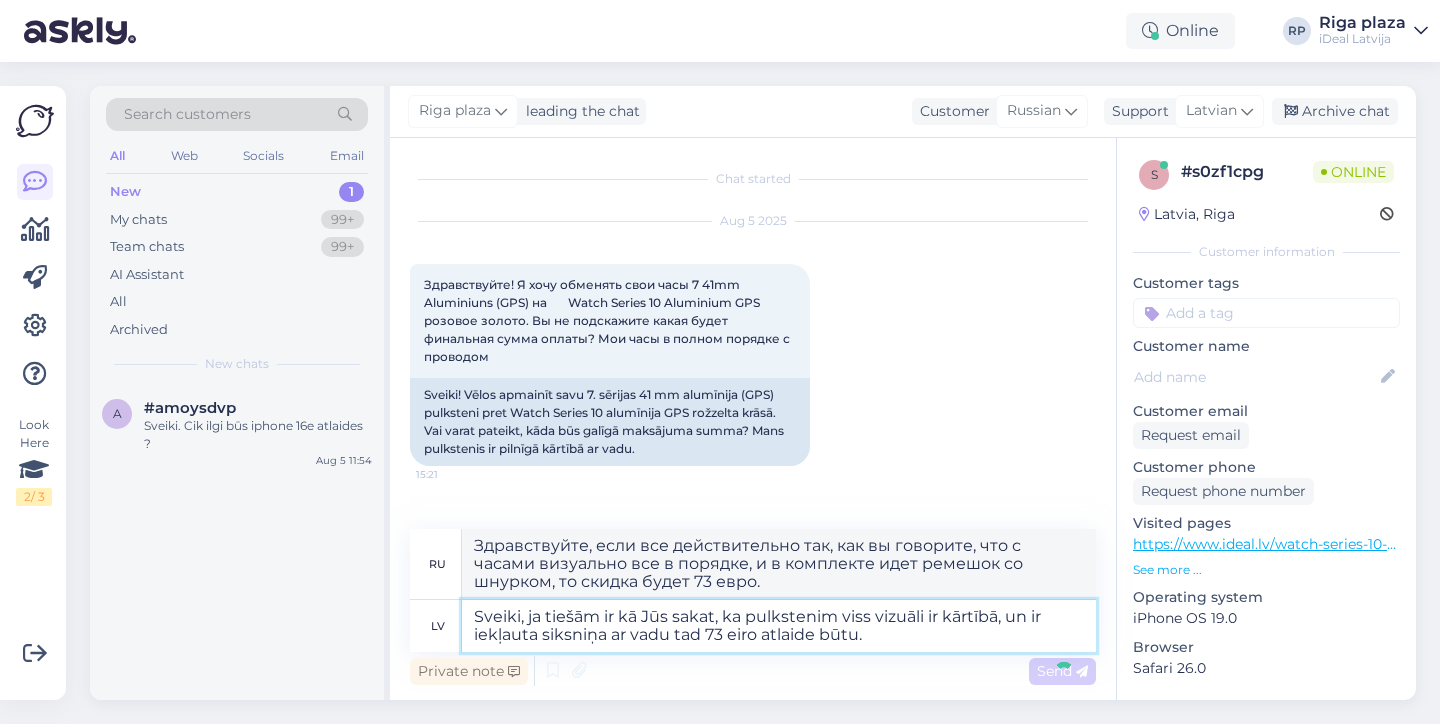 type 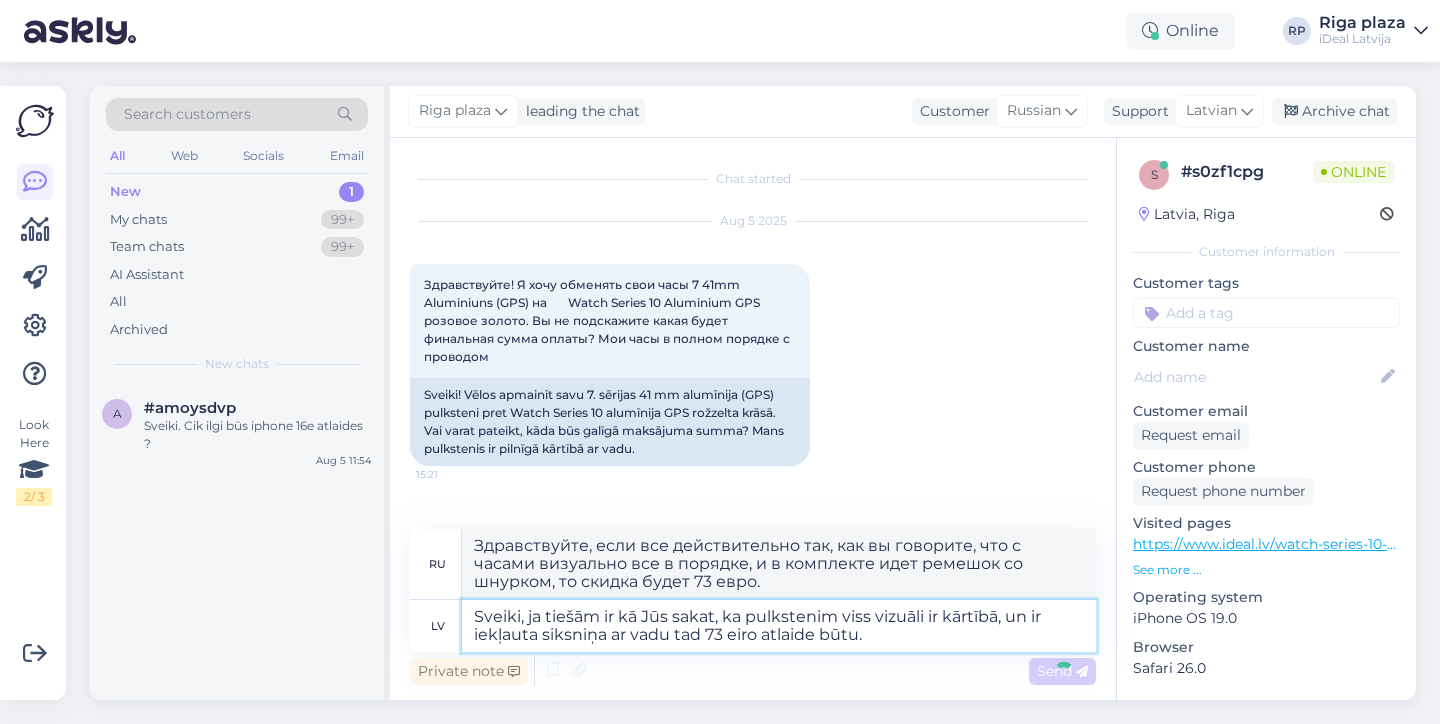 type 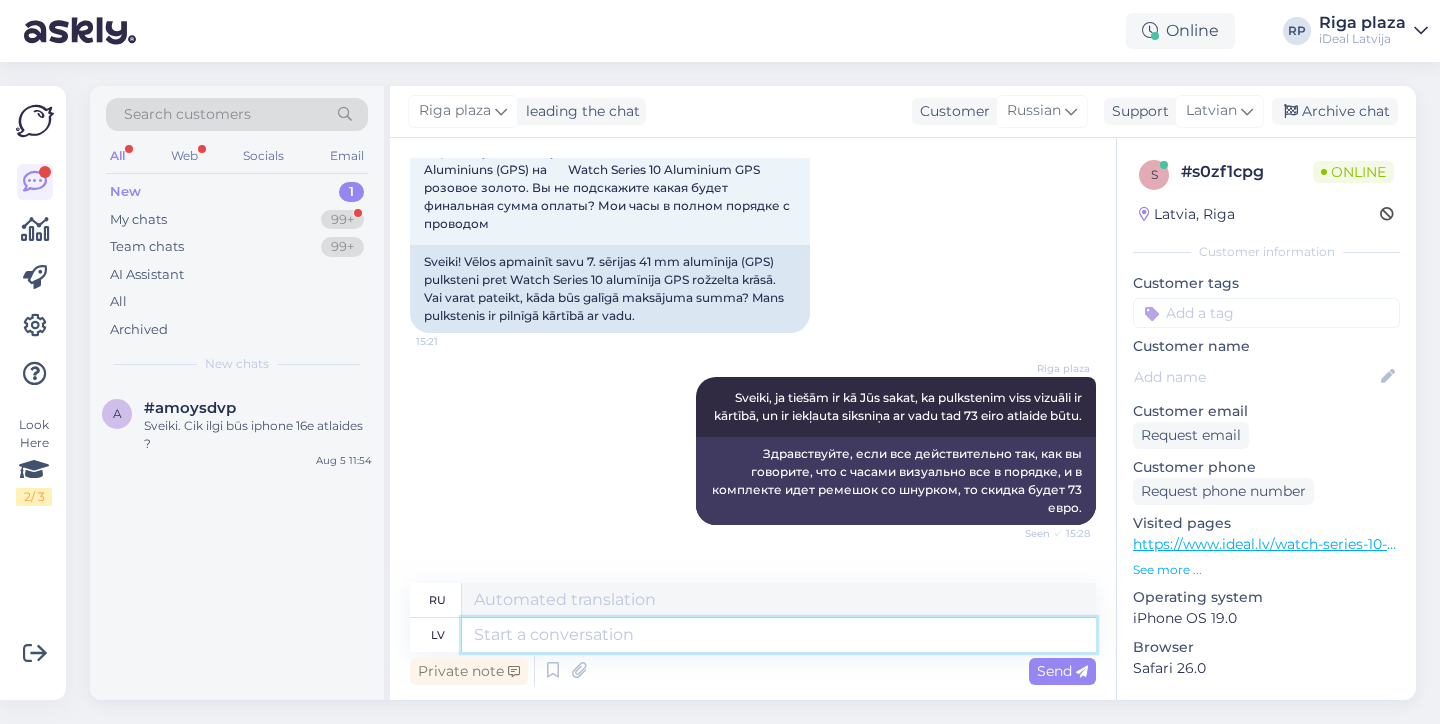 scroll, scrollTop: 271, scrollLeft: 0, axis: vertical 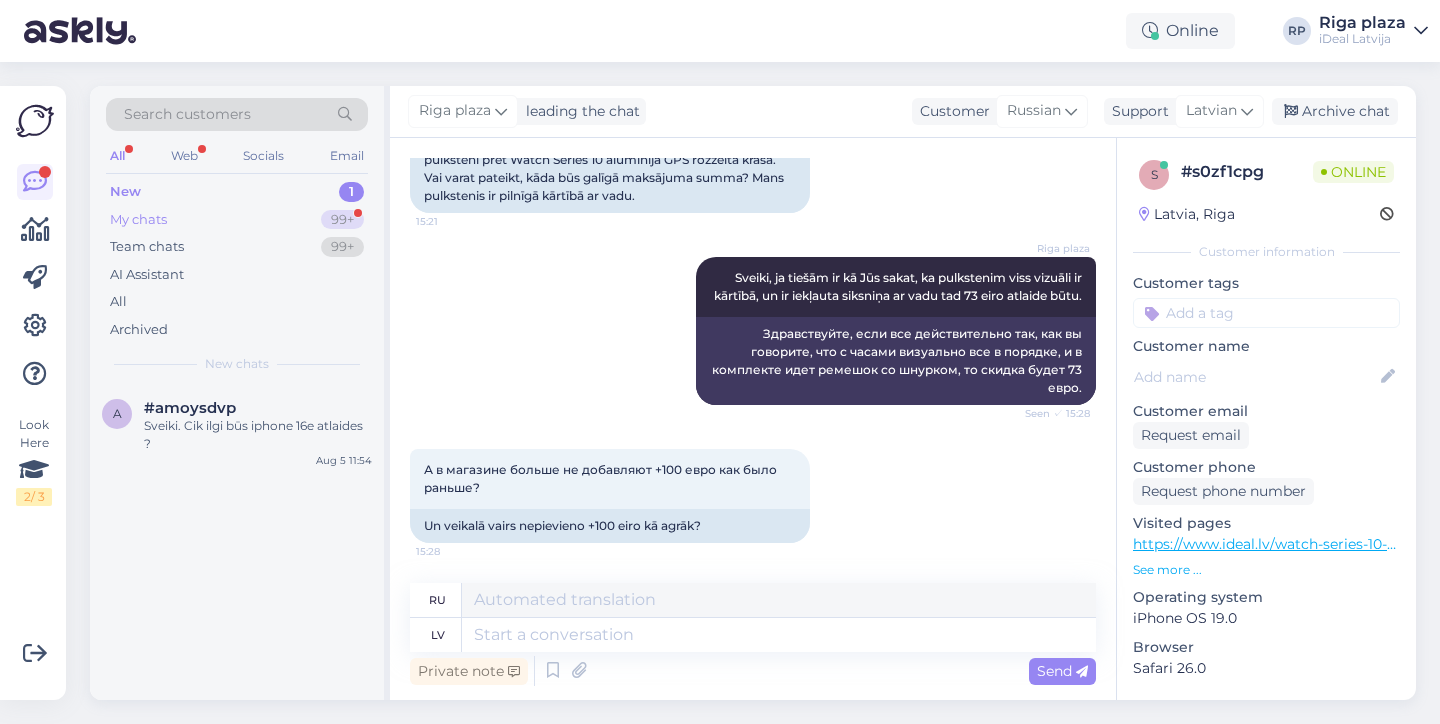click on "My chats 99+" at bounding box center (237, 220) 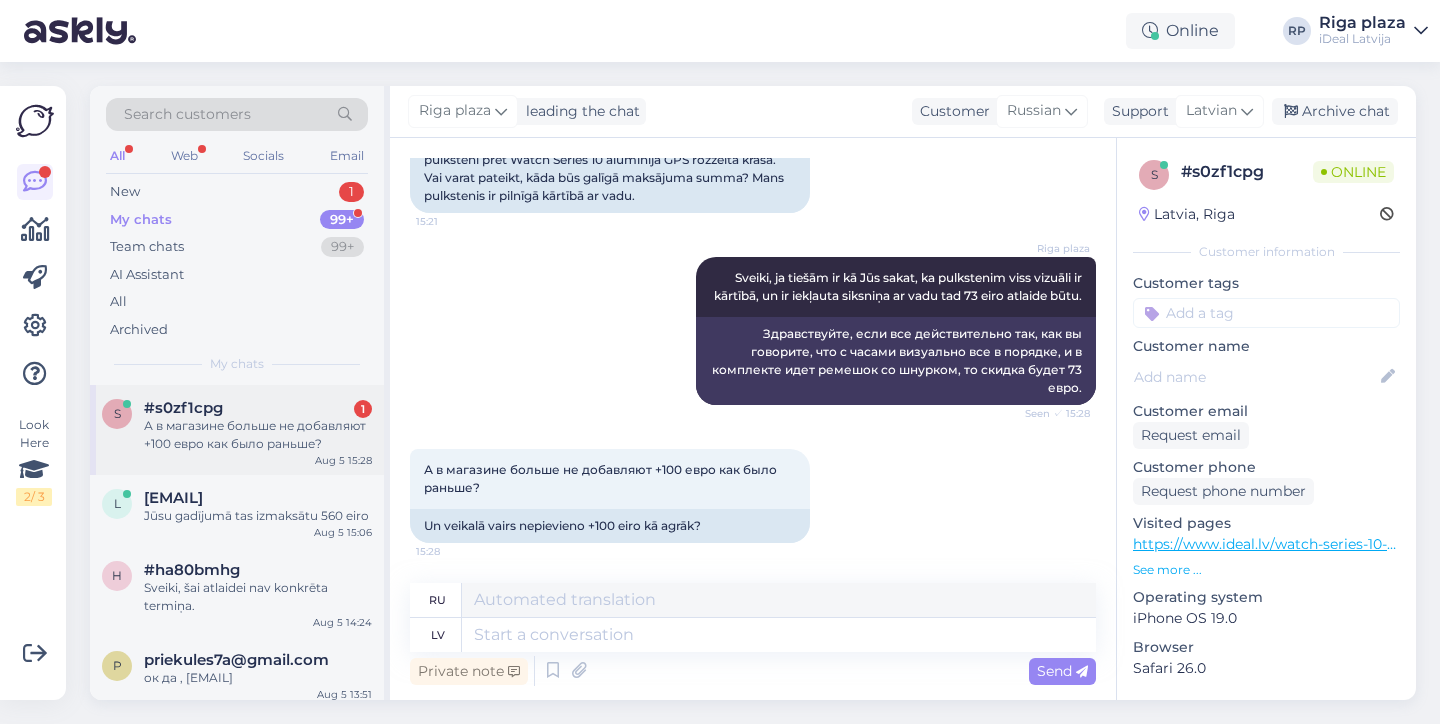 click on "А в магазине больше не добавляют +100 евро как было раньше?" at bounding box center [258, 435] 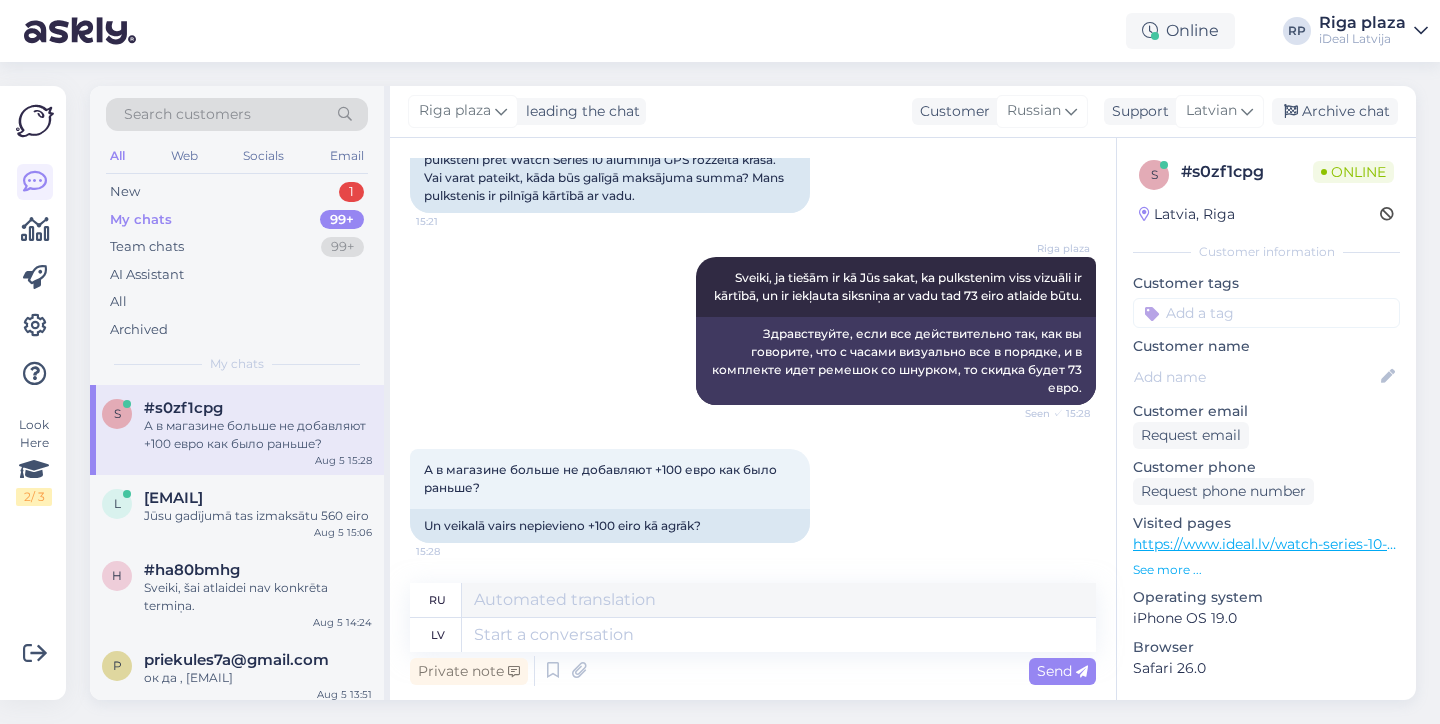 scroll, scrollTop: 271, scrollLeft: 0, axis: vertical 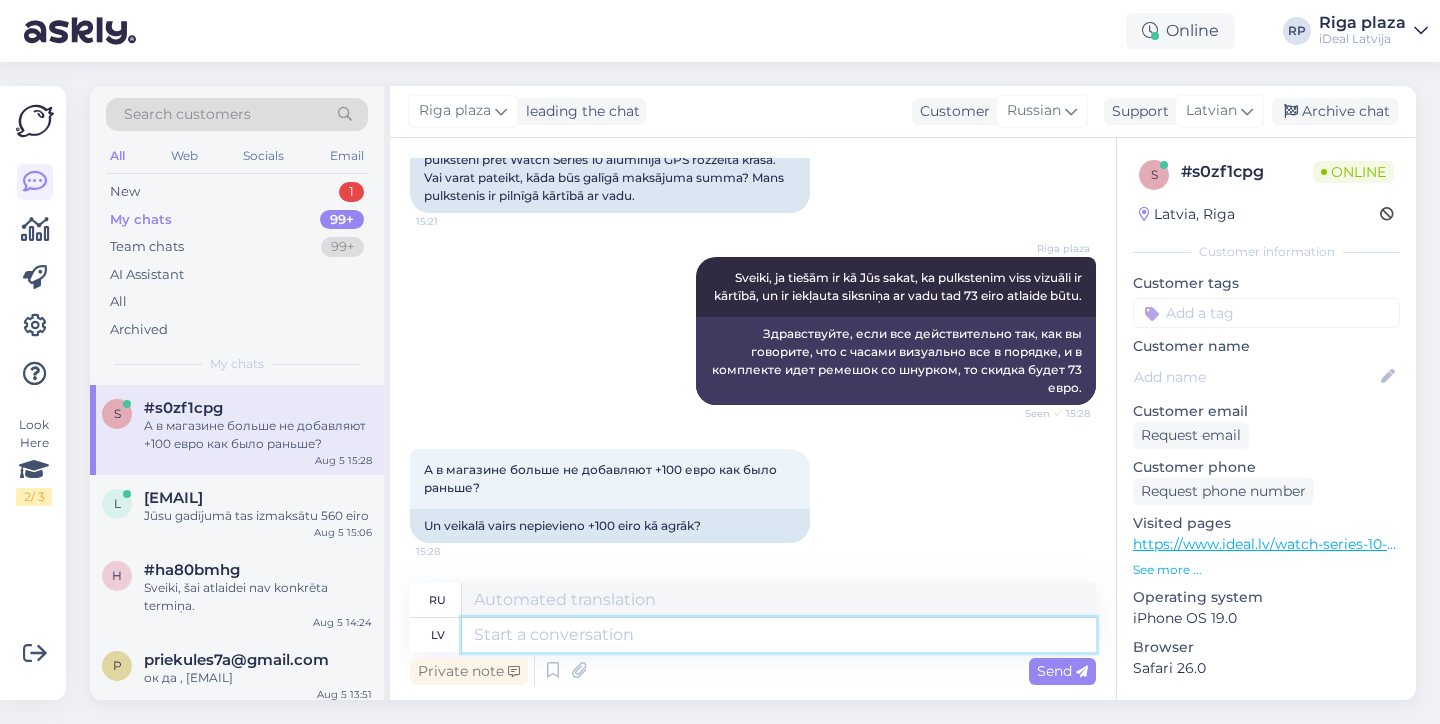 click at bounding box center [779, 635] 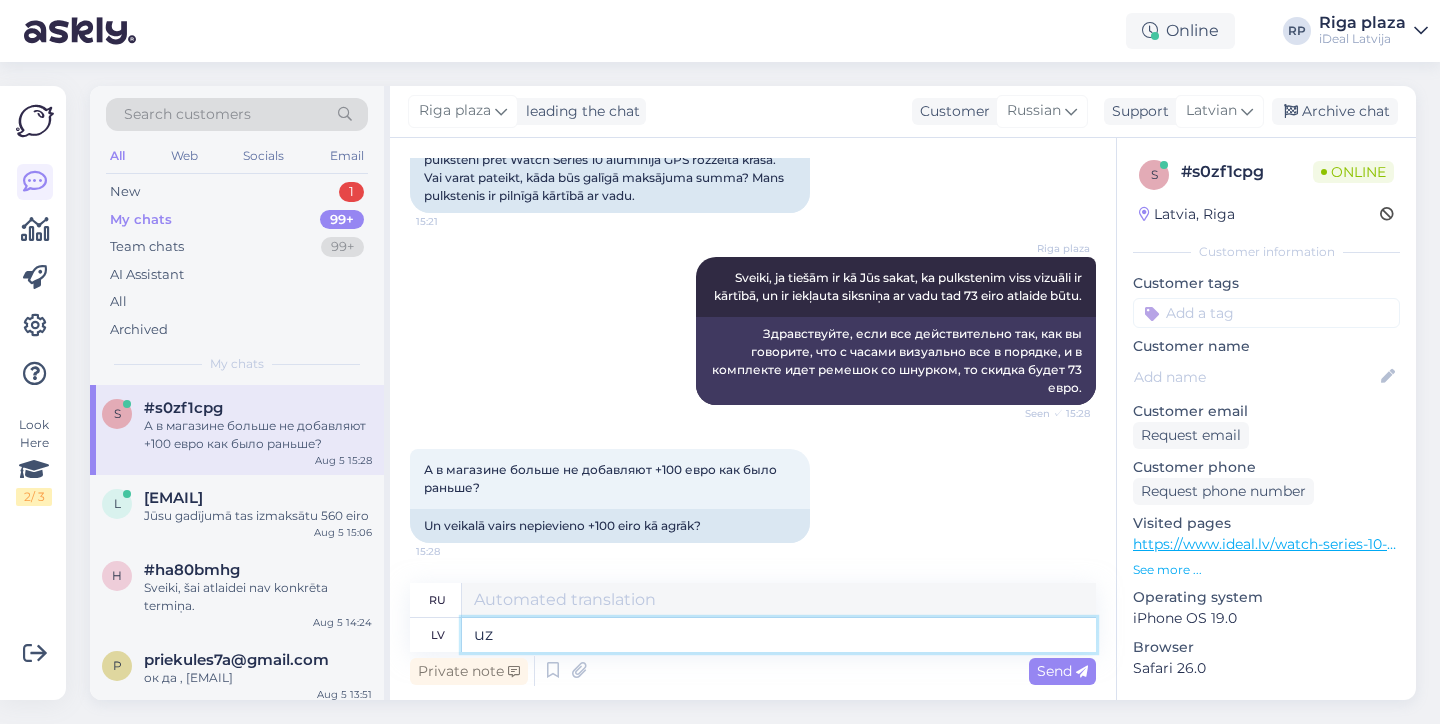 type on "u" 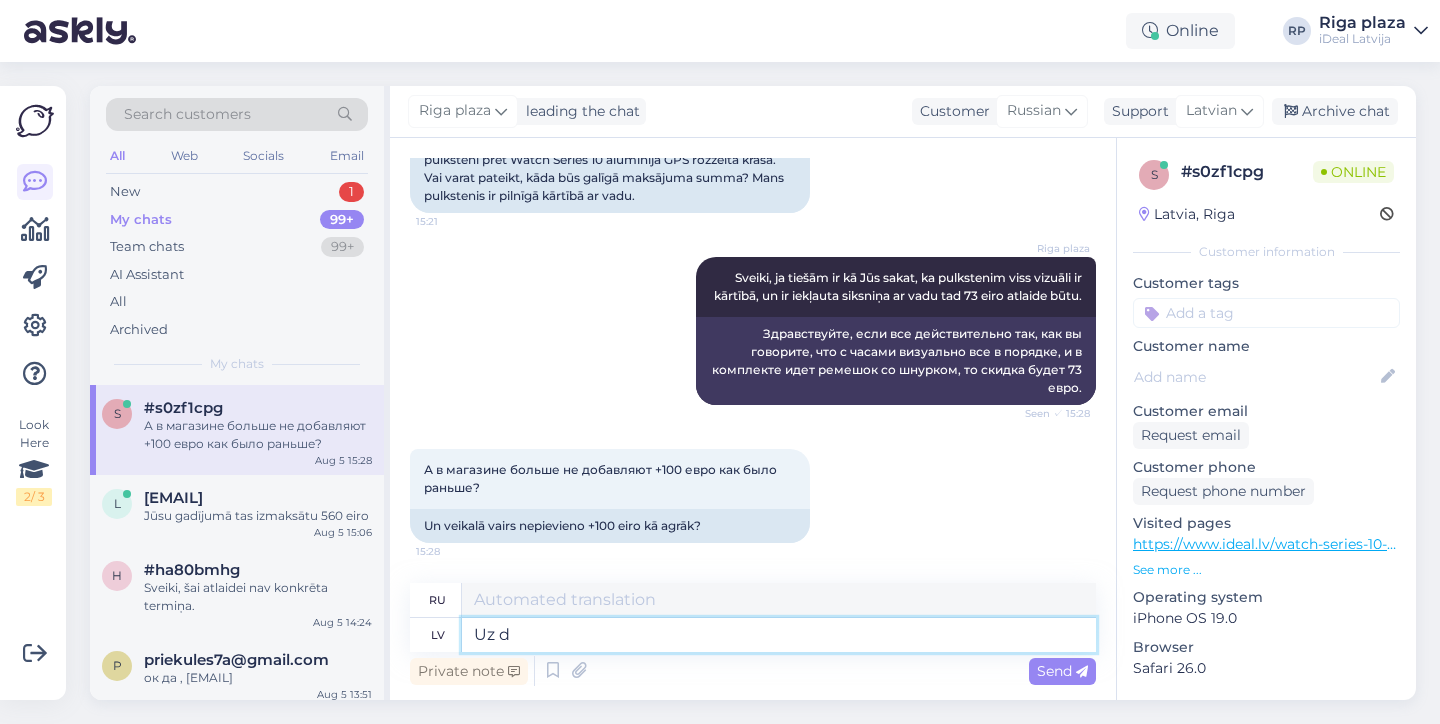 type on "Uz do" 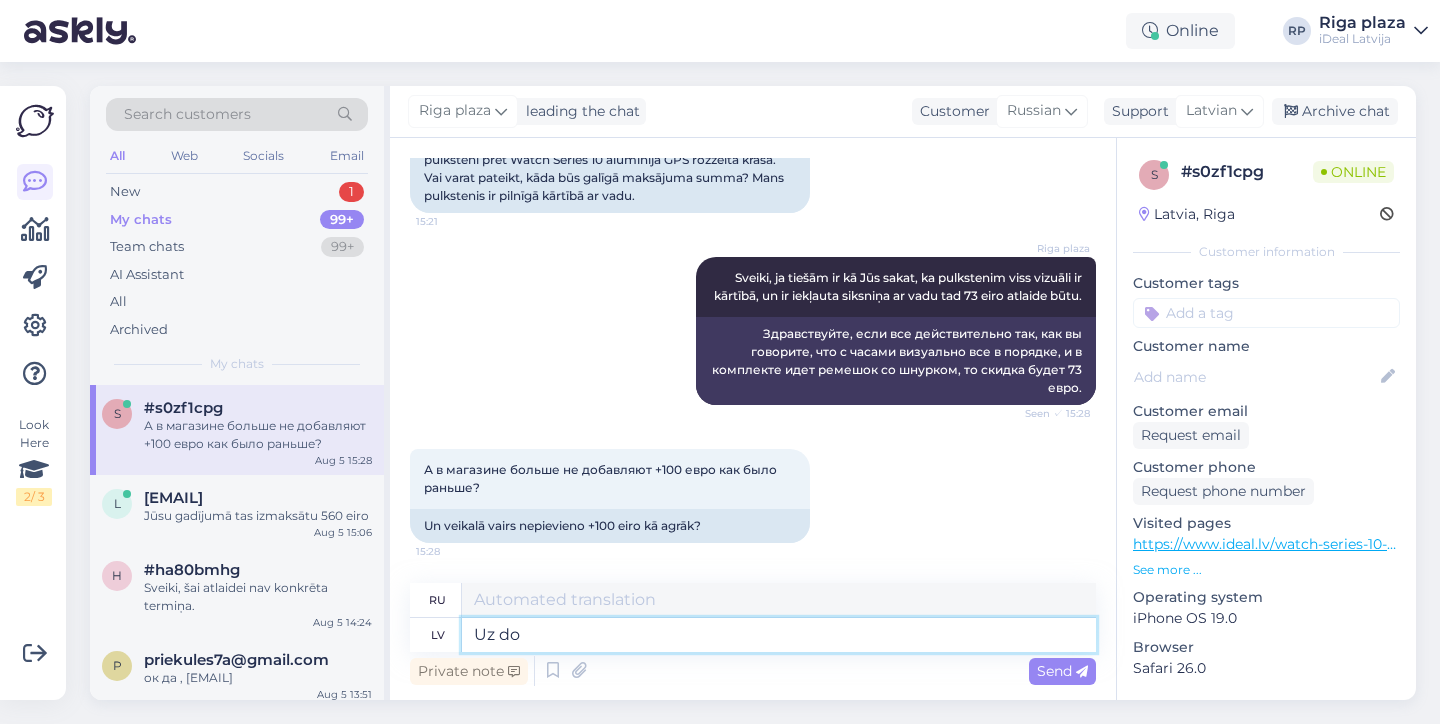 type on "К" 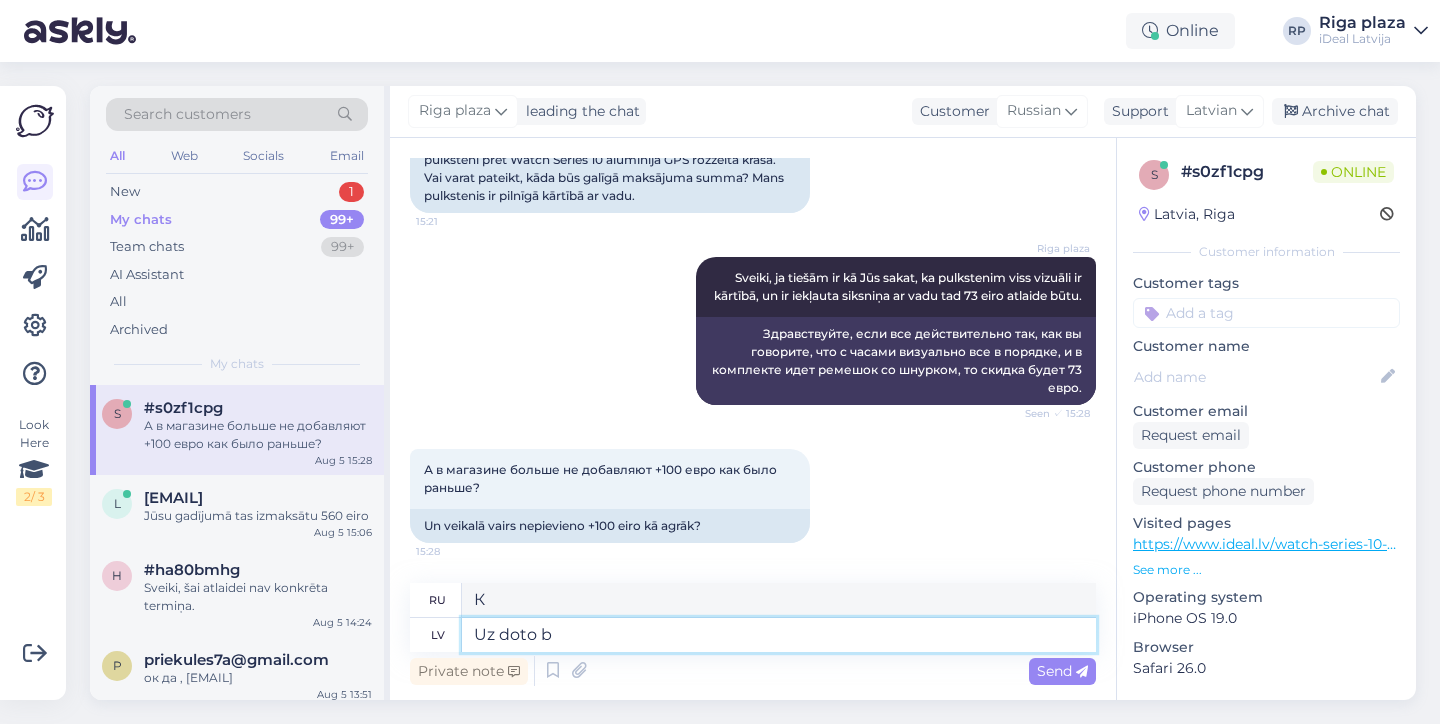 type on "Uz doto br'" 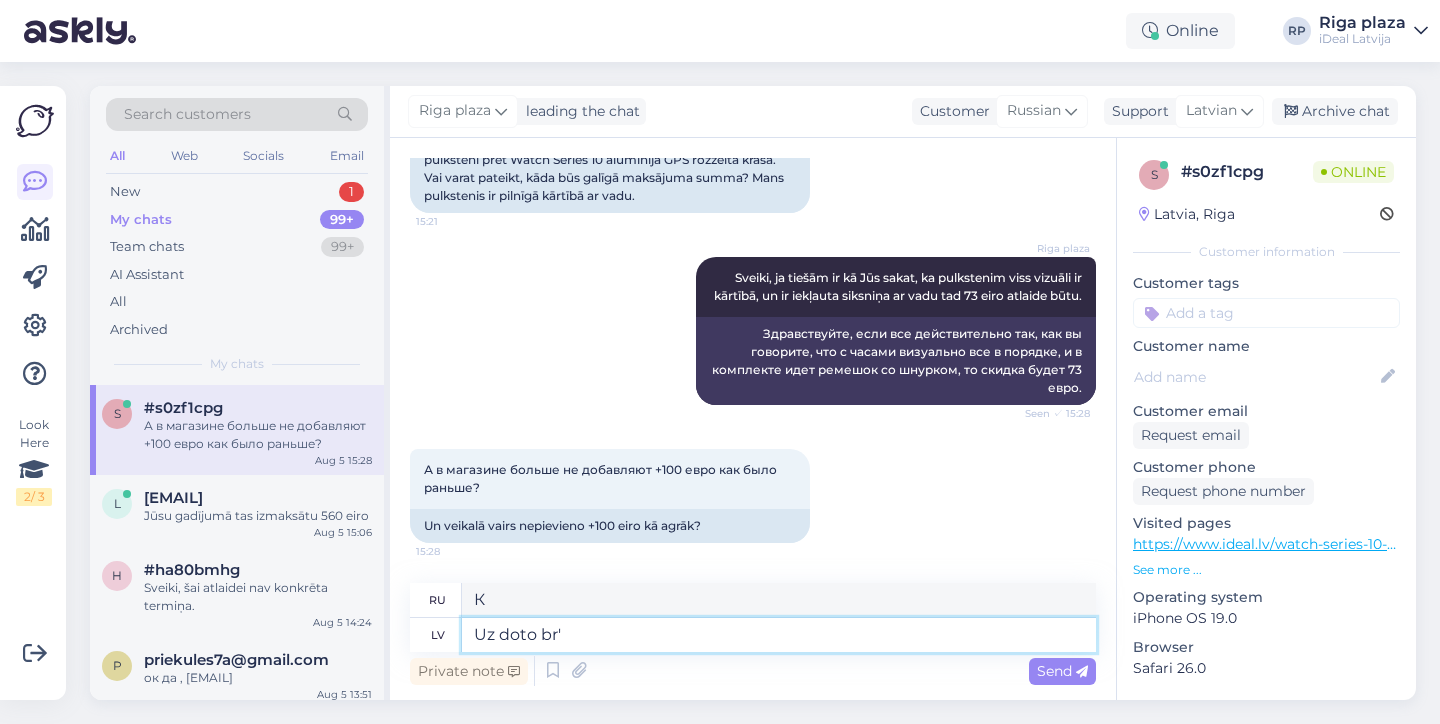 type on "К данному" 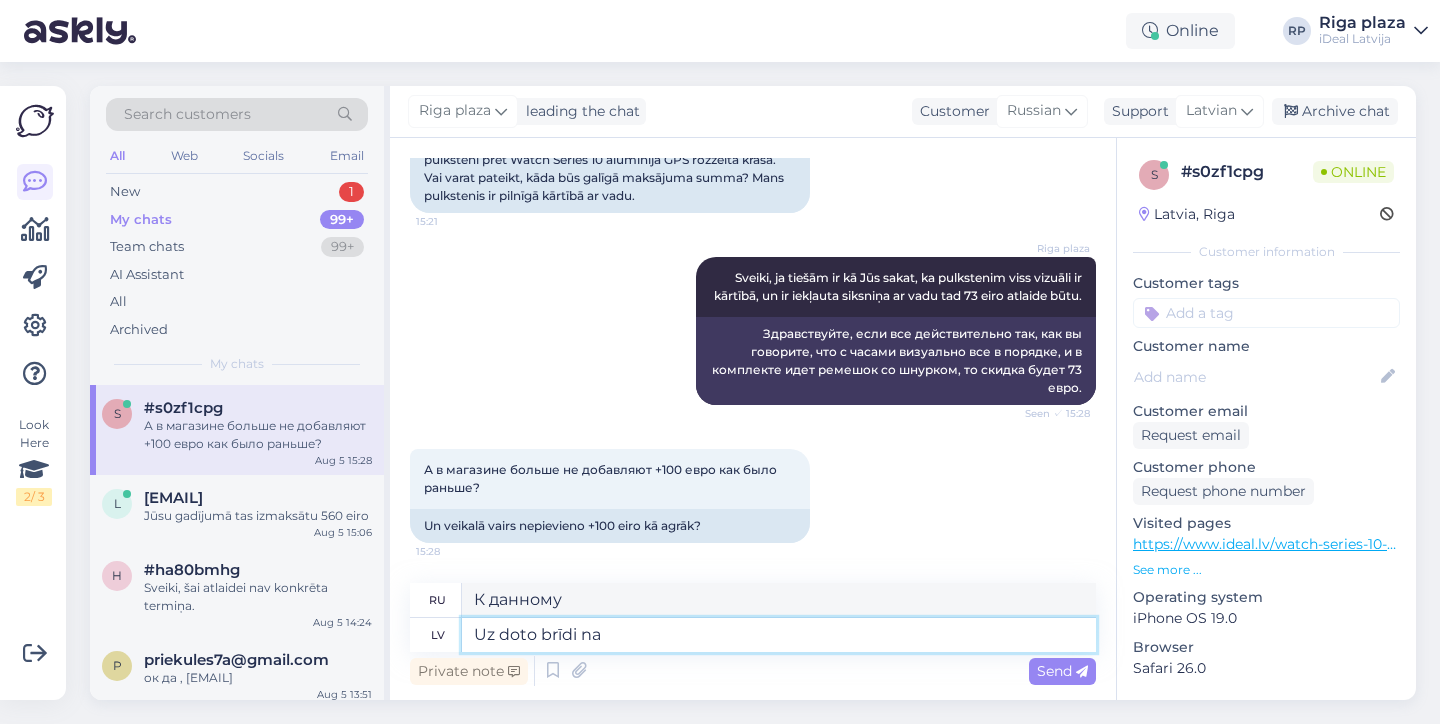 type on "Uz doto brīdi nav" 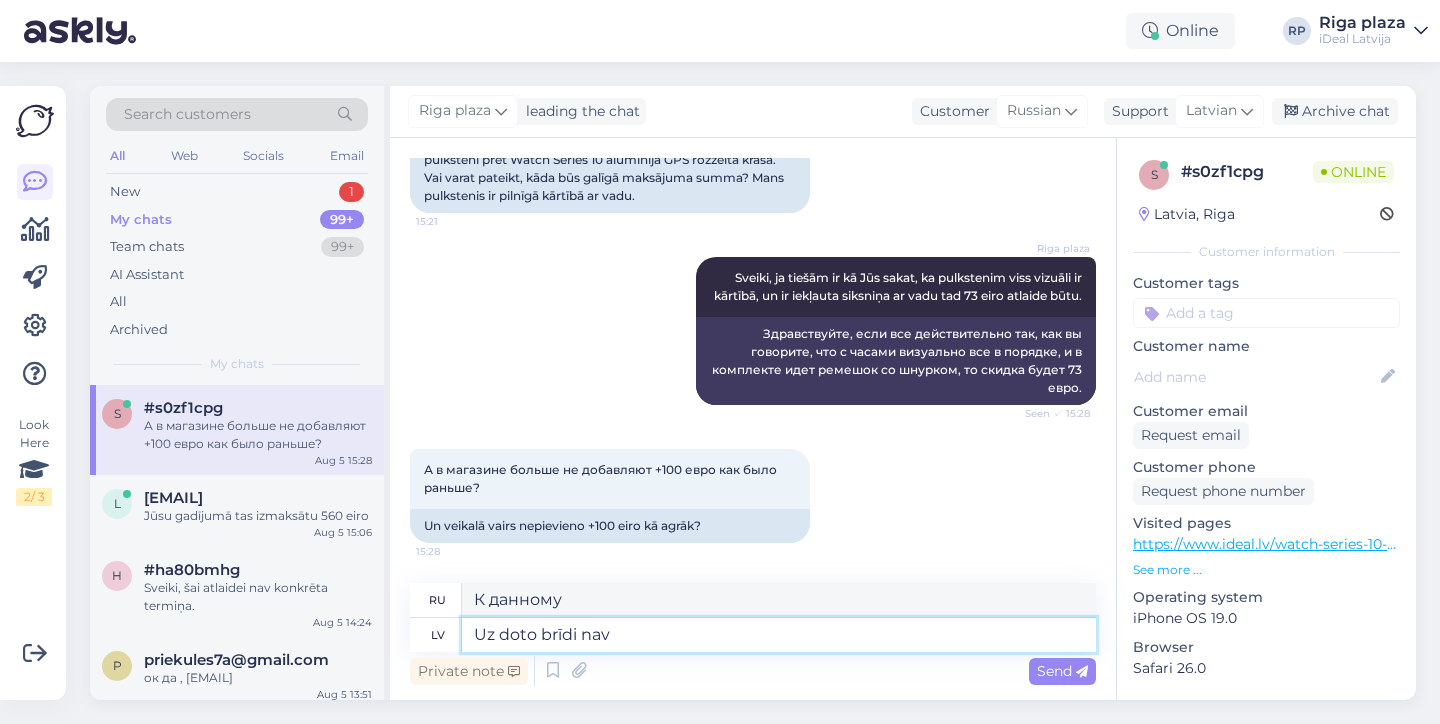 type on "В этот момент" 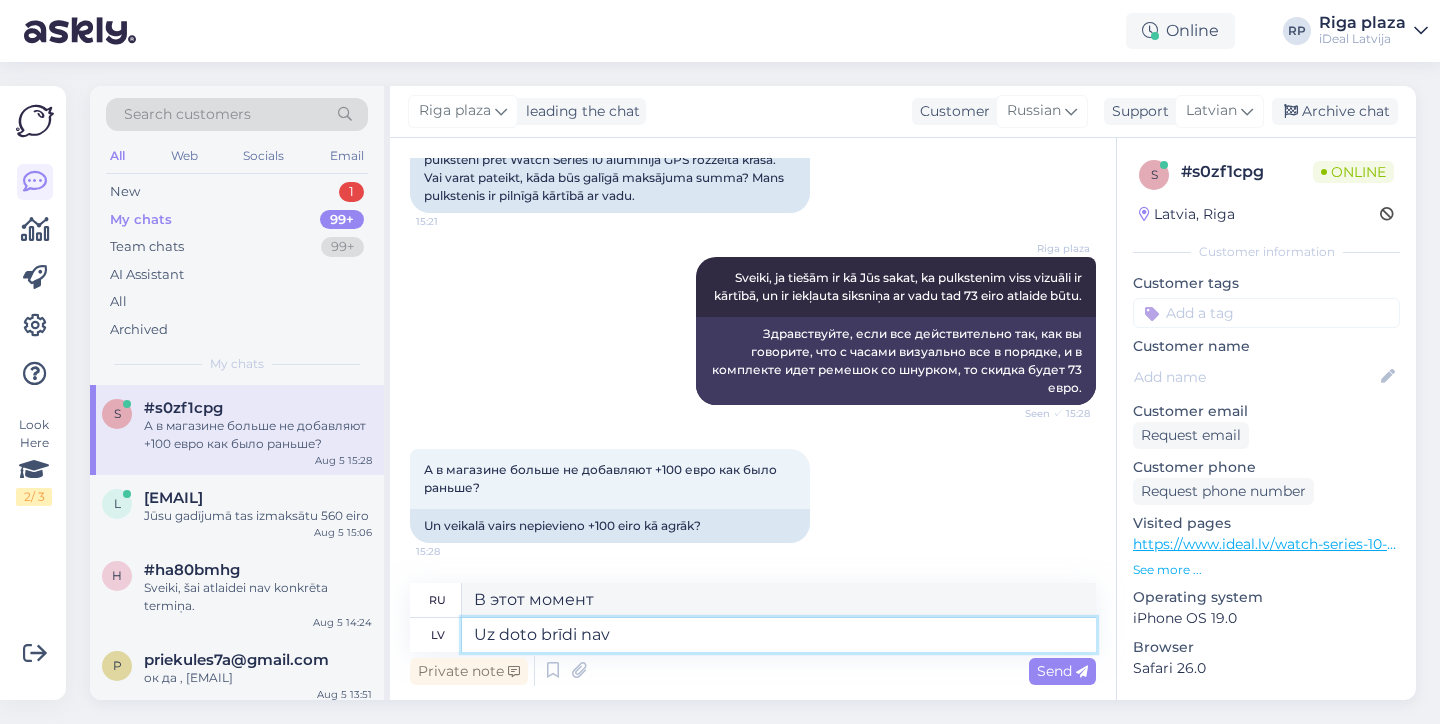 type on "Uz doto brīdi nav" 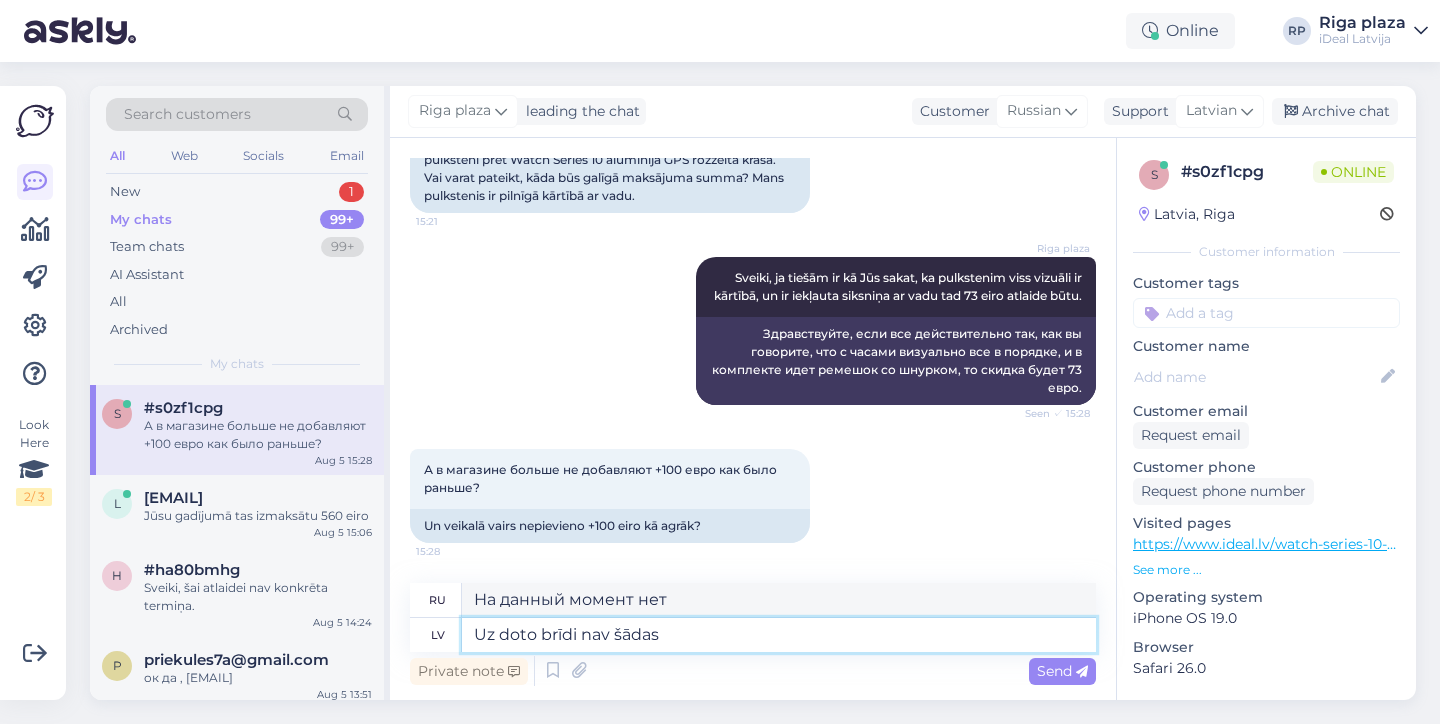 type on "Uz doto brīdi nav šādas" 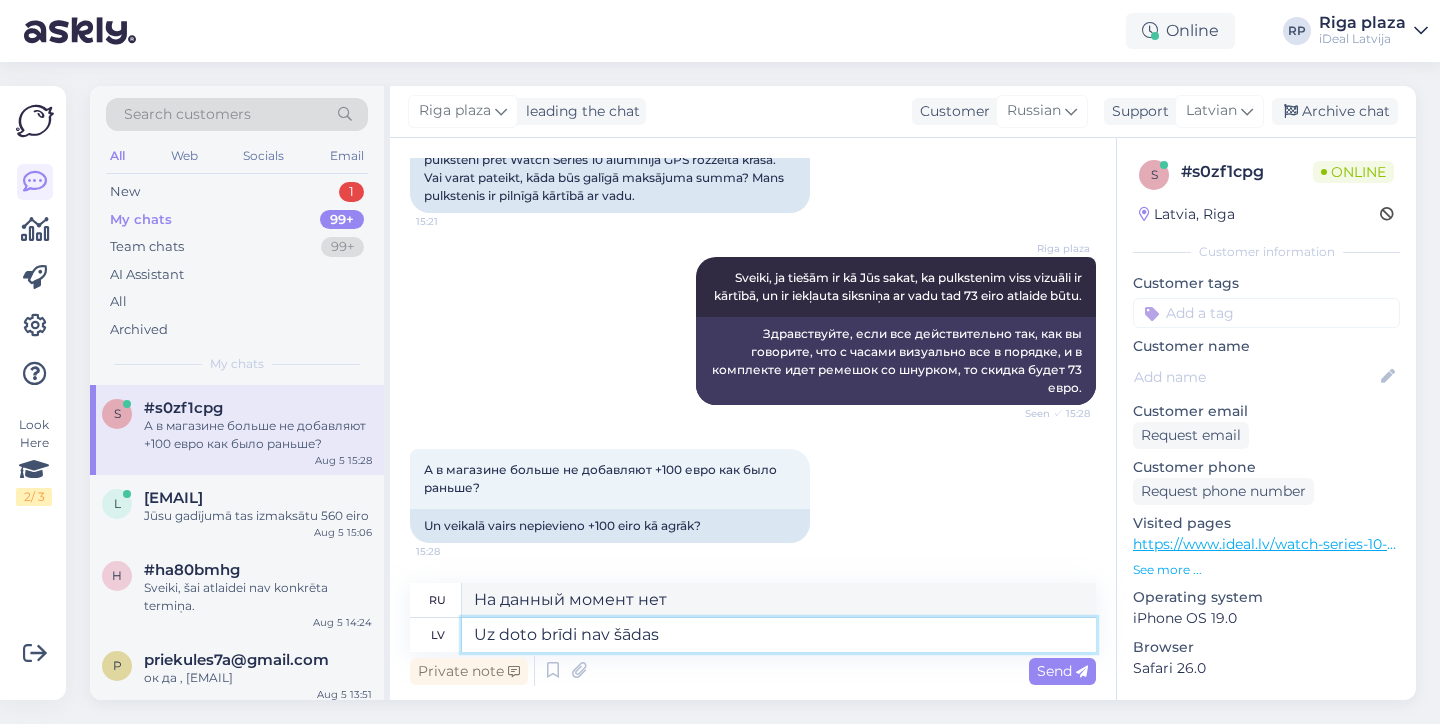 type on "На данный момент ничего подобного не существует." 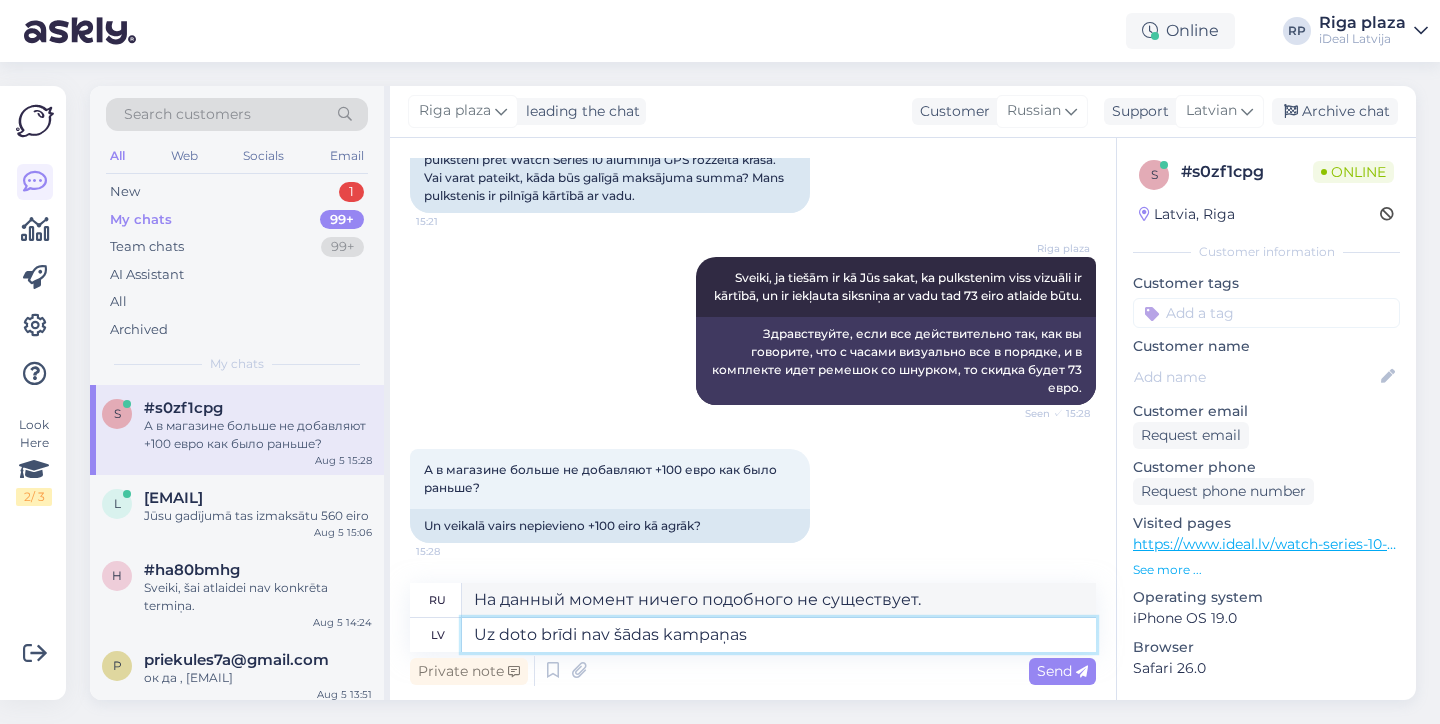 type on "Uz doto brīdi nav šādas kampaņas" 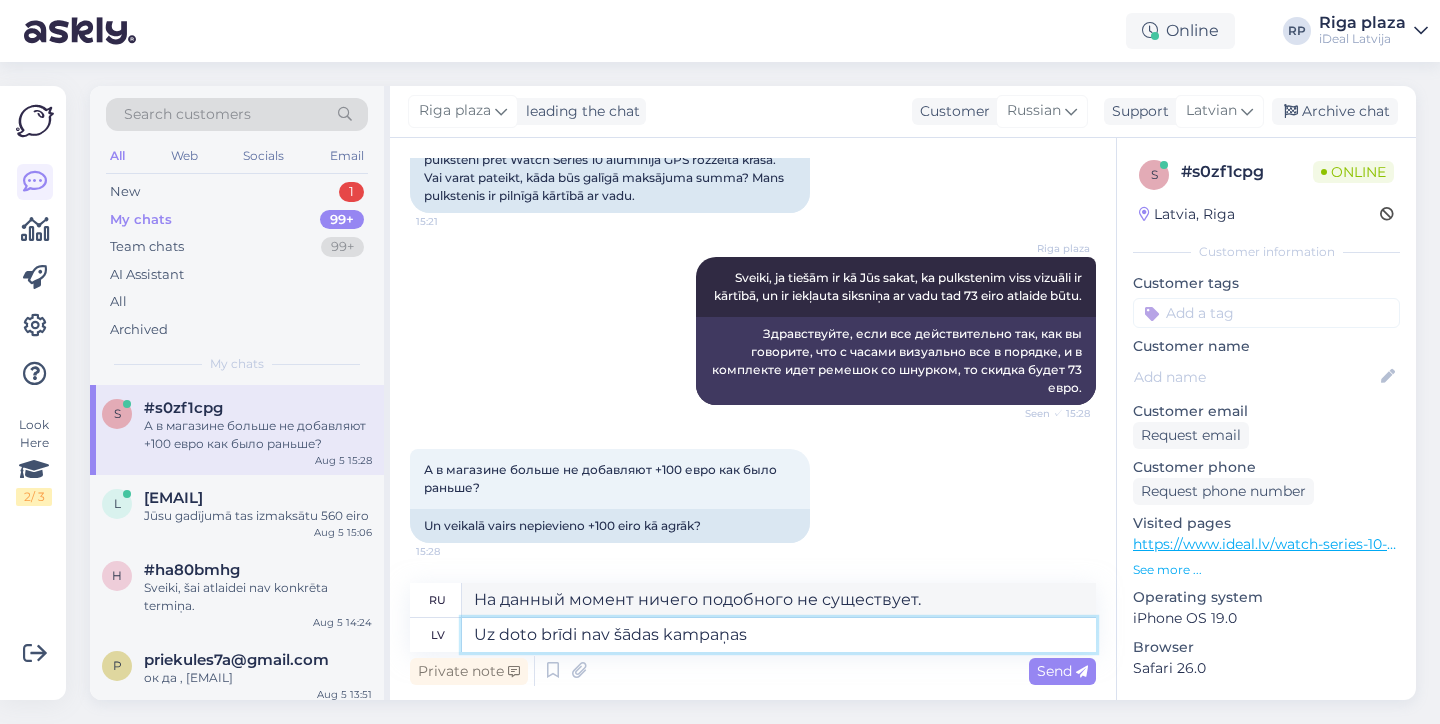 type on "На данный момент такой кампании нет." 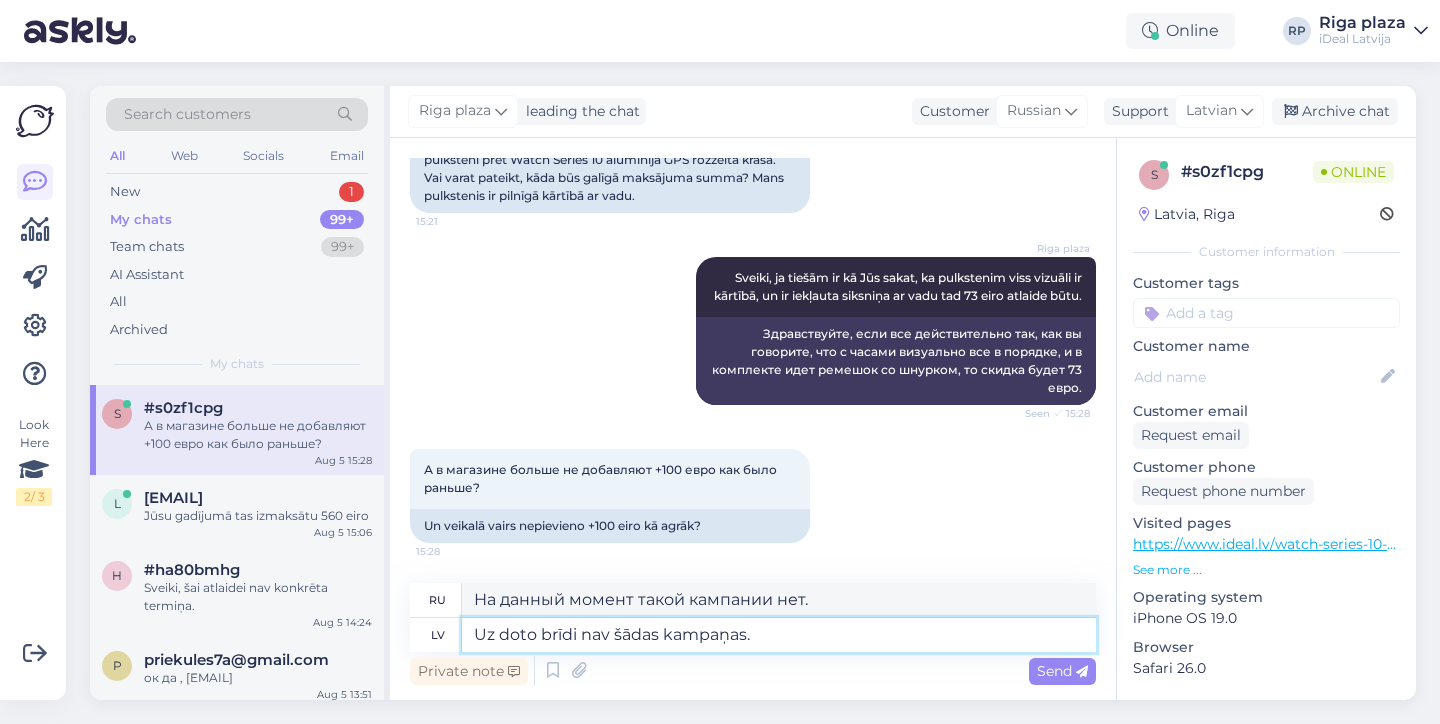 type on "Uz doto brīdi nav šādas kampaņas." 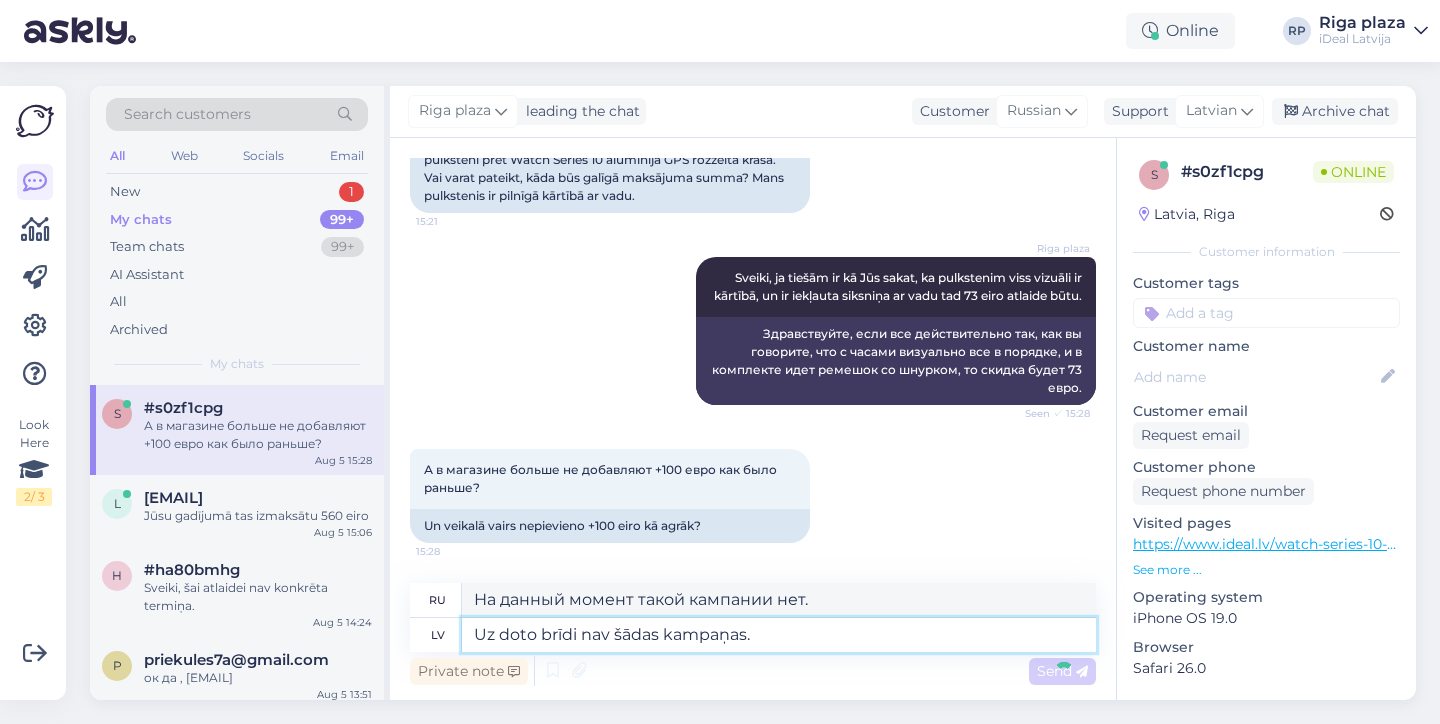 type 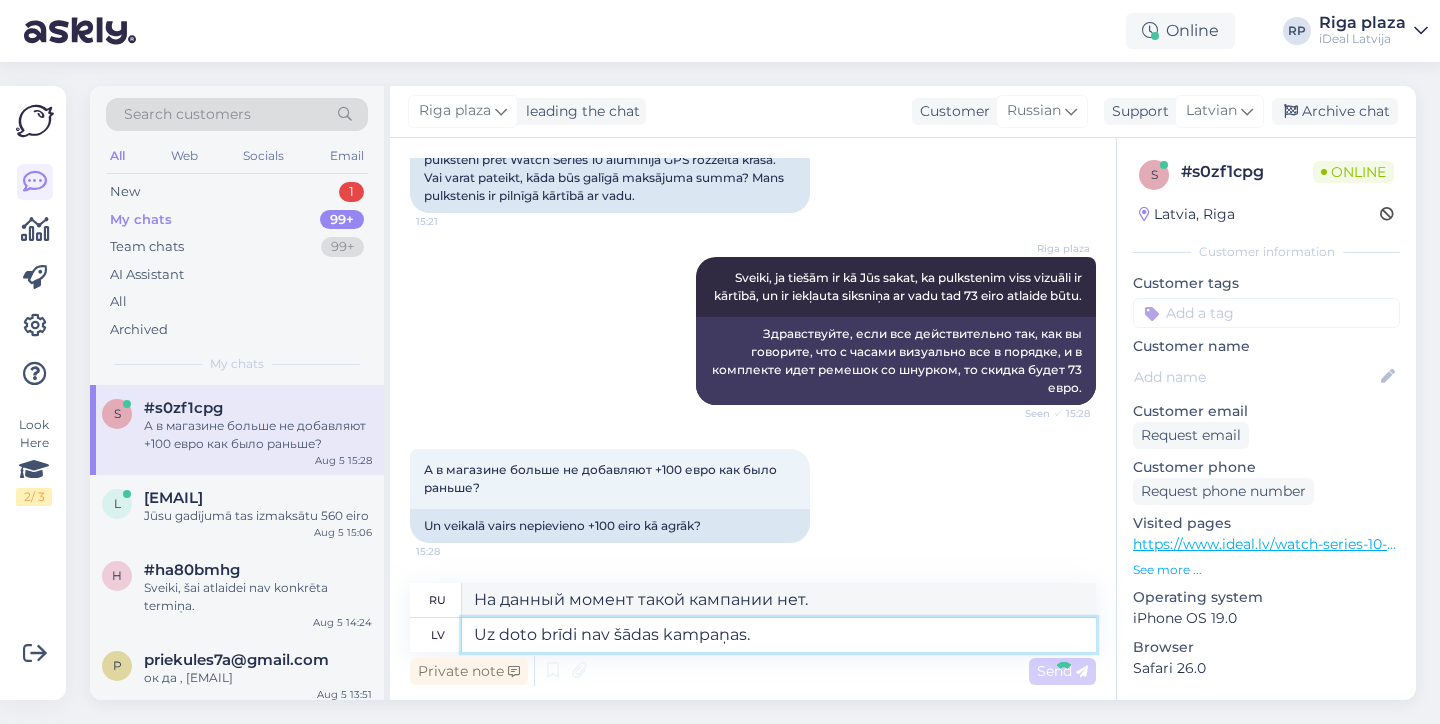 type 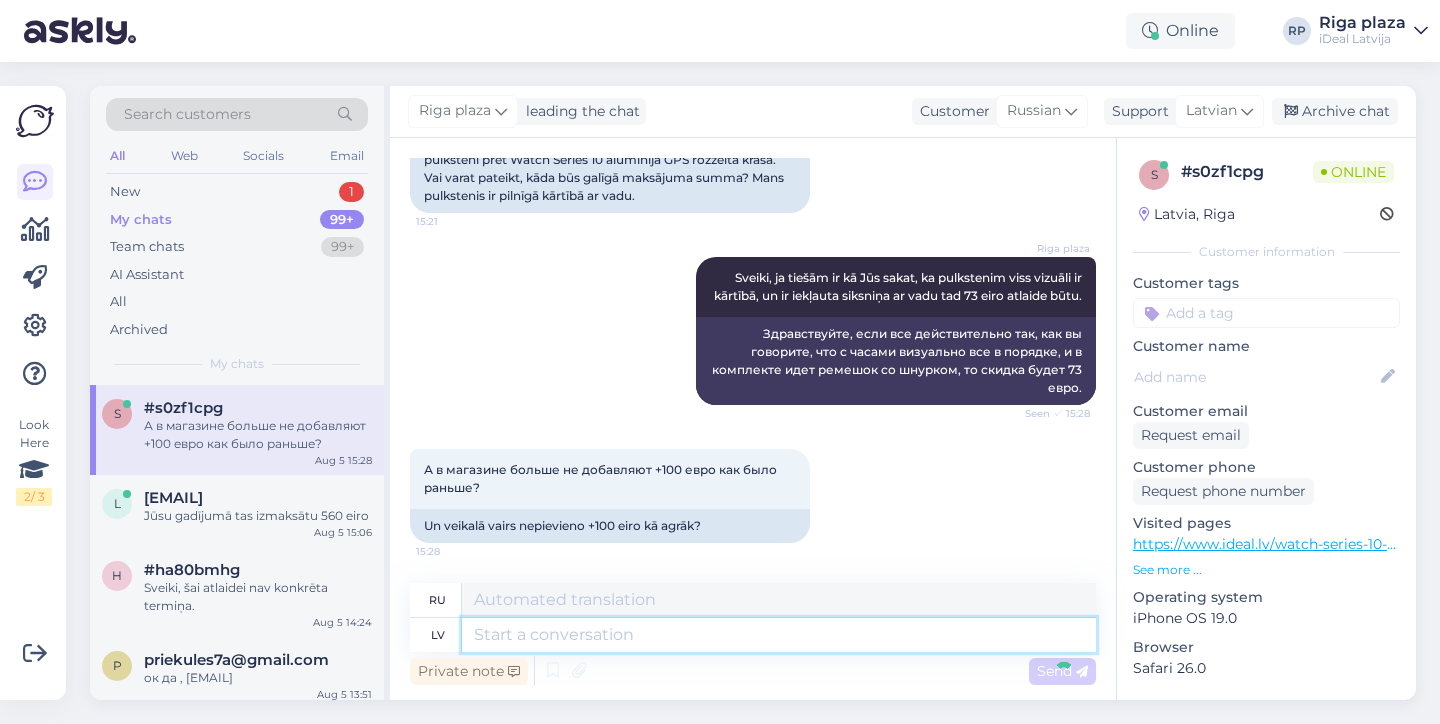 scroll, scrollTop: 391, scrollLeft: 0, axis: vertical 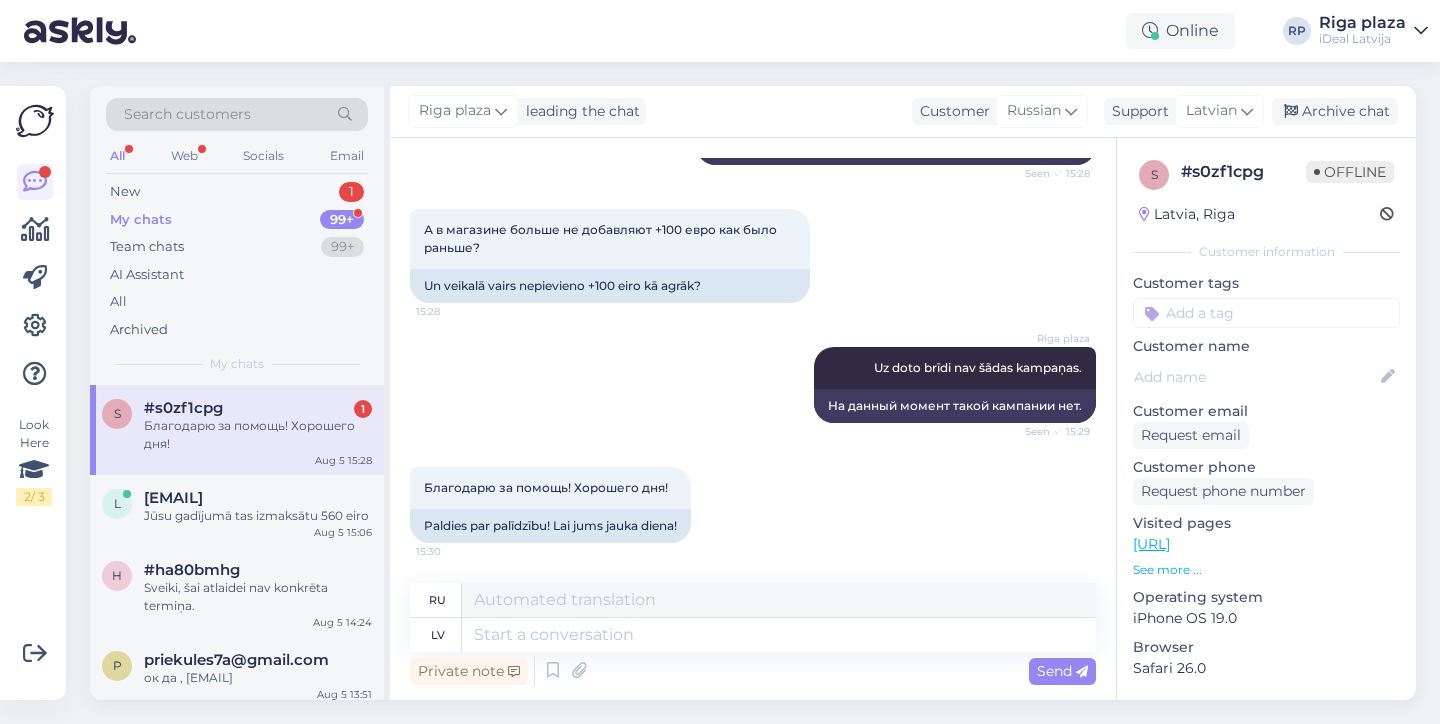 click on "Благодарю за помощь! Хорошего дня!" at bounding box center (258, 435) 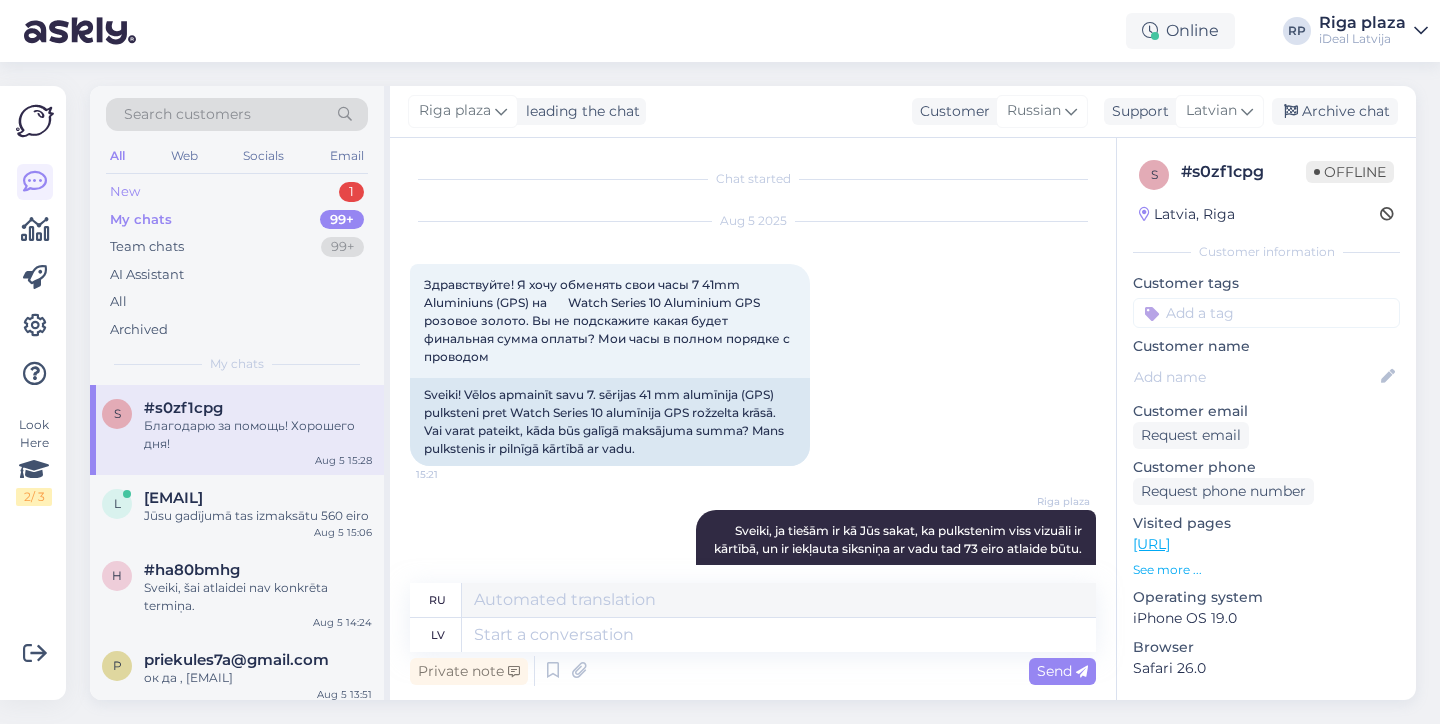 click on "New 1" at bounding box center [237, 192] 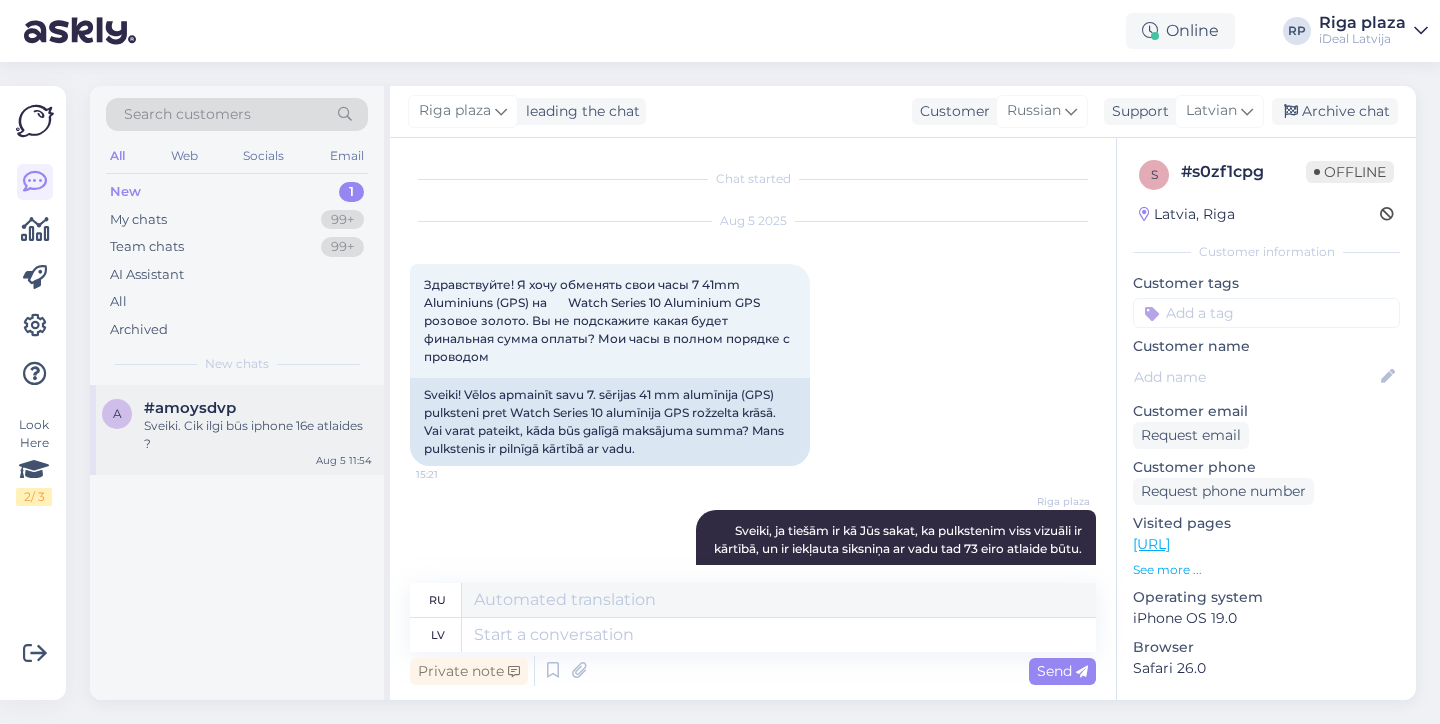 click on "Sveiki. Cik ilgi būs iphone 16e atlaides ?" at bounding box center [258, 435] 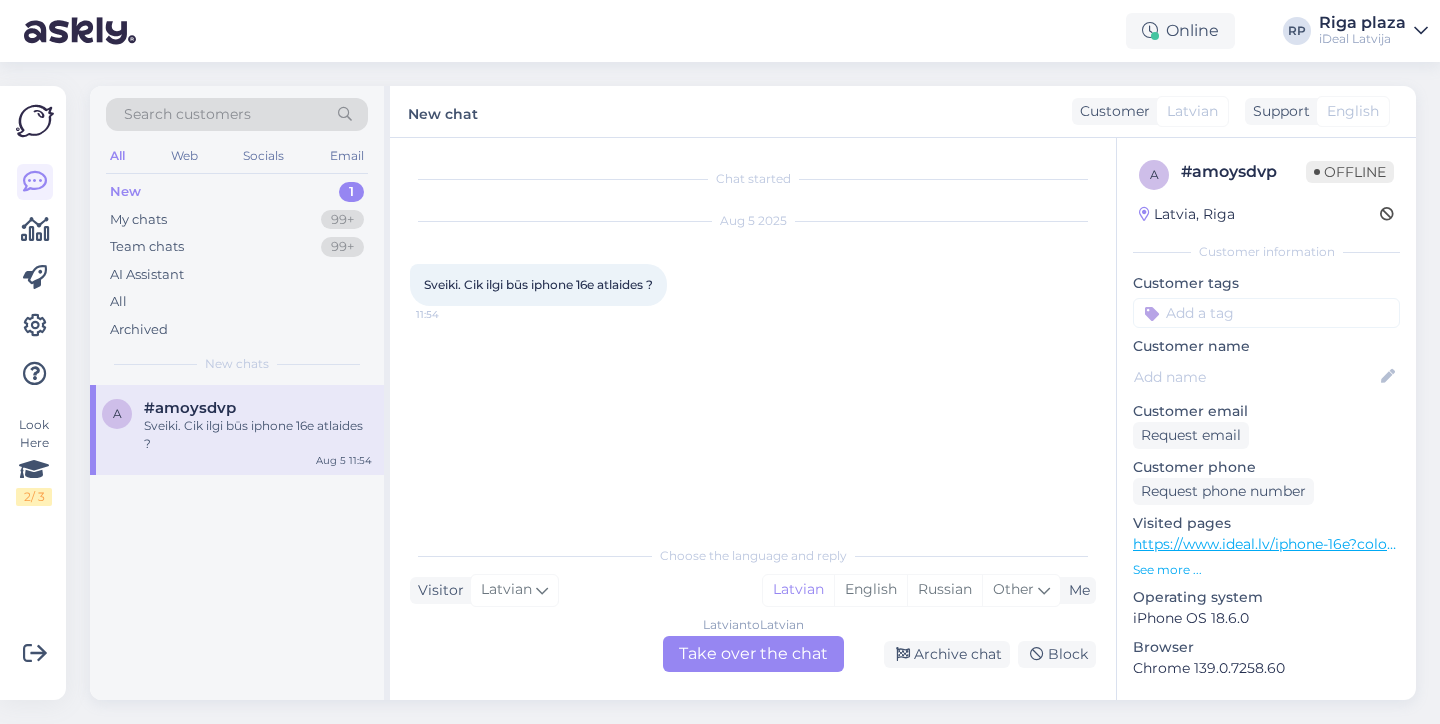 click on "Latvian  to  Latvian Take over the chat" at bounding box center (753, 654) 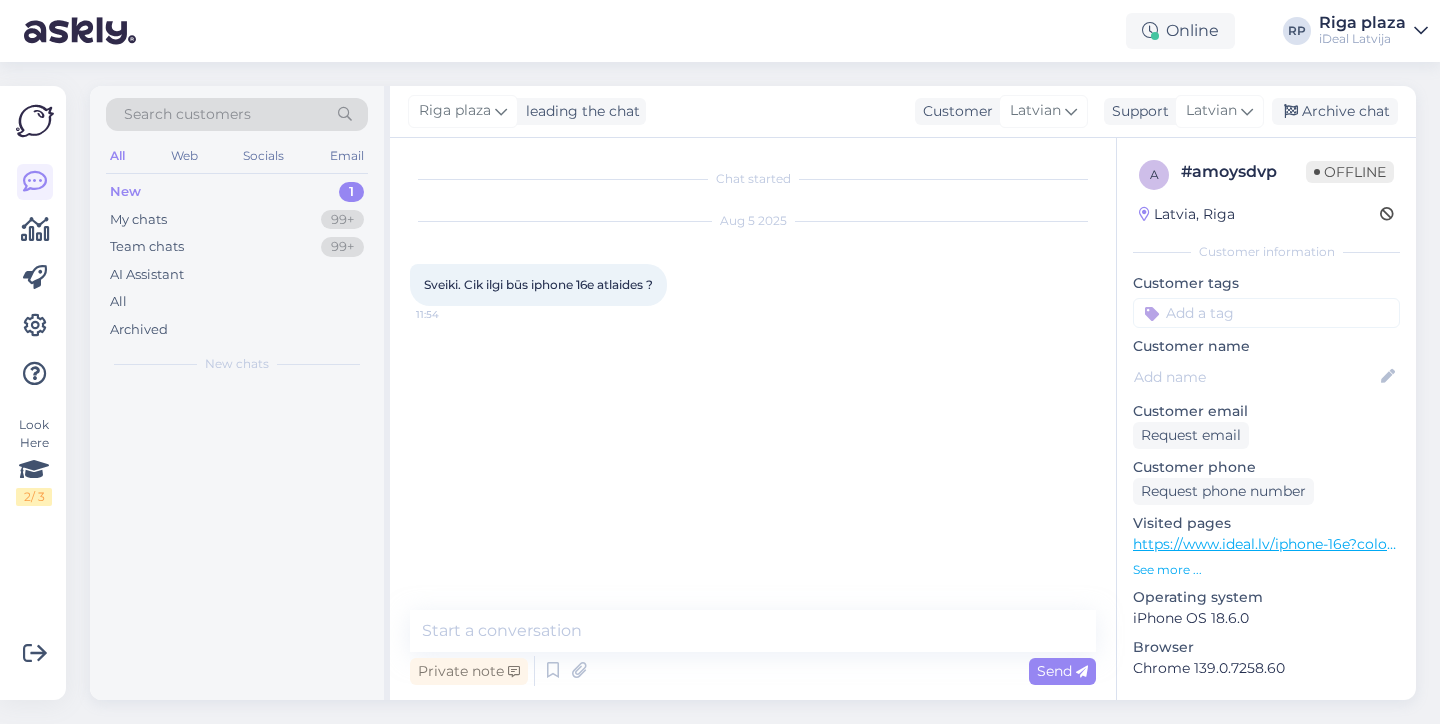 click on "Private note Send" at bounding box center (753, 671) 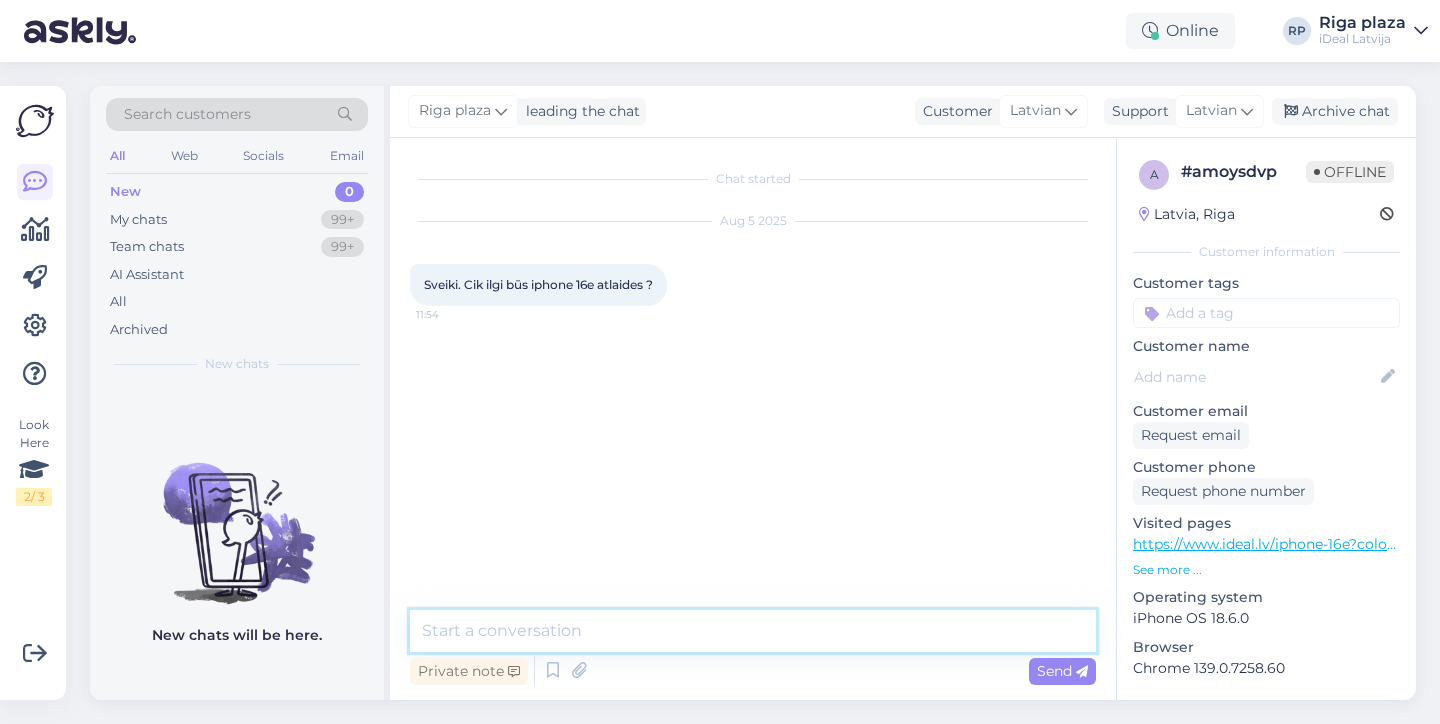 click at bounding box center (753, 631) 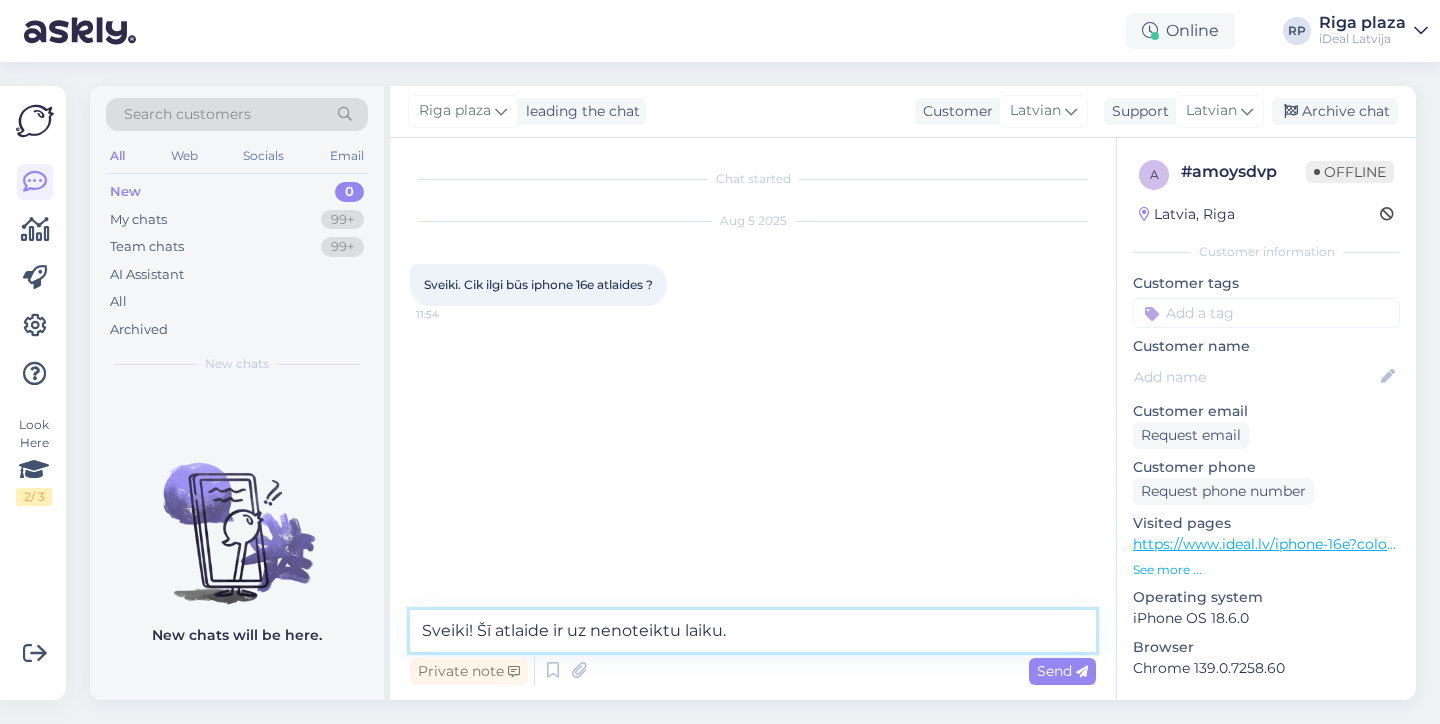 type on "Sveiki! Šī atlaide ir uz nenoteiktu laiku." 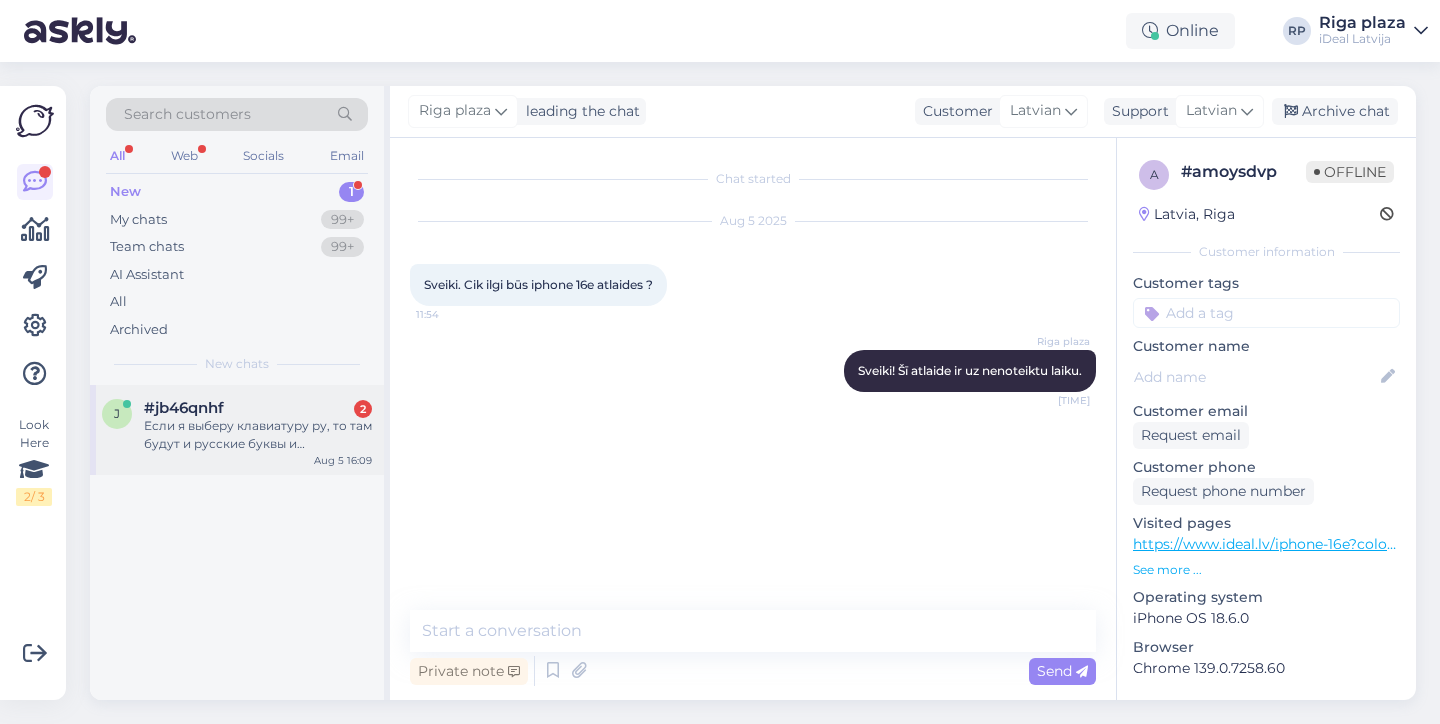 click on "#jb46qnhf 2" at bounding box center (258, 408) 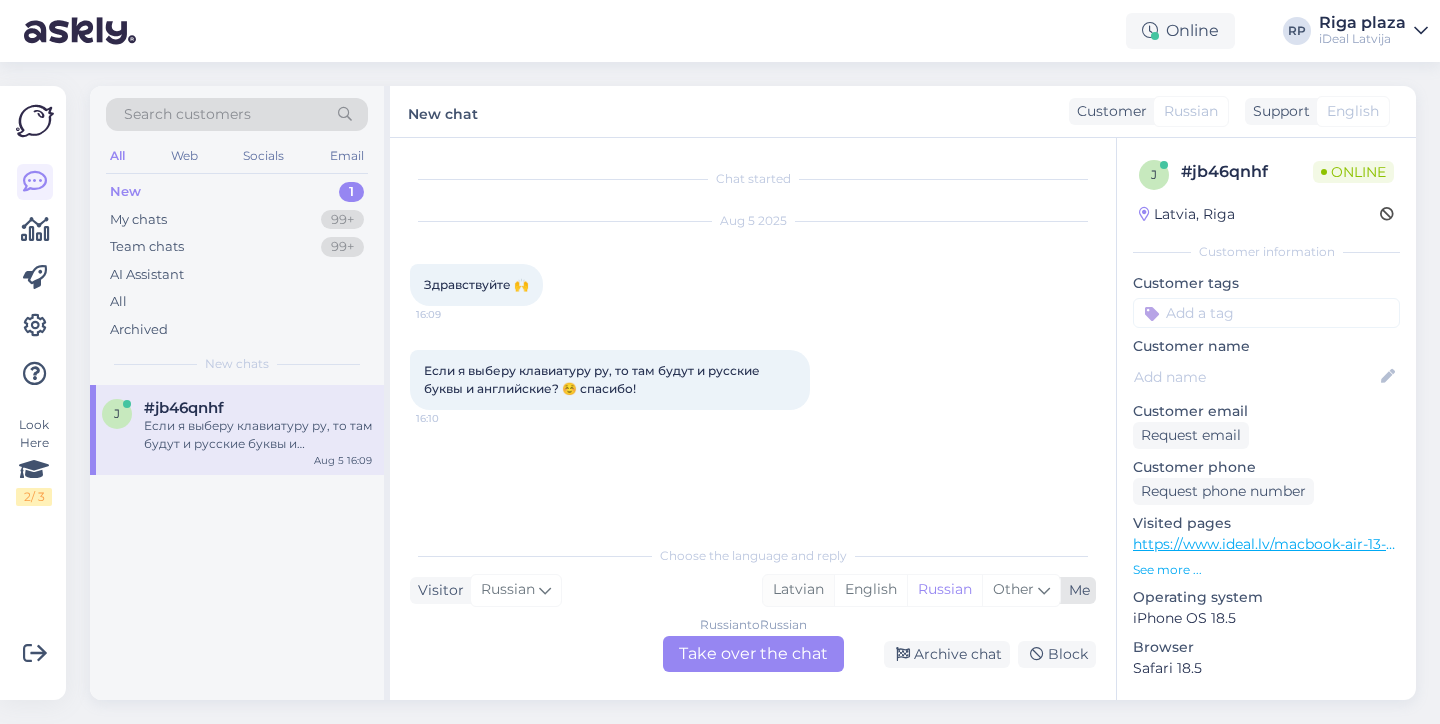 click on "Latvian" at bounding box center [798, 590] 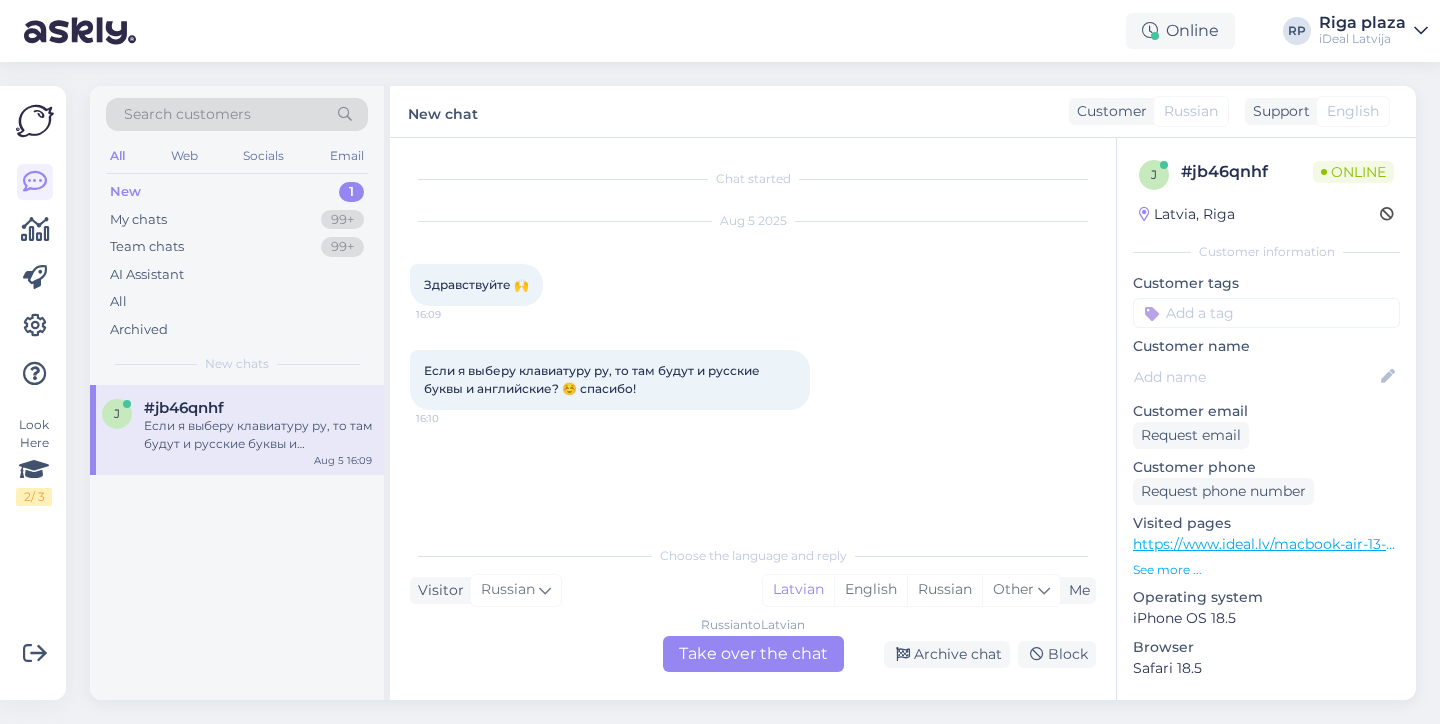 click on "Russian  to  Latvian Take over the chat" at bounding box center (753, 654) 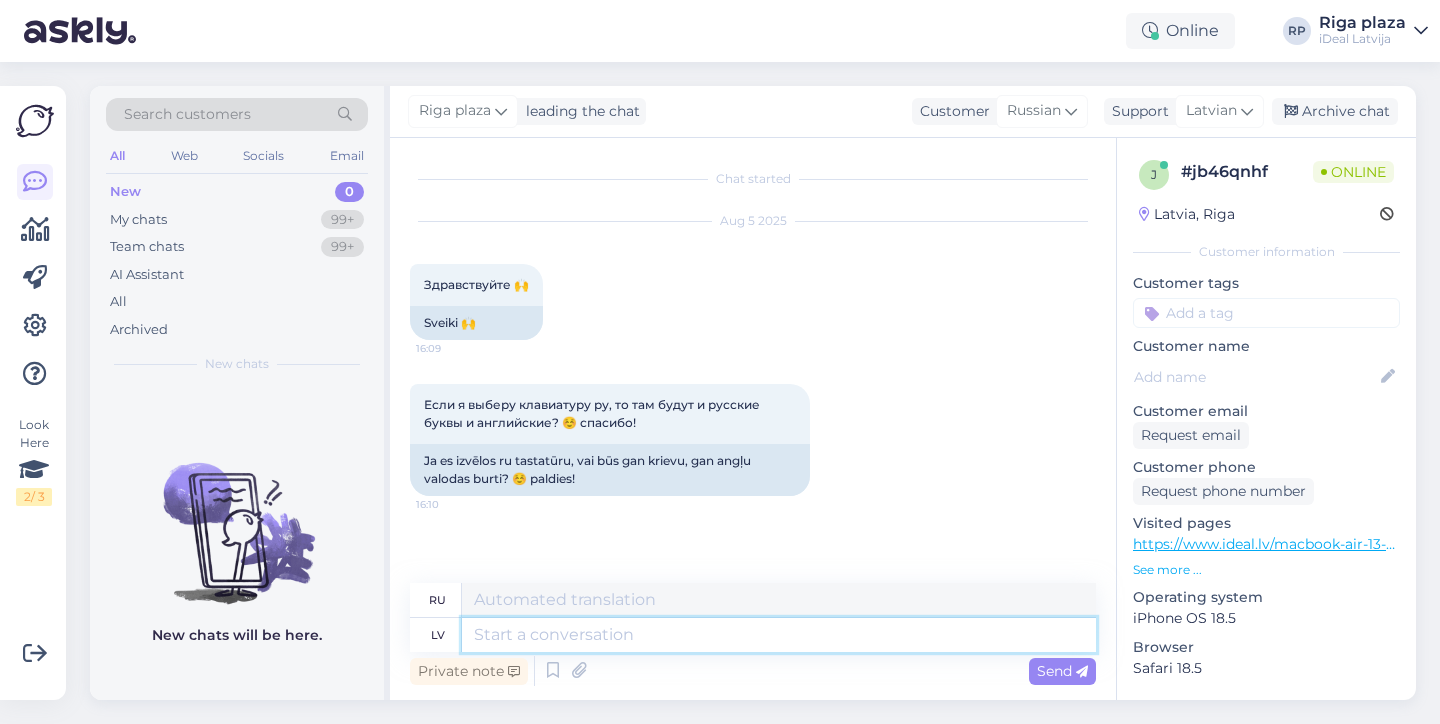 click at bounding box center [779, 635] 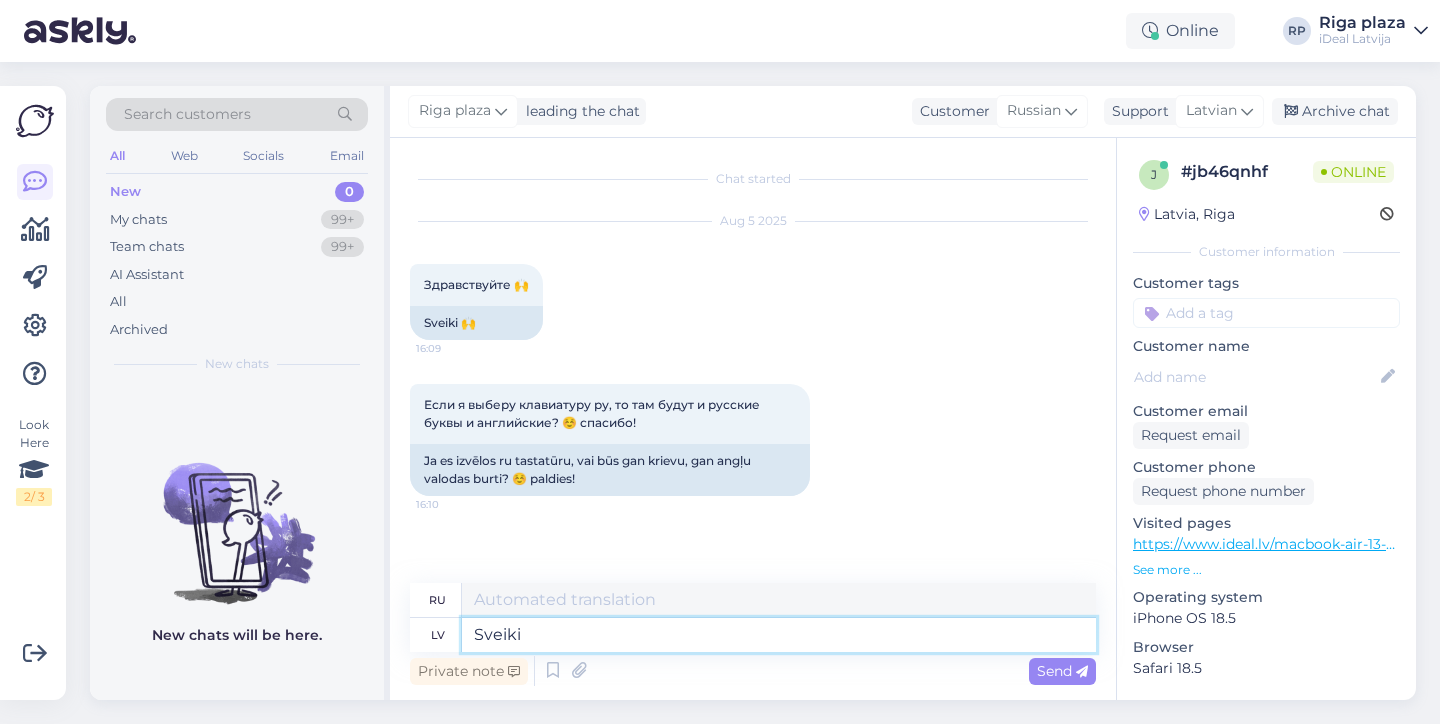 type on "Sveiki !" 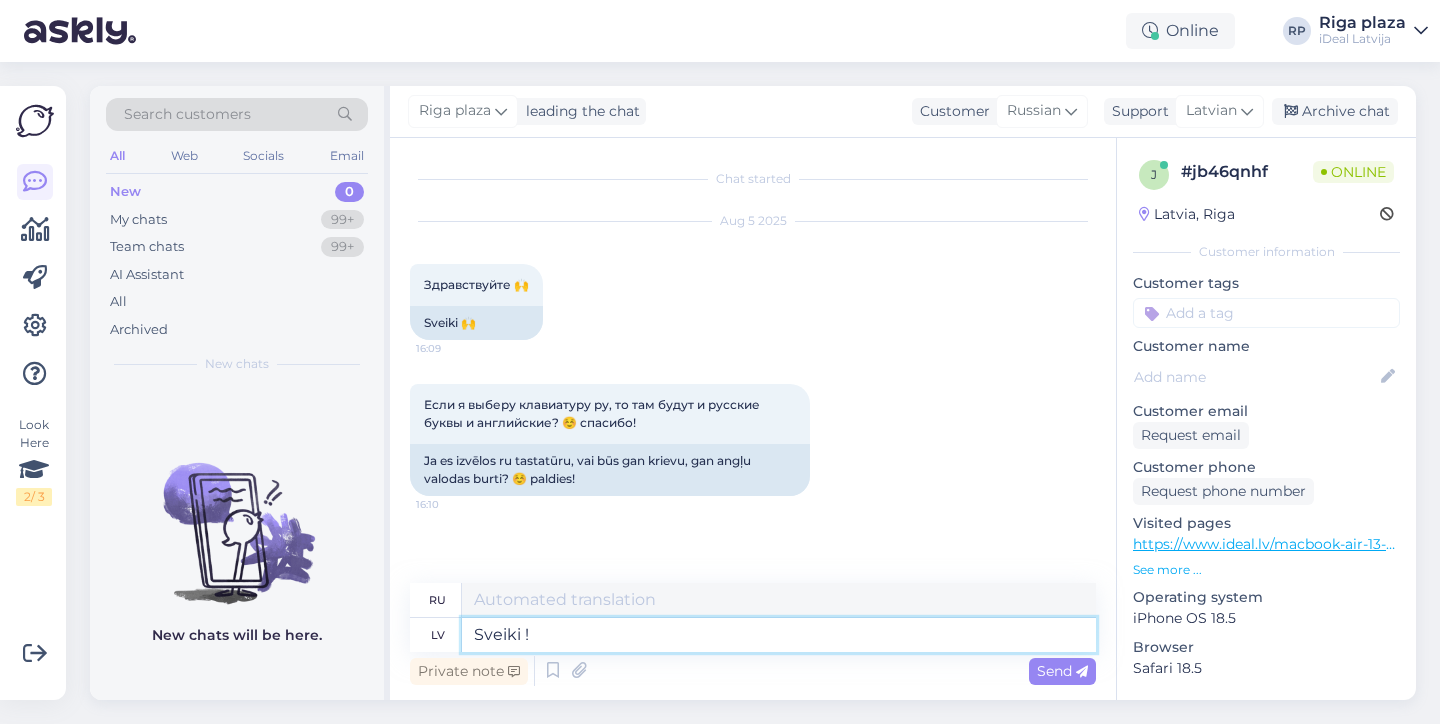 type on "Привет" 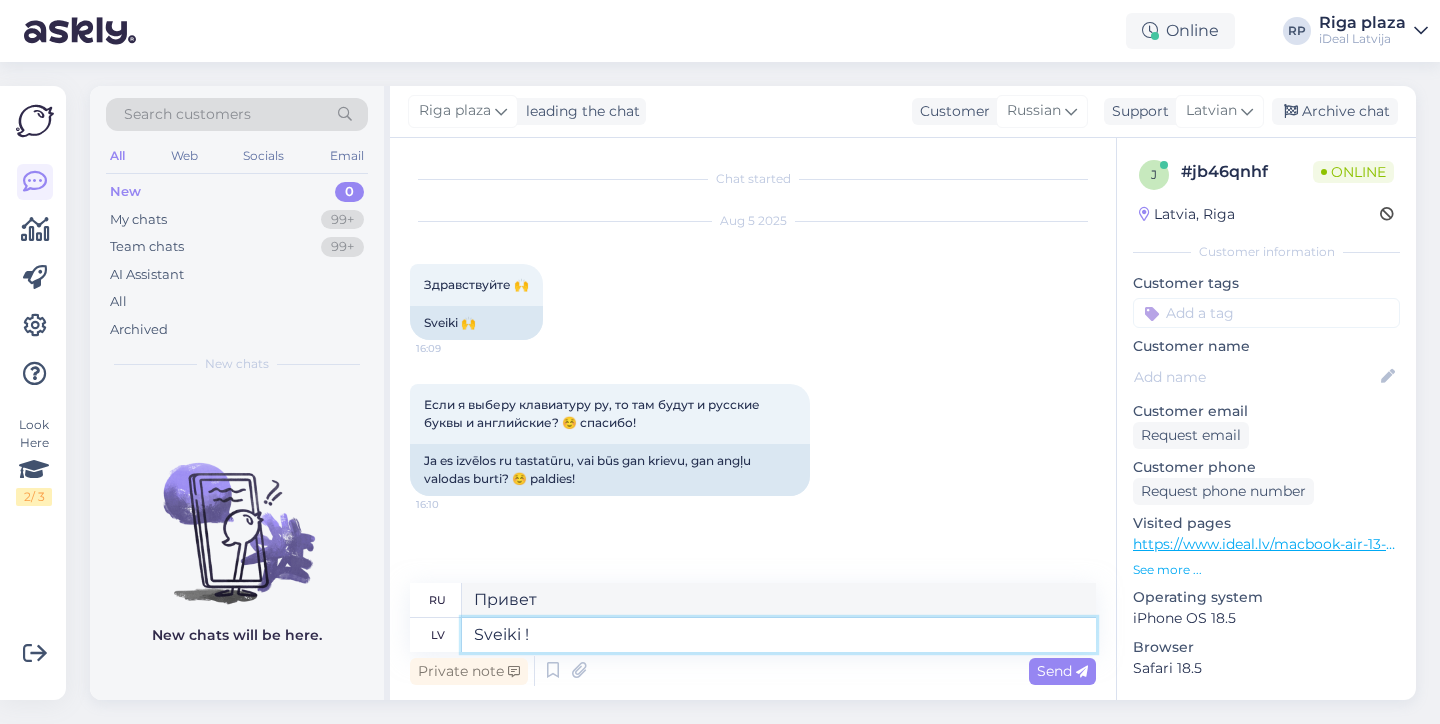 type on "Sveiki !" 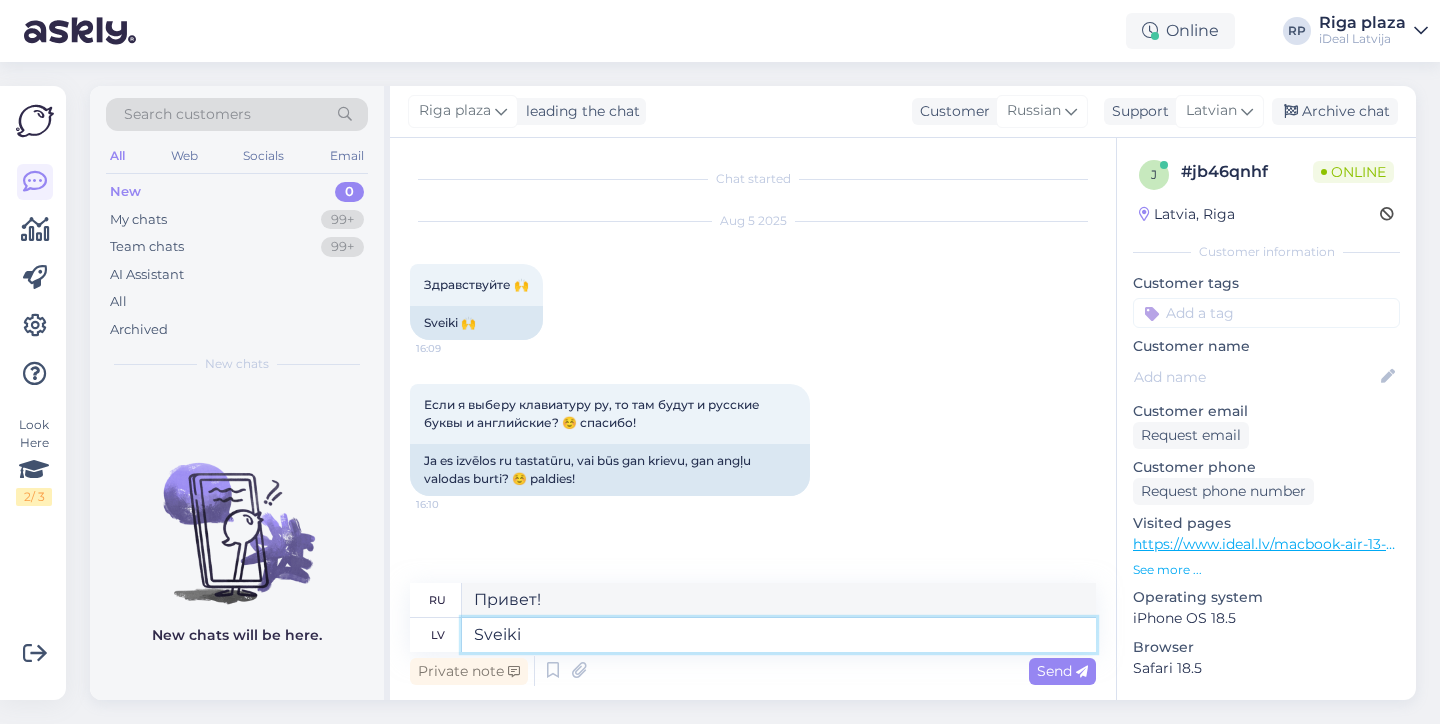 type on "Sveiki" 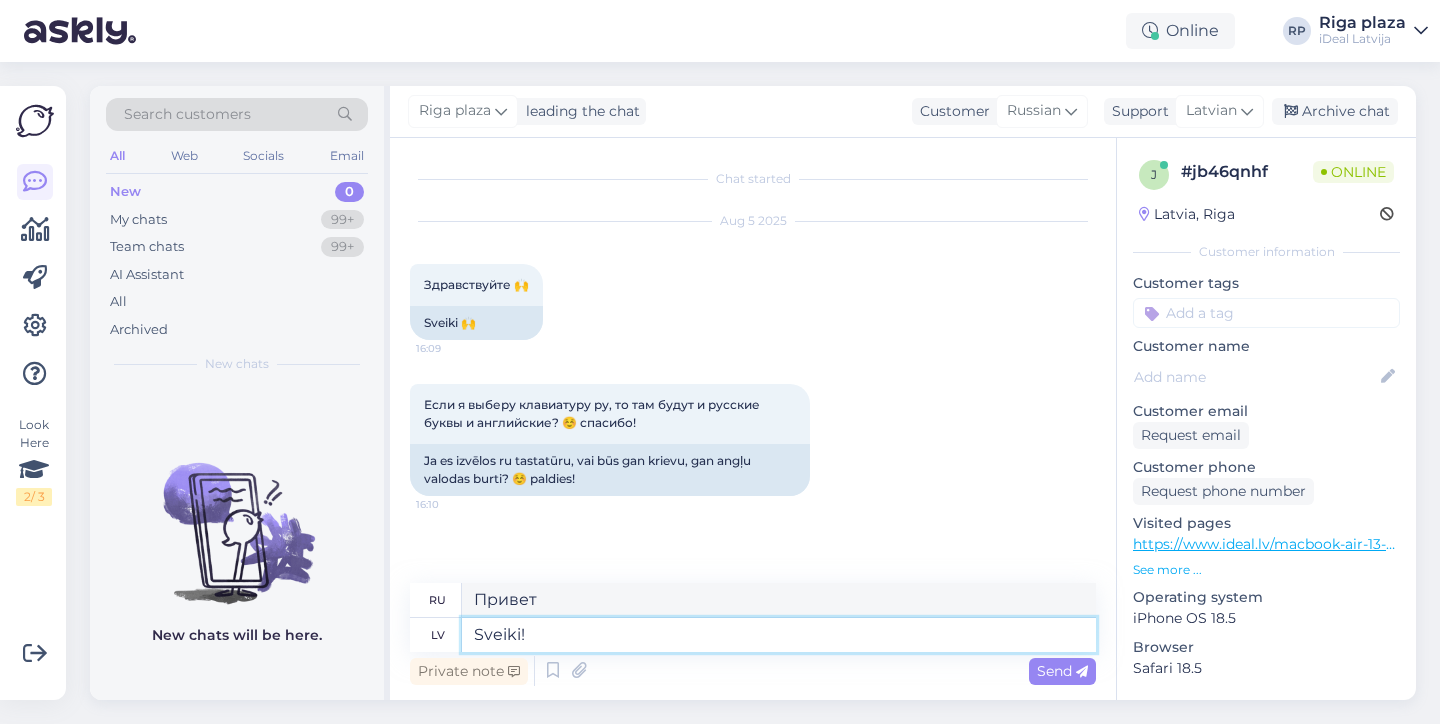 type on "Sveiki!" 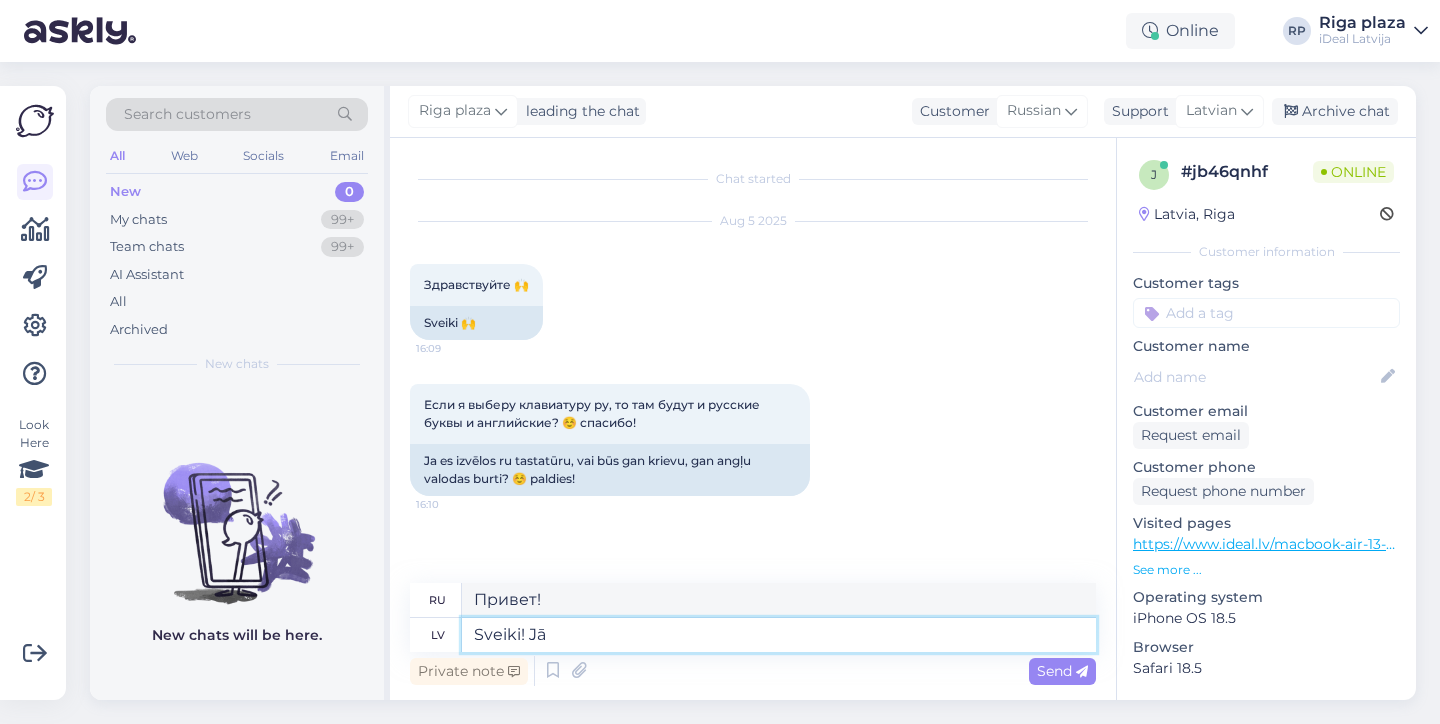 type on "Sveiki! Jā t" 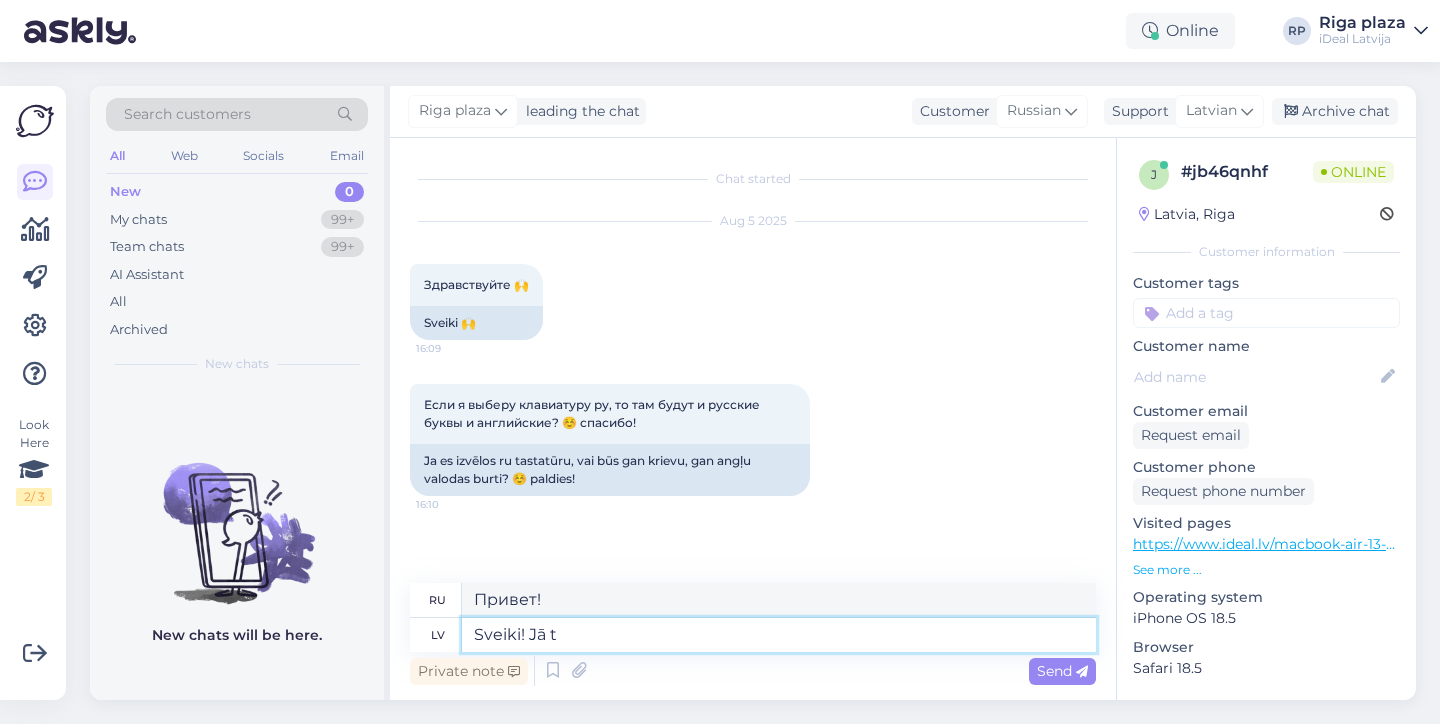 type on "Привет! Да." 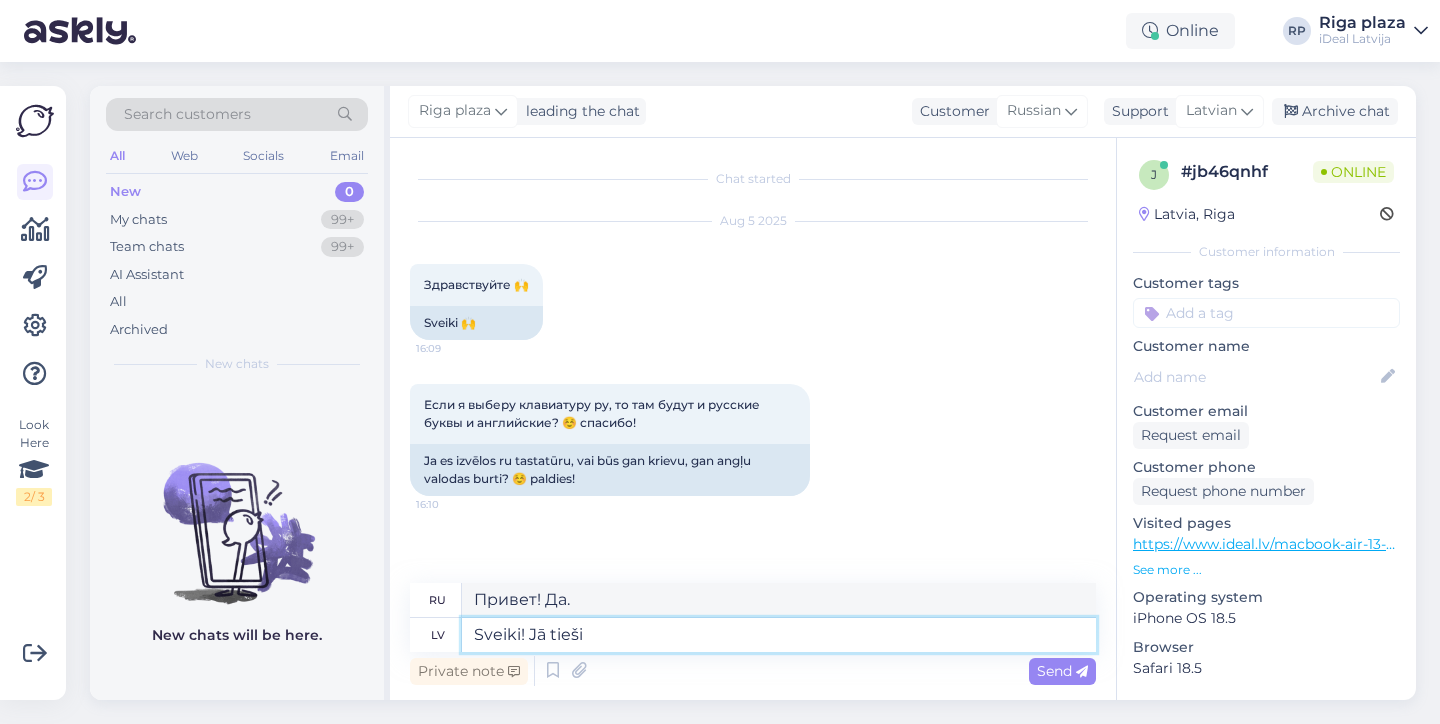 type on "Sveiki! Jā tieši" 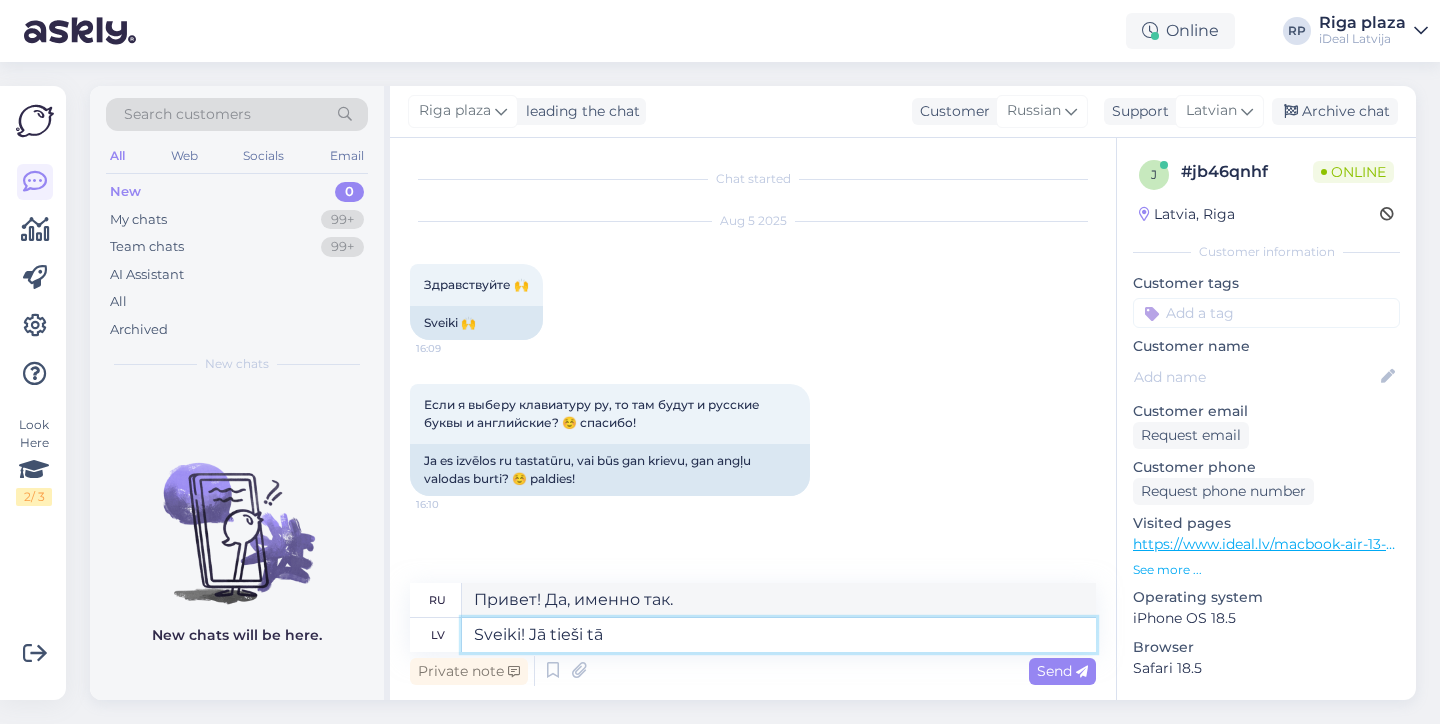 type on "Sveiki! Jā tieši tā!" 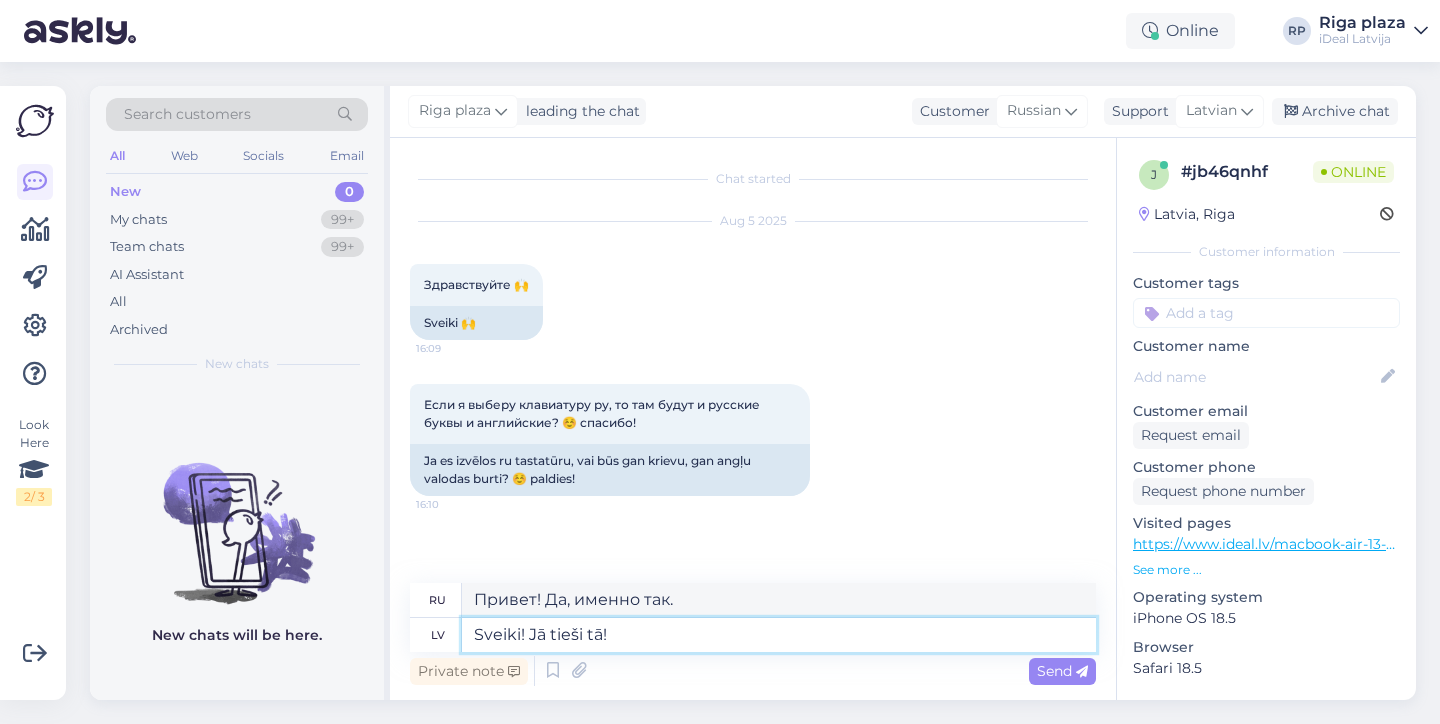 type on "Привет! Да, именно так!" 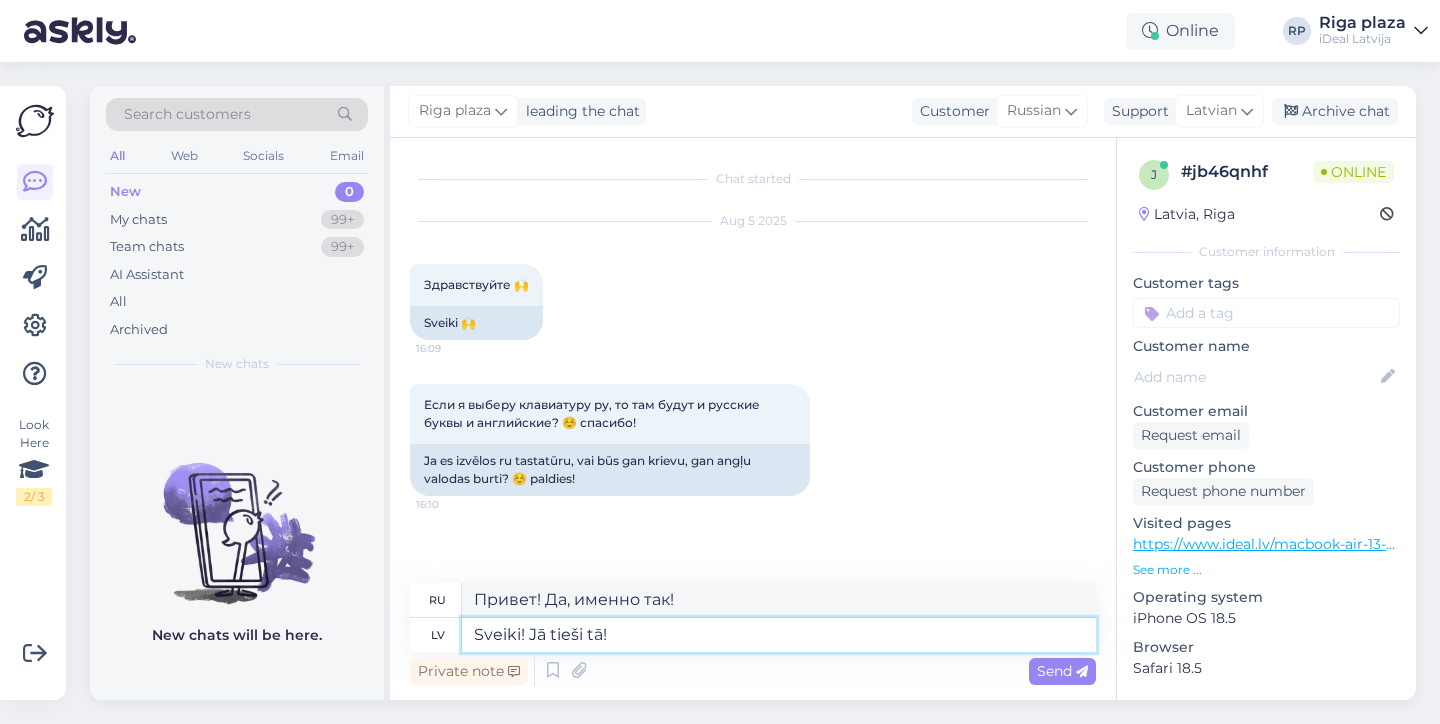 click on "Sveiki! Jā tieši tā!" at bounding box center (779, 635) 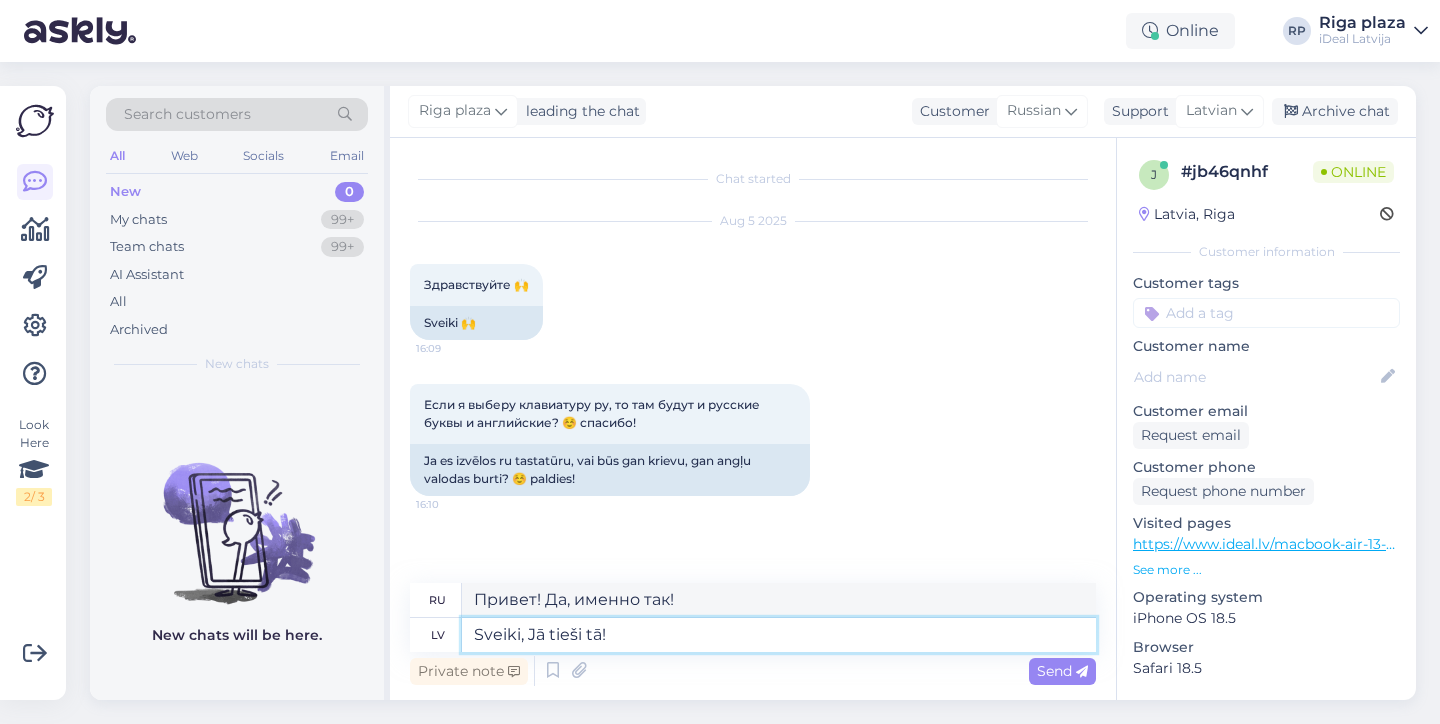 type on "Sveiki, ā tieši tā!" 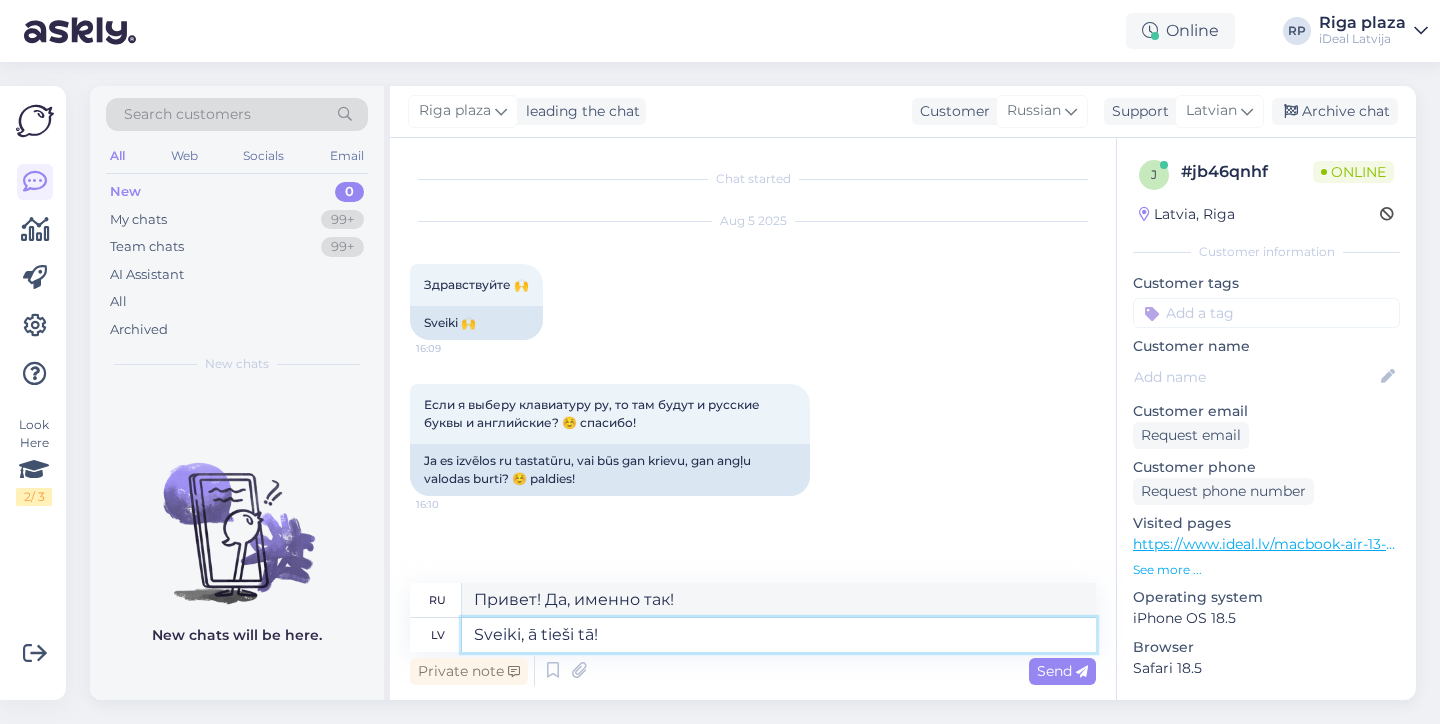 type on "Привет! Да, все верно!" 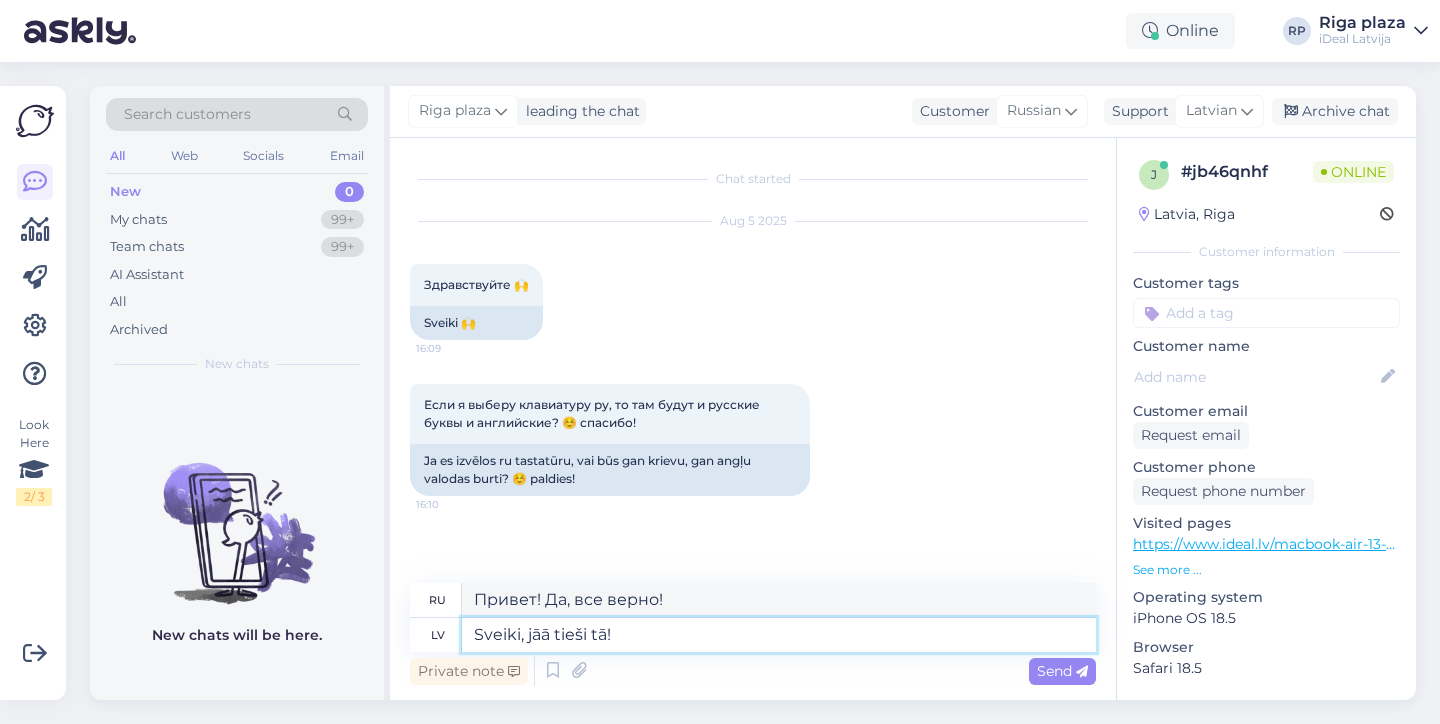 type on "Sveiki, jā tieši tā!" 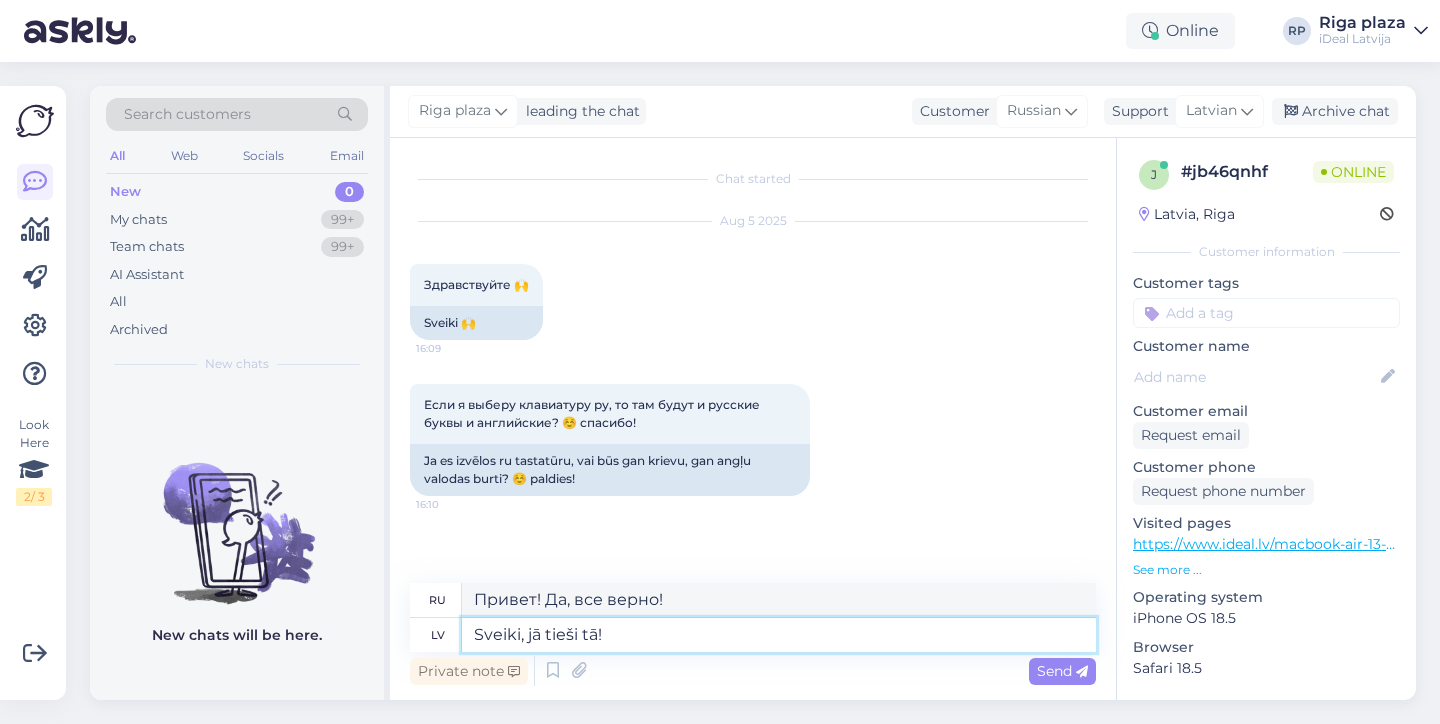 type on "Привет, все верно!" 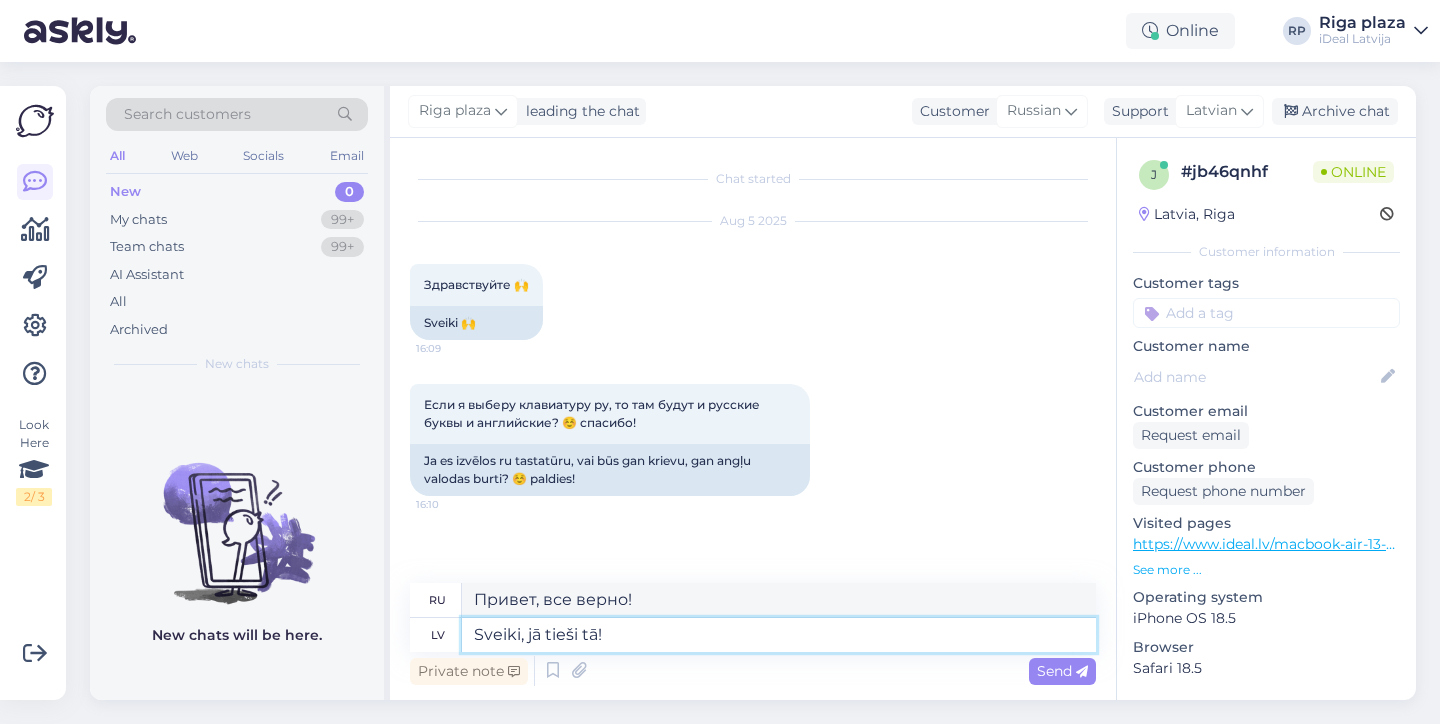 type on "Sveiki, ā tieši tā!" 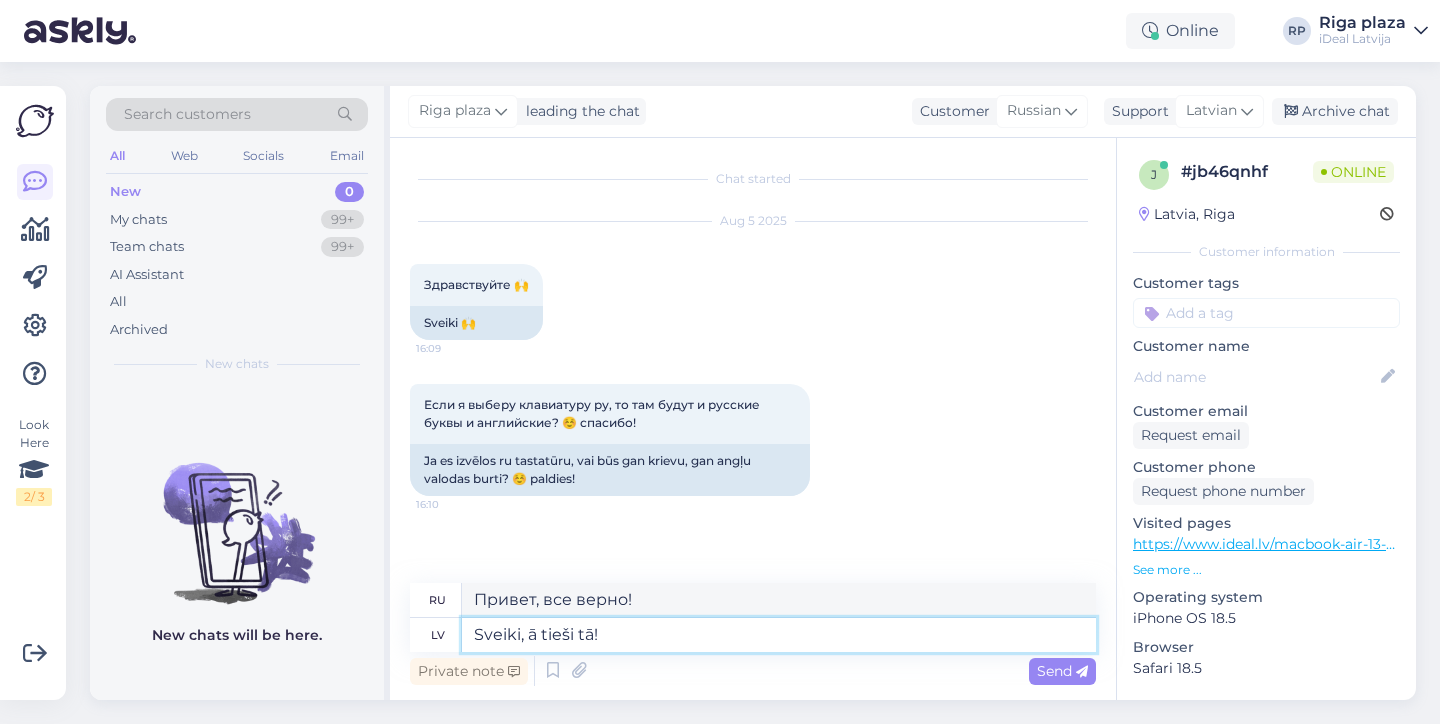 type on "Здравствуйте, да, вы правильно поняли!" 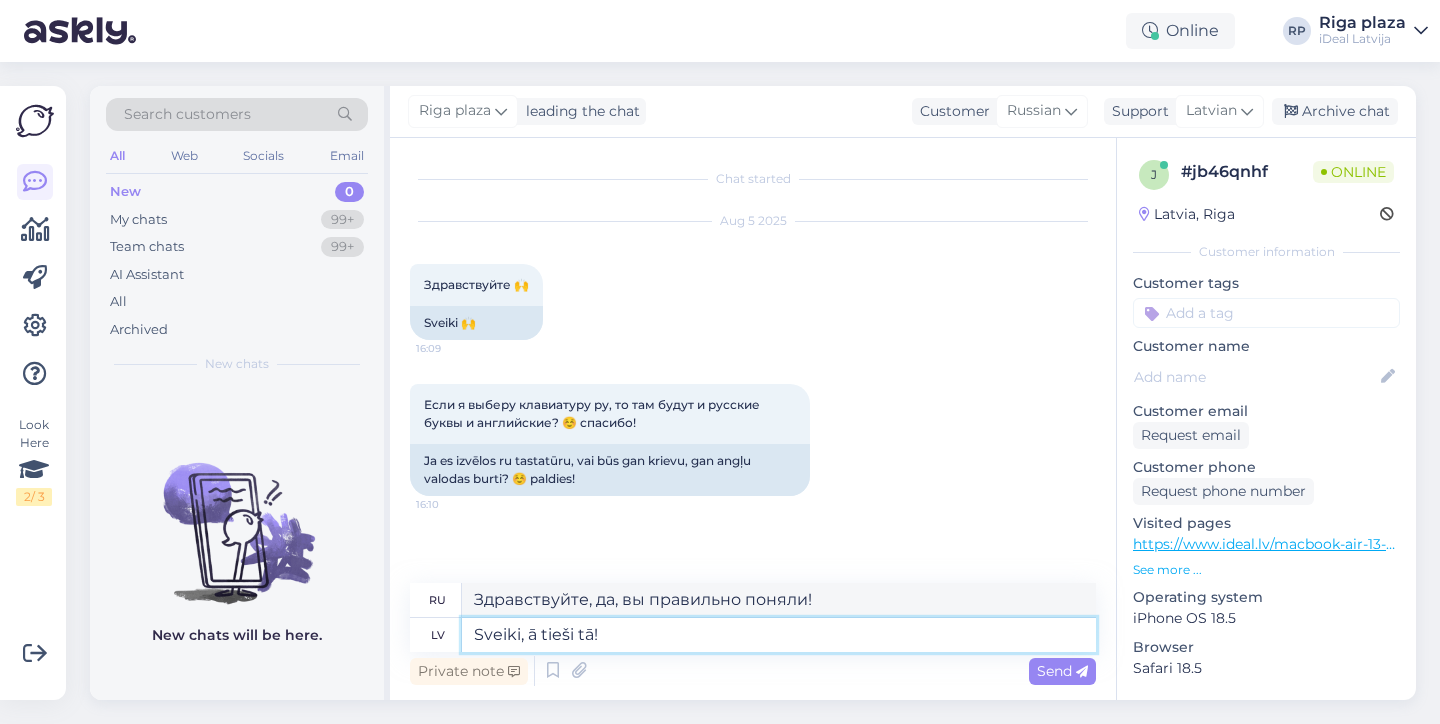 type on "Sveiki,ā tieši tā!" 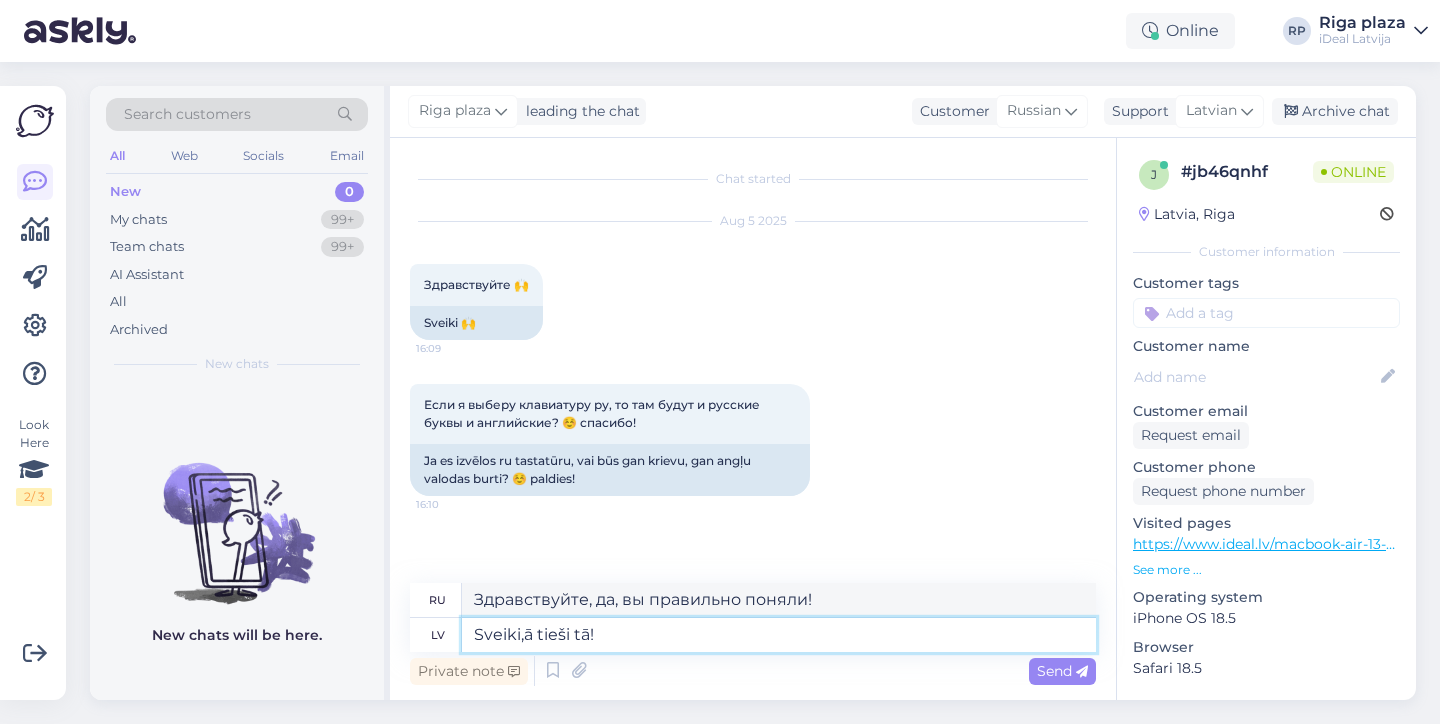 type on "Привет, все верно!" 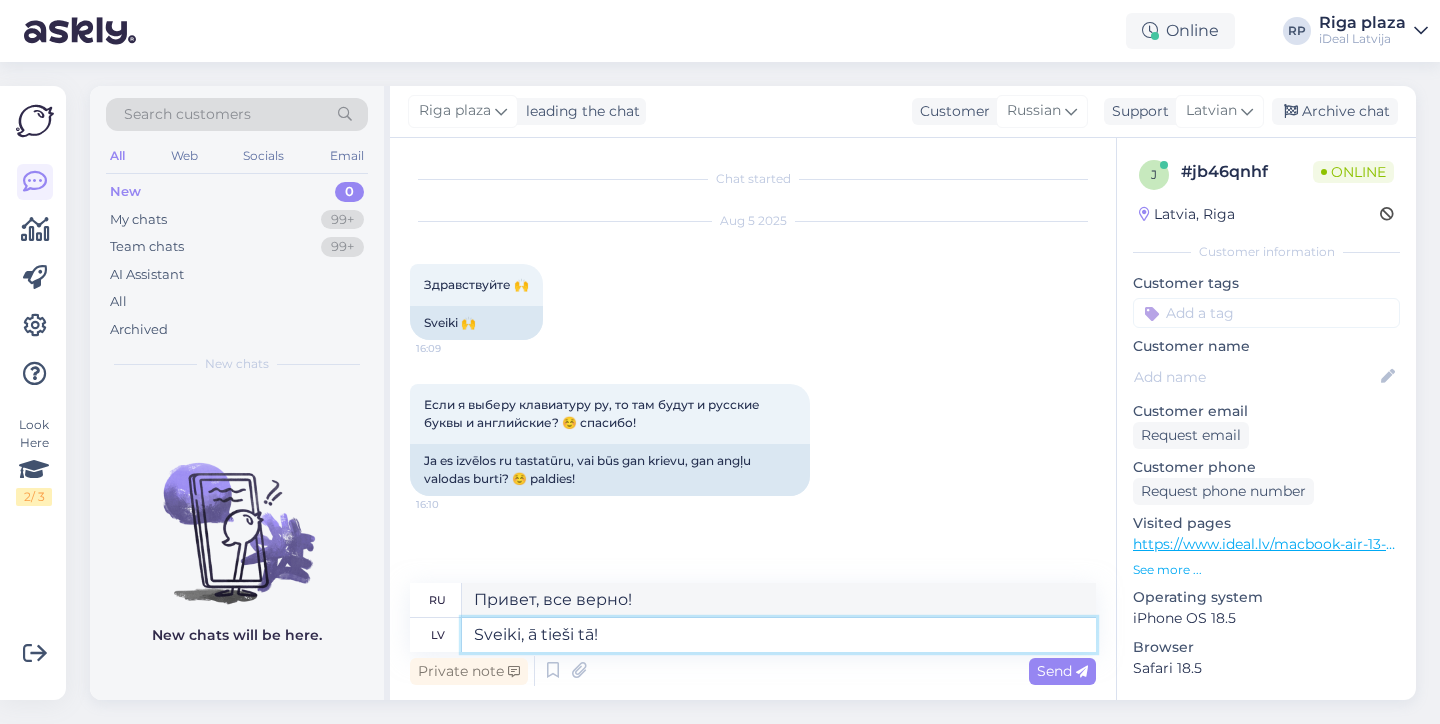 type on "Sveiki, jā tieši tā!" 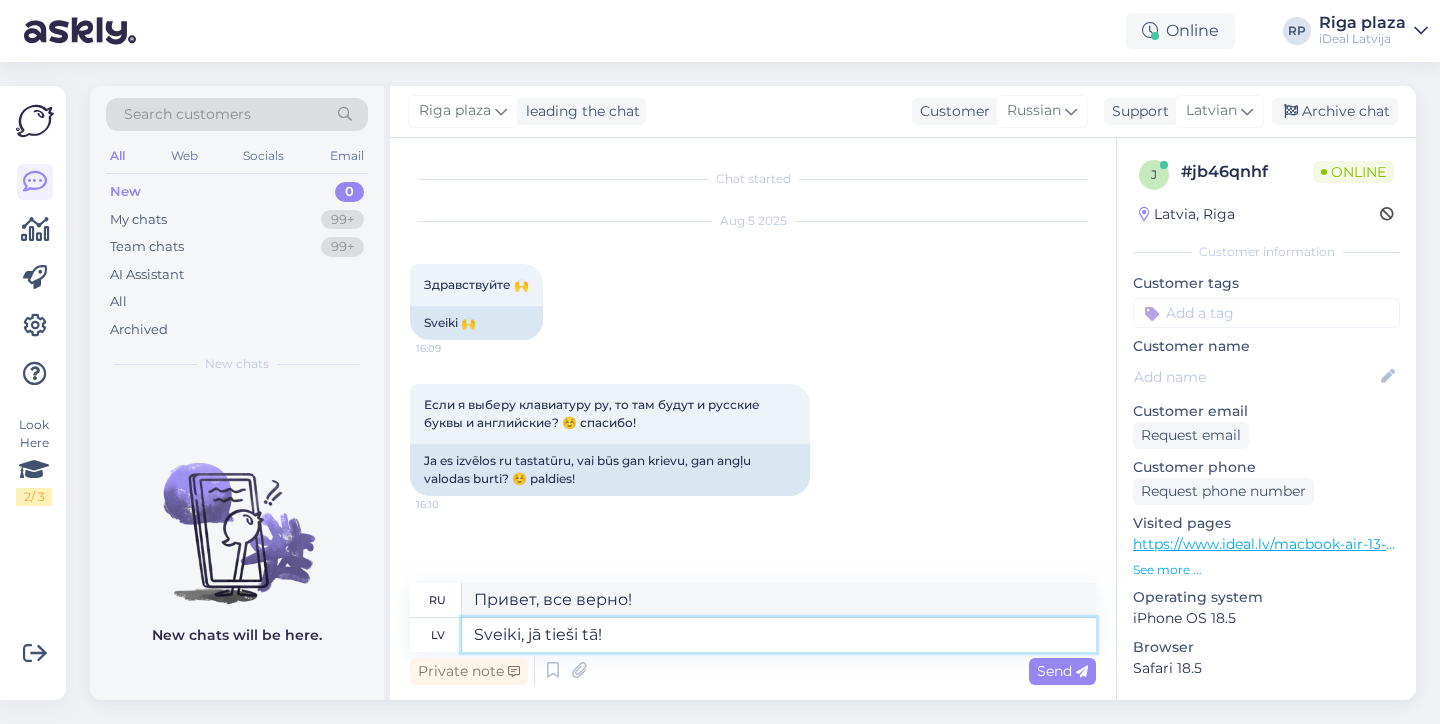 type on "Здравствуйте, да, вы правильно поняли!" 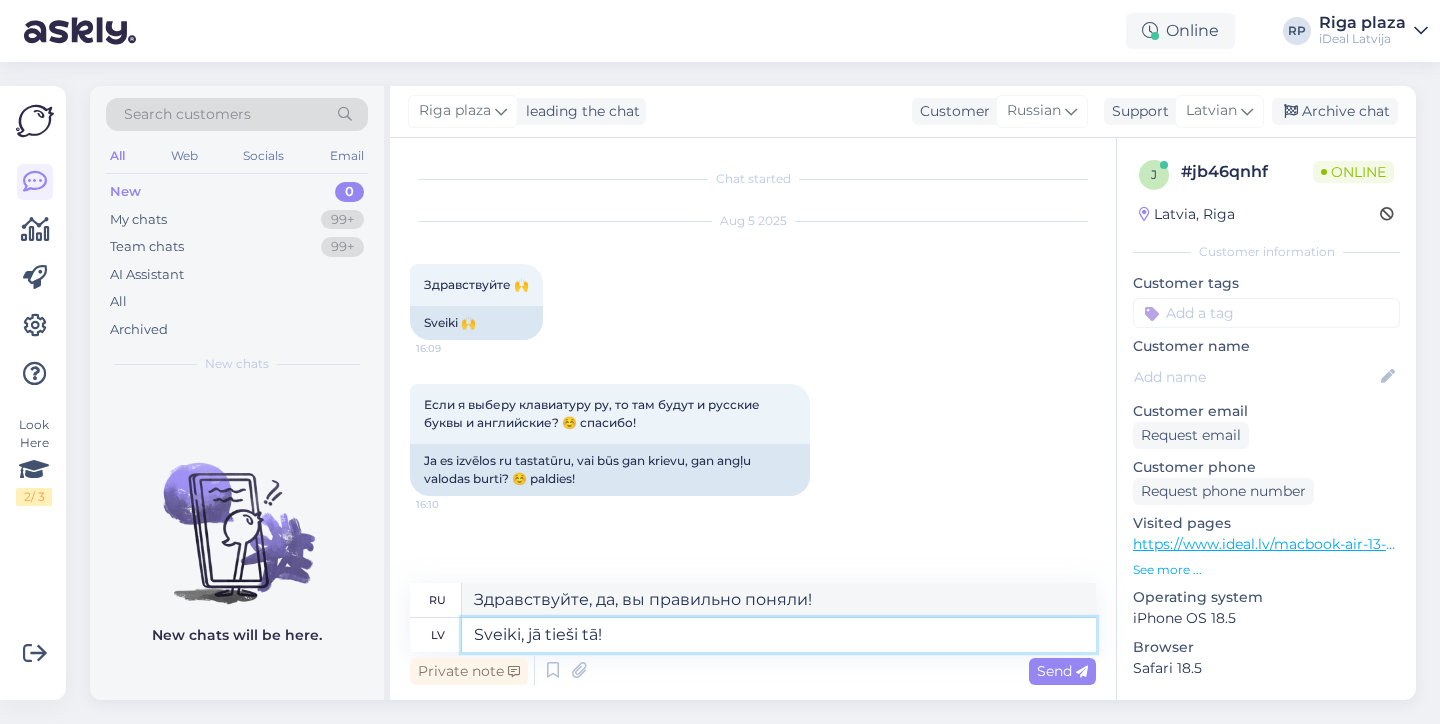 click on "Sveiki, jā tieši tā!" at bounding box center (779, 635) 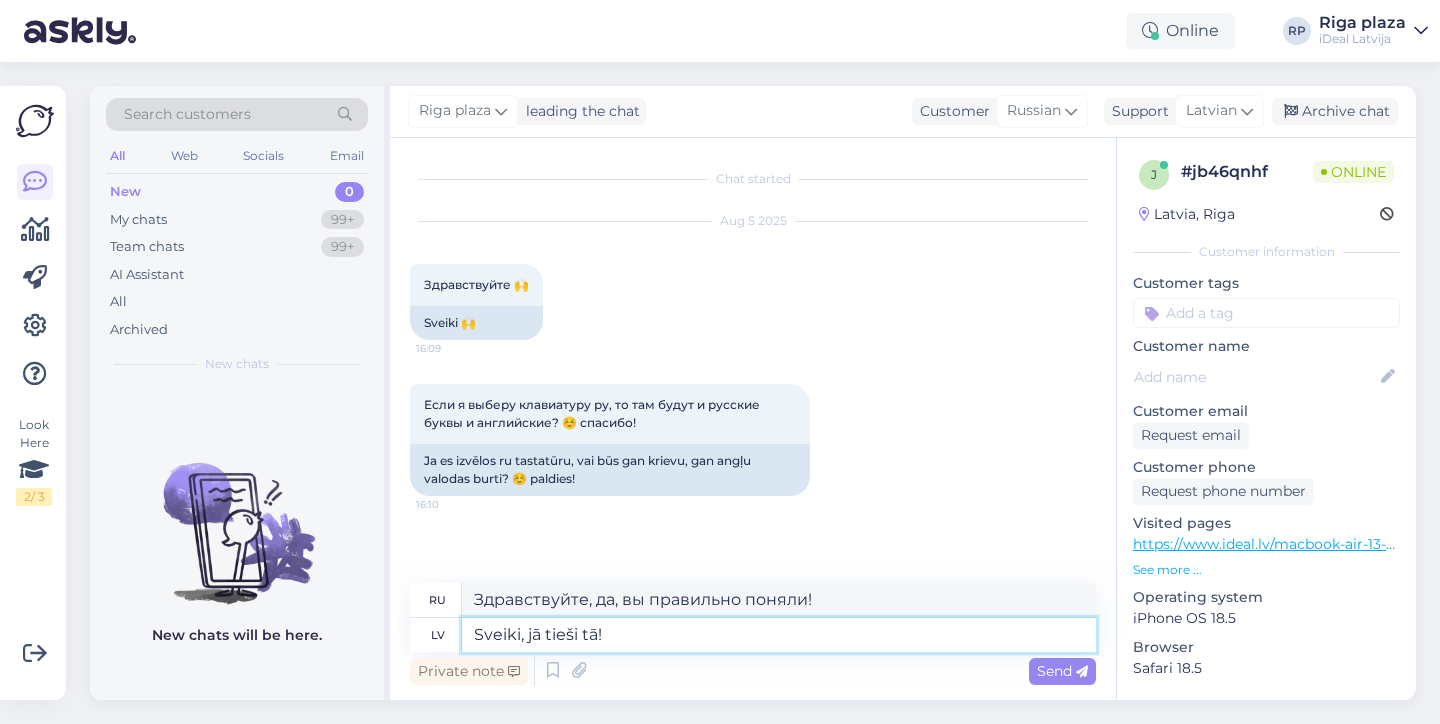 type 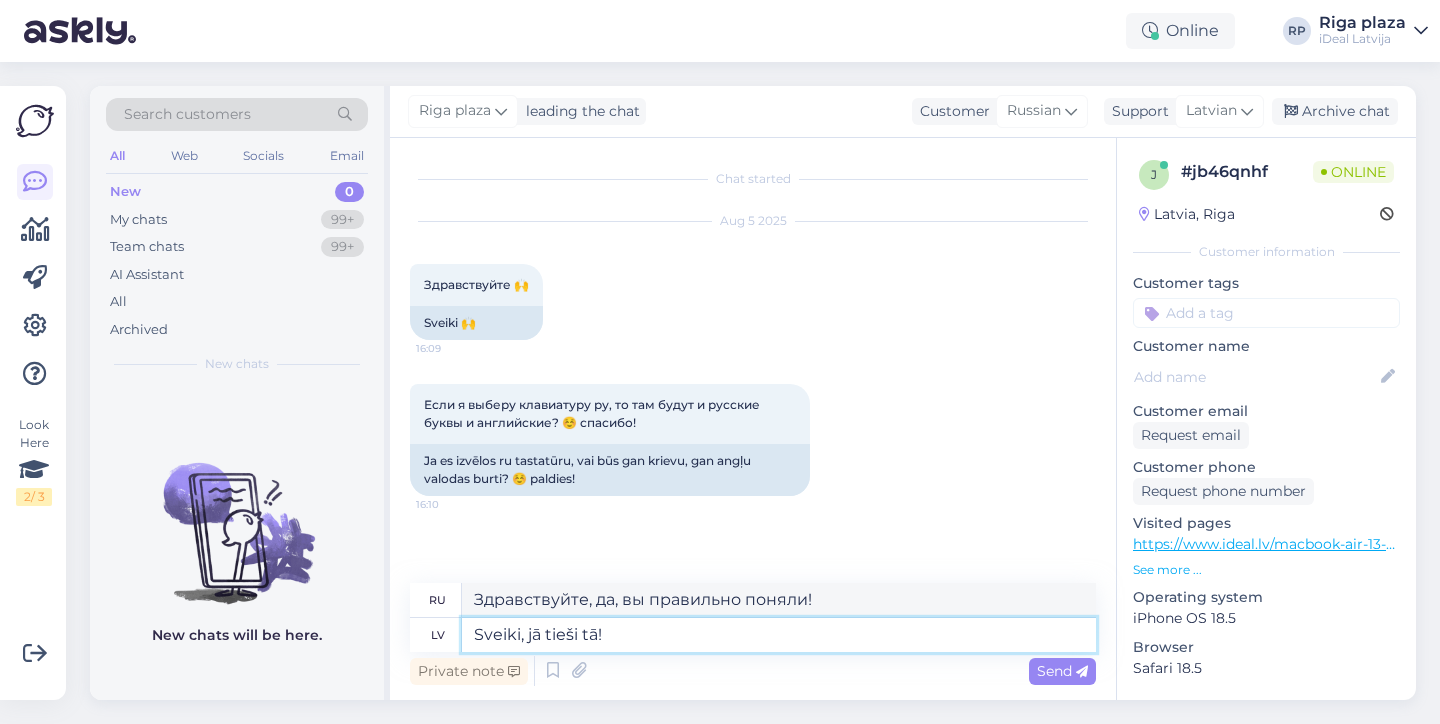 type 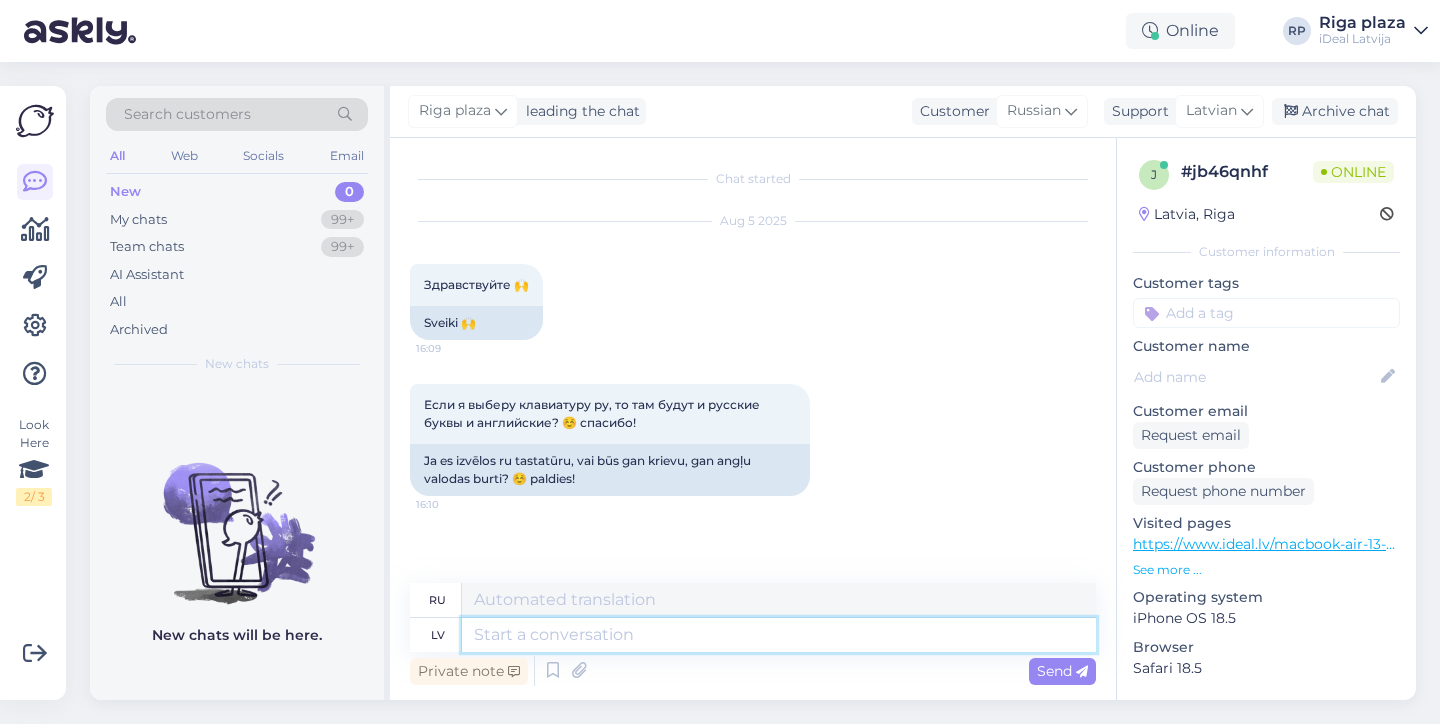 scroll, scrollTop: 73, scrollLeft: 0, axis: vertical 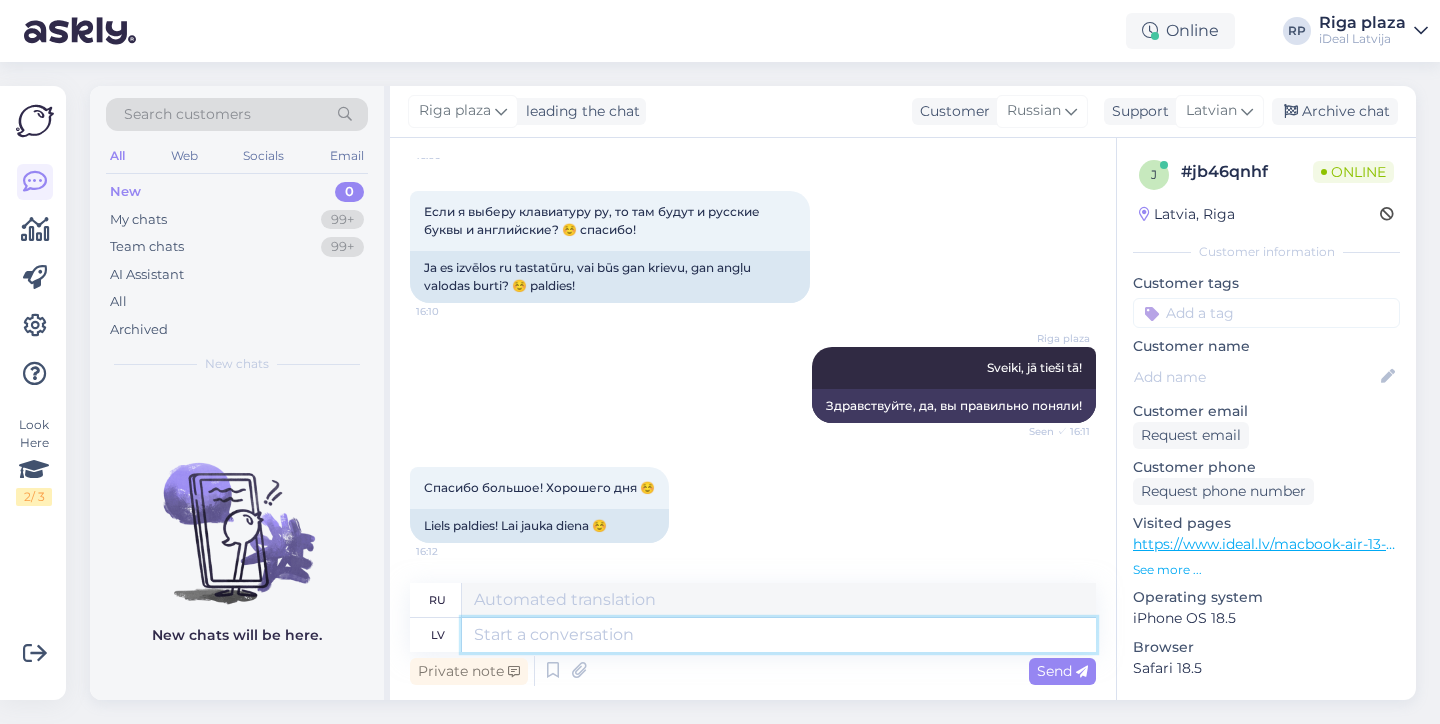 click at bounding box center (779, 635) 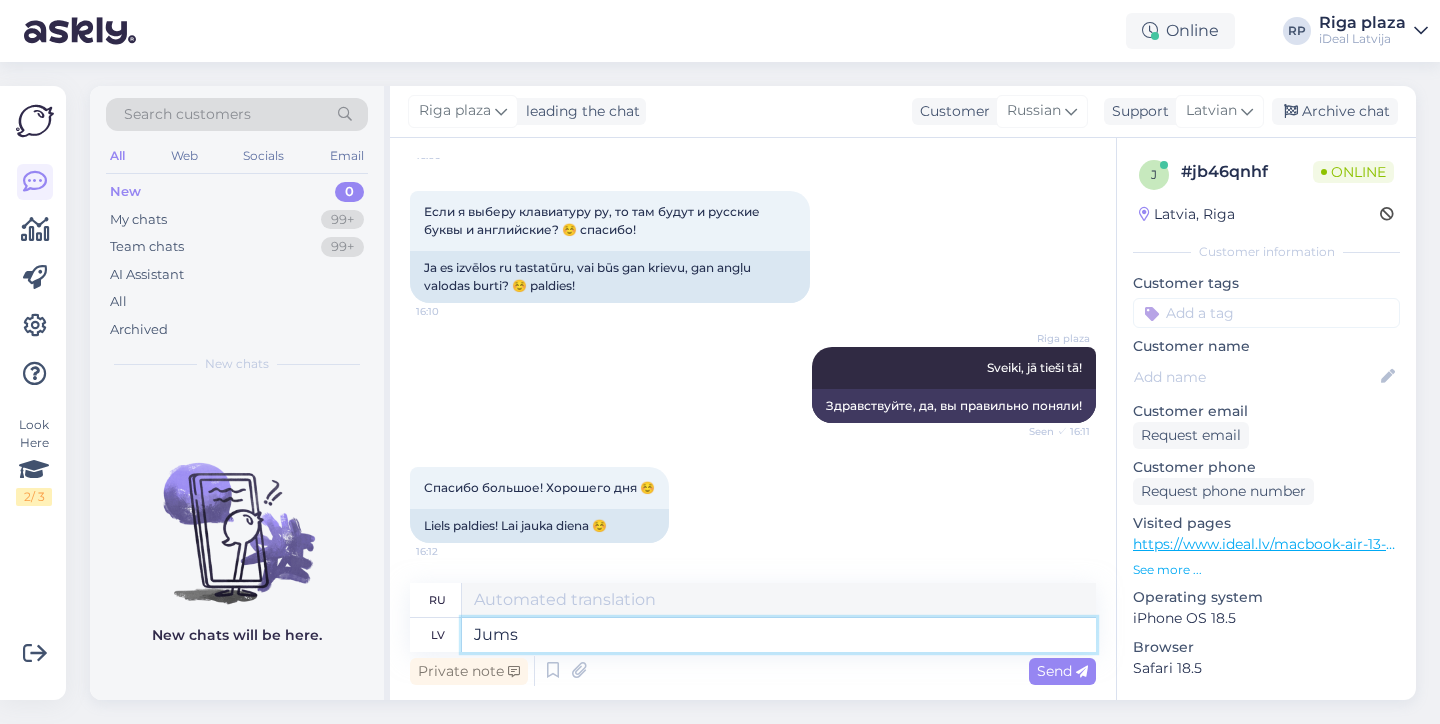 type on "Jums t" 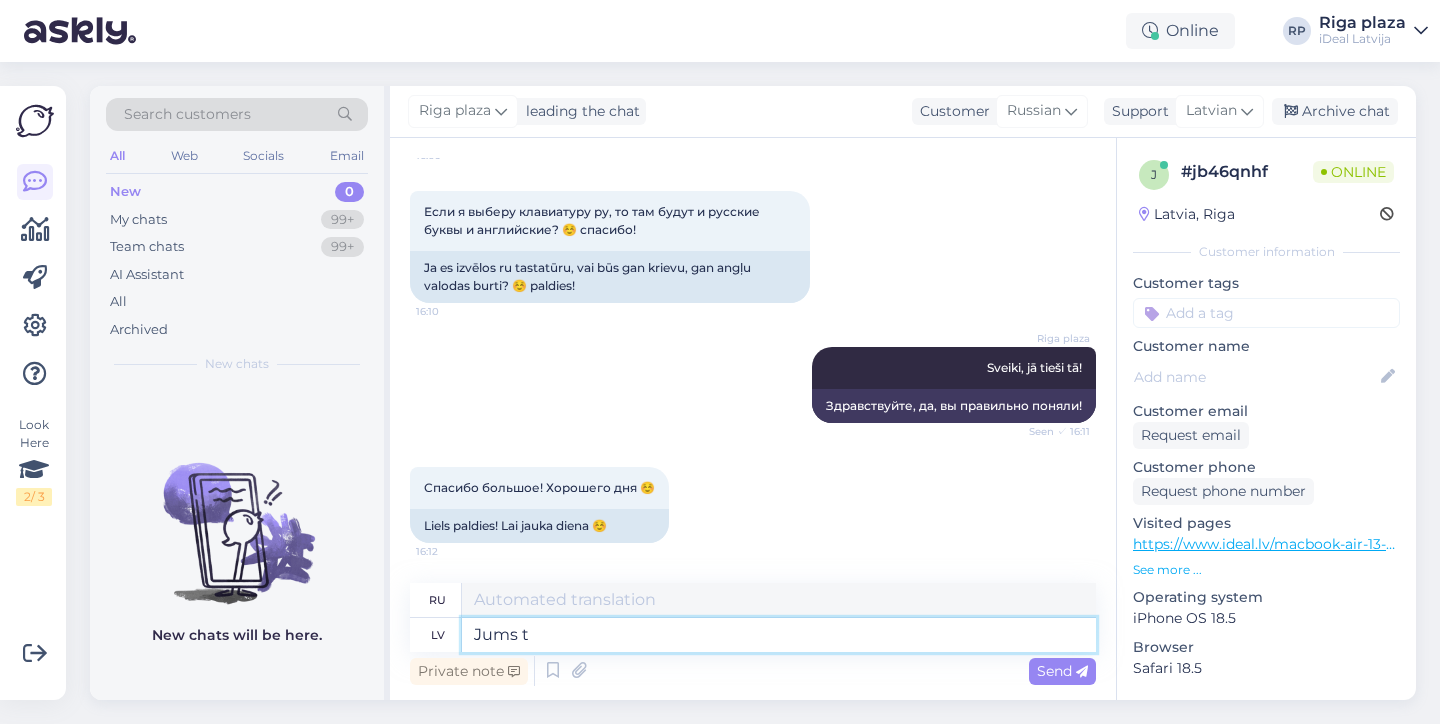 type on "Для тебя" 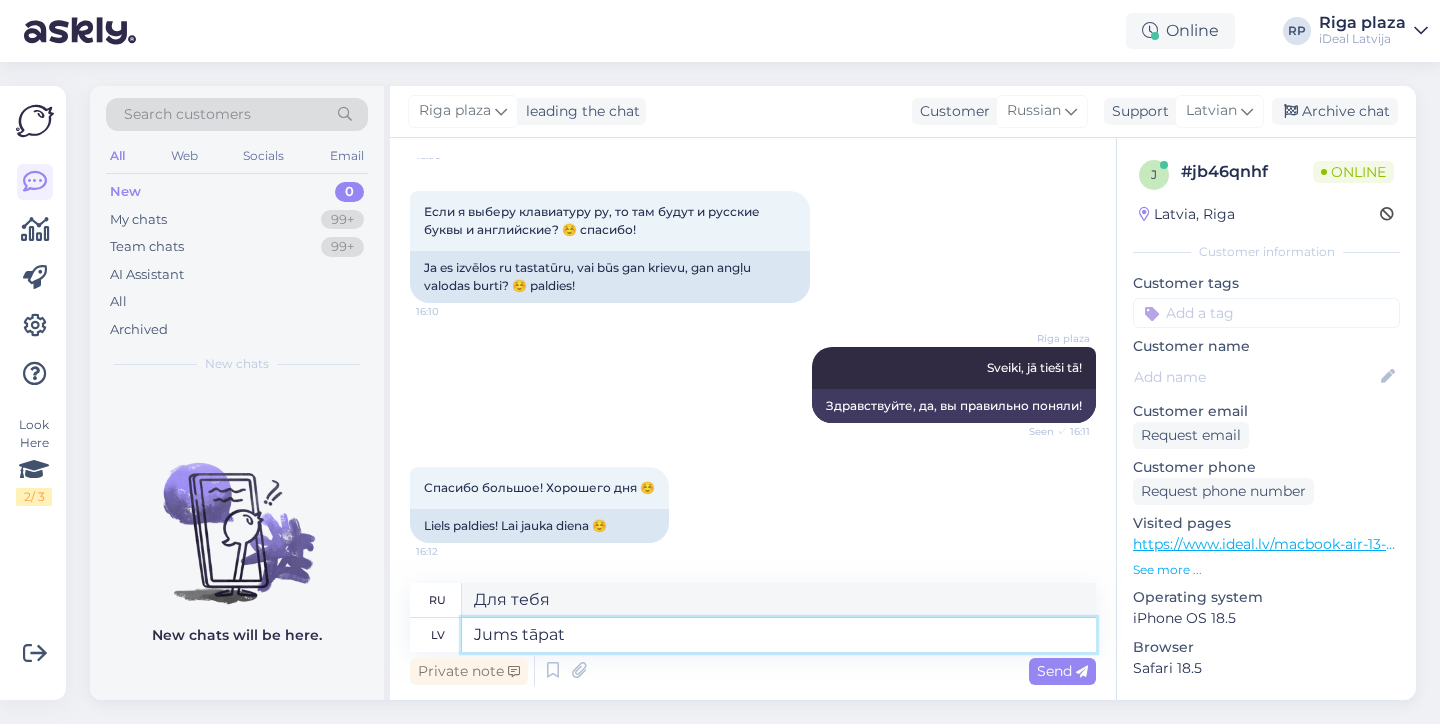 type on "Jums tāpat" 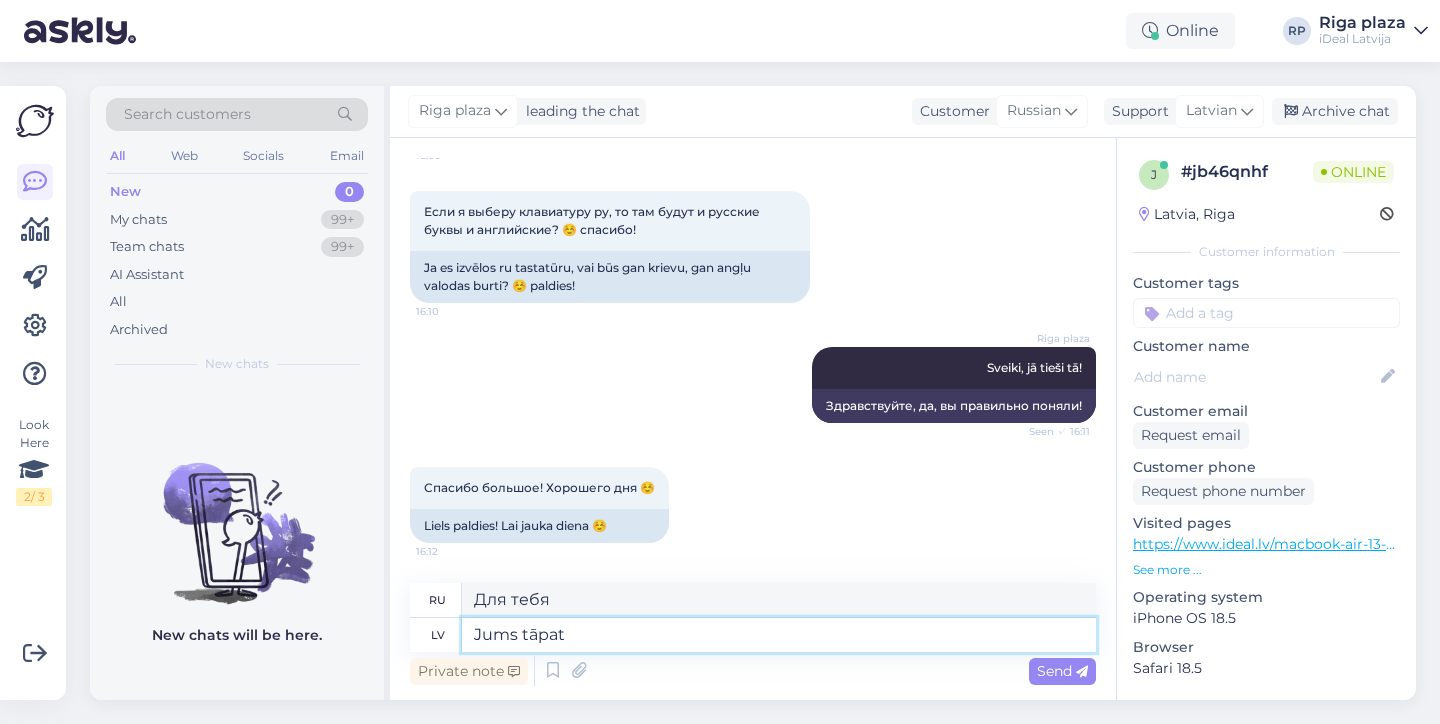 type on "И тебе того же" 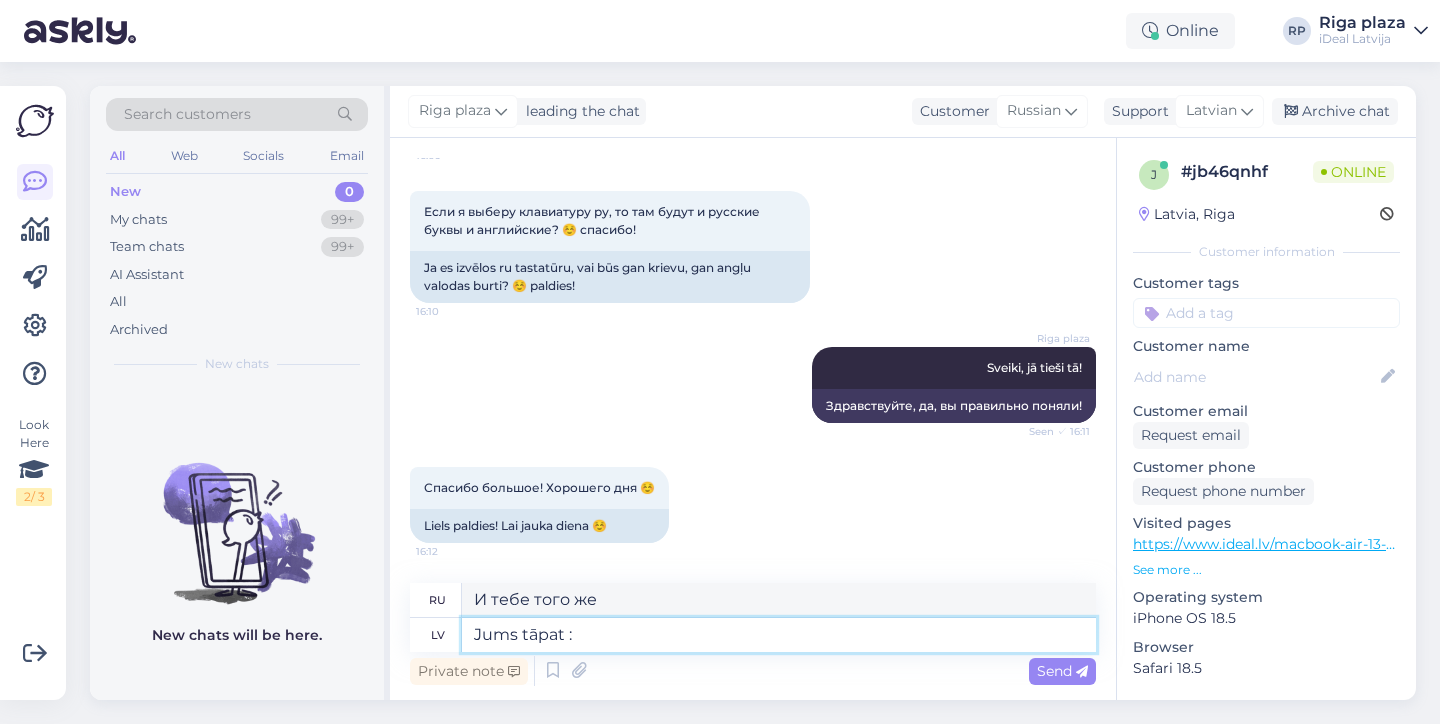 type on "Jums tāpat :)" 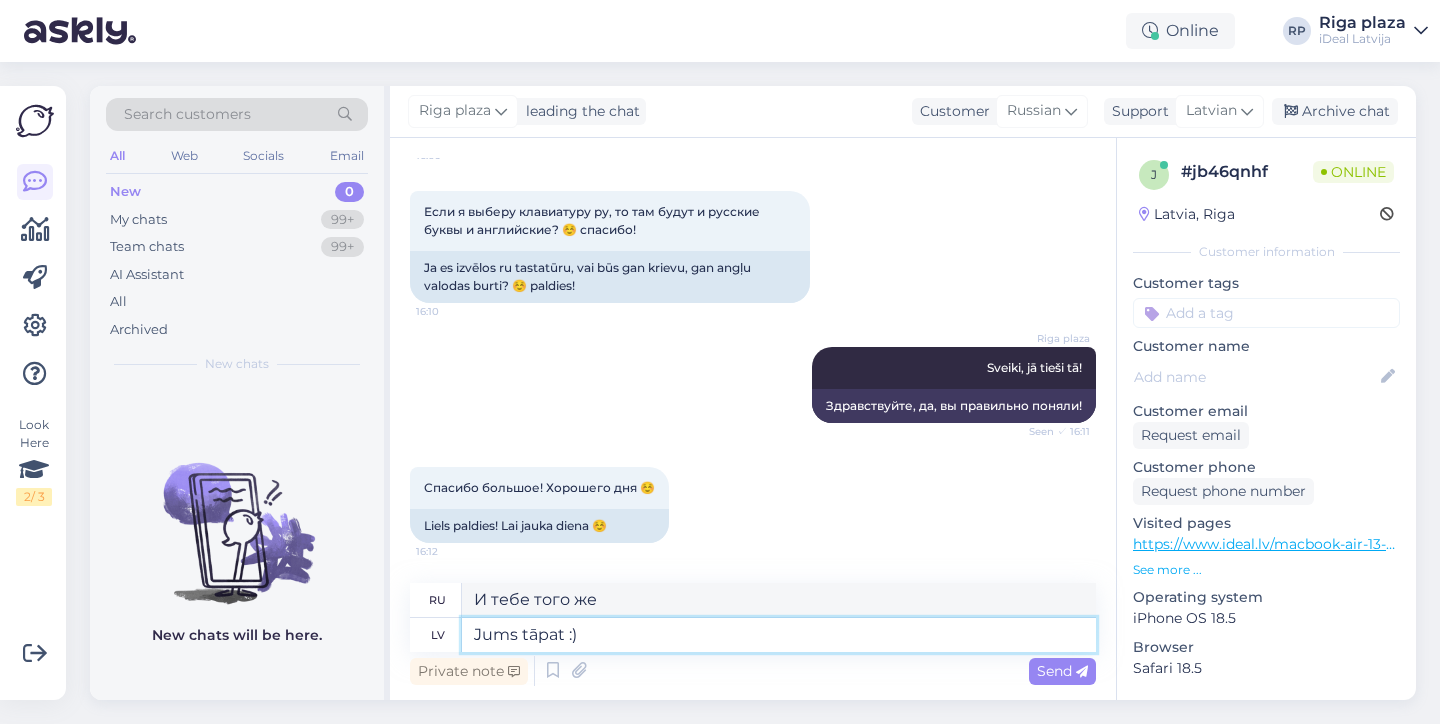 type on "И тебе того же :)" 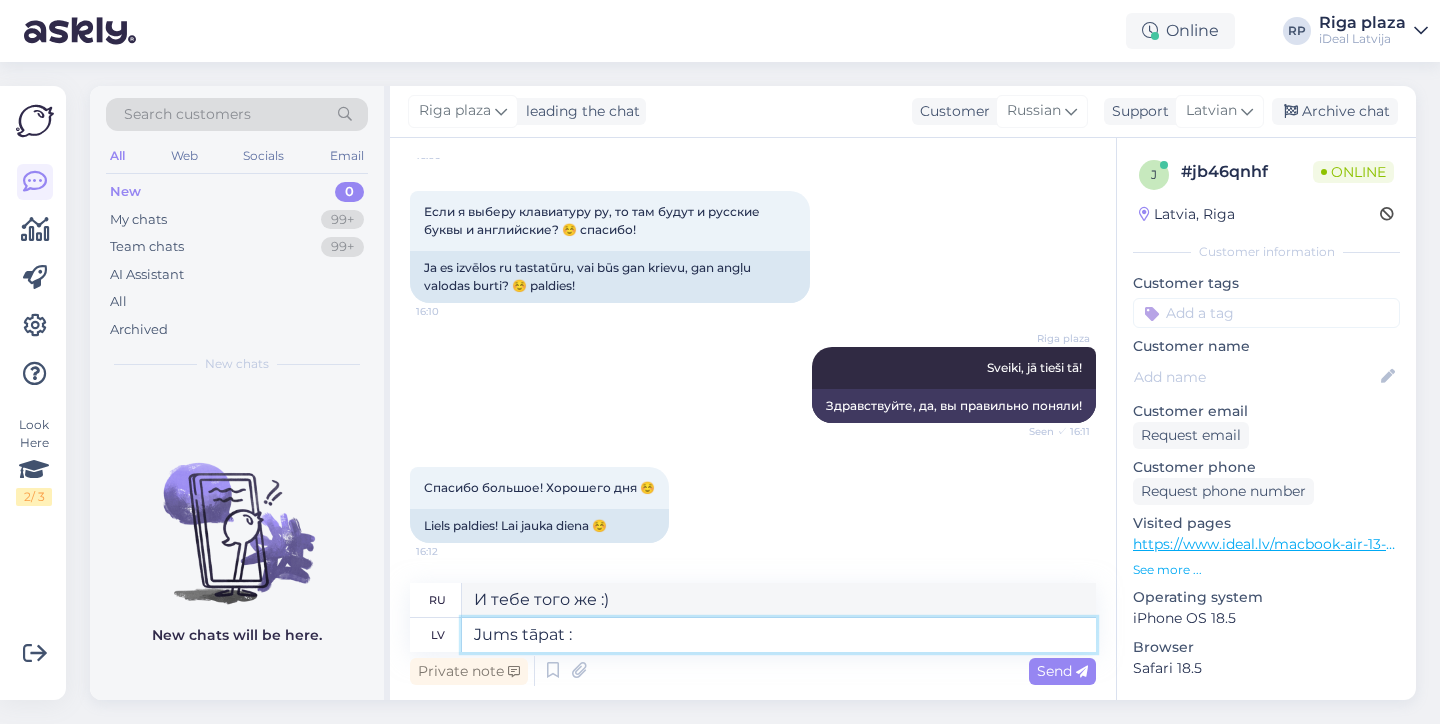 type on "Jums tāpat" 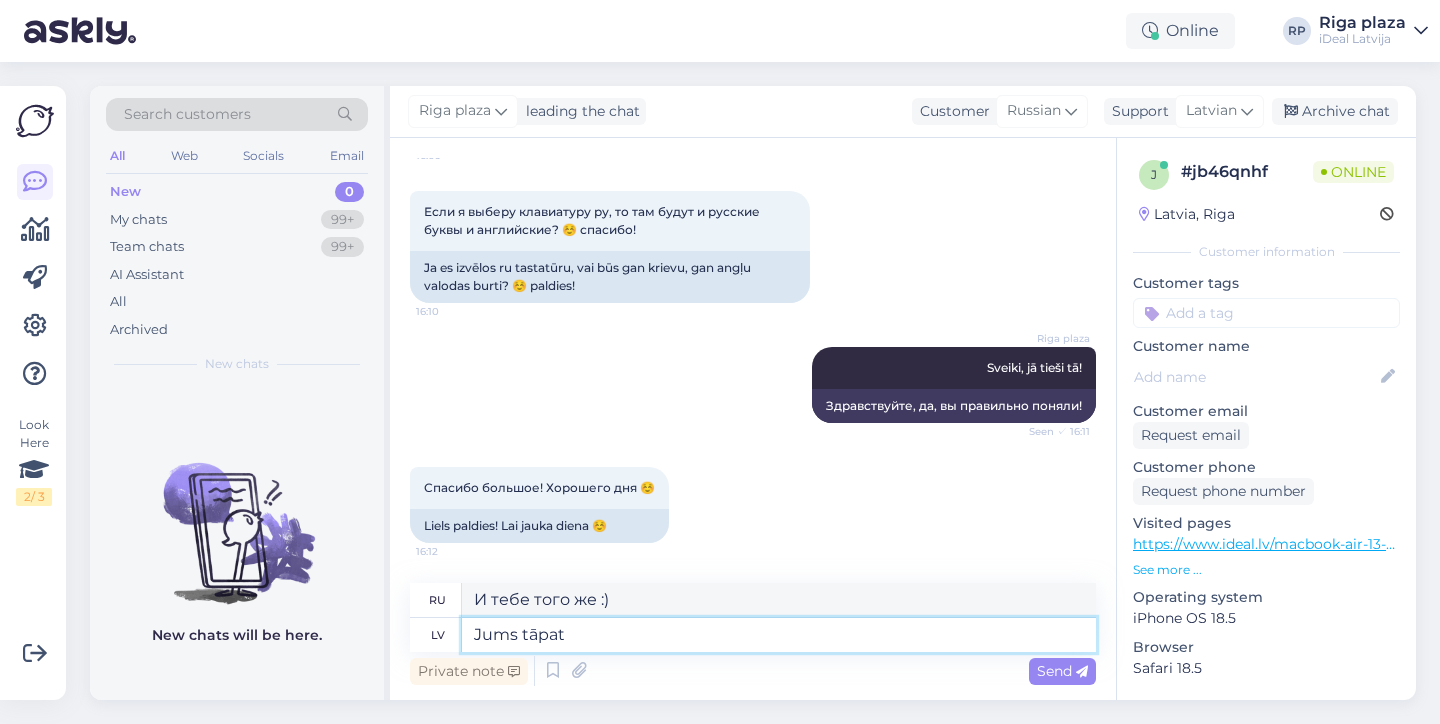 type on "И тебе того же" 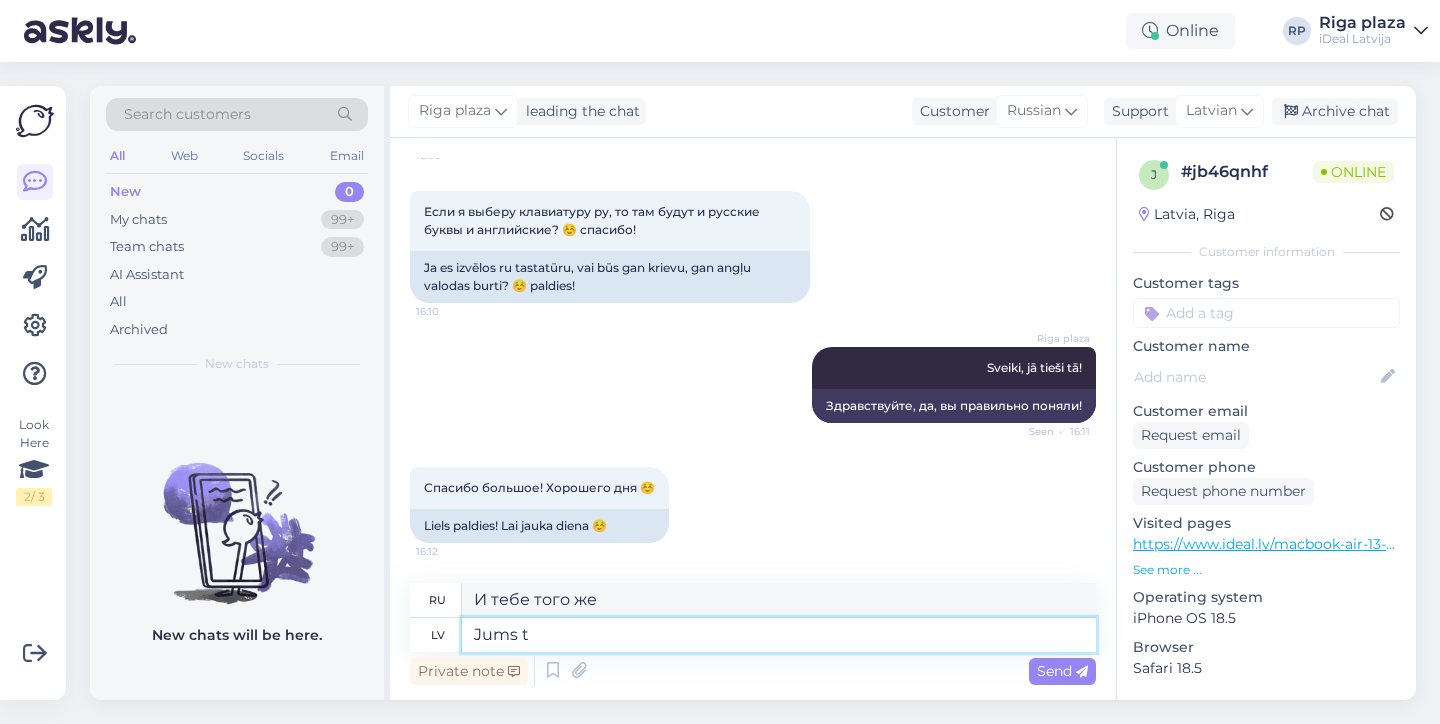 type on "Jums" 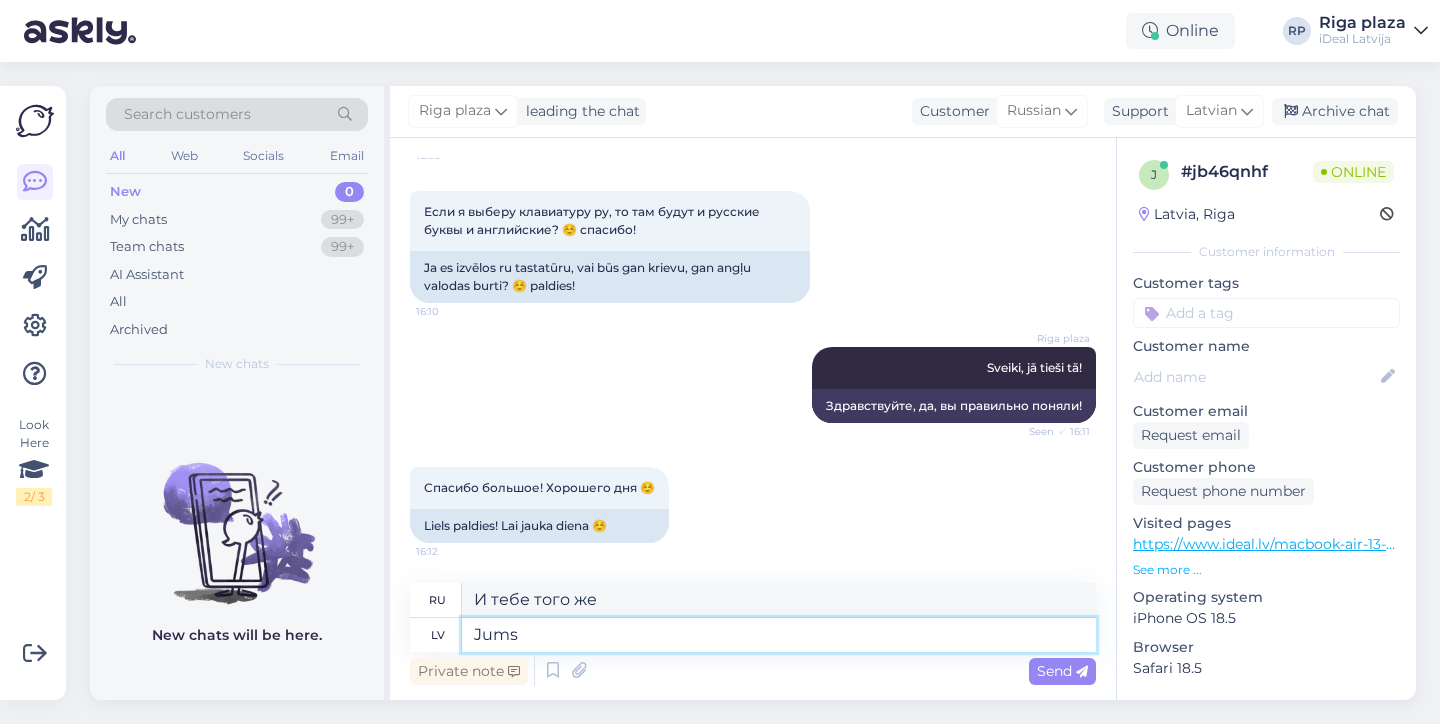 type on "Для тебя" 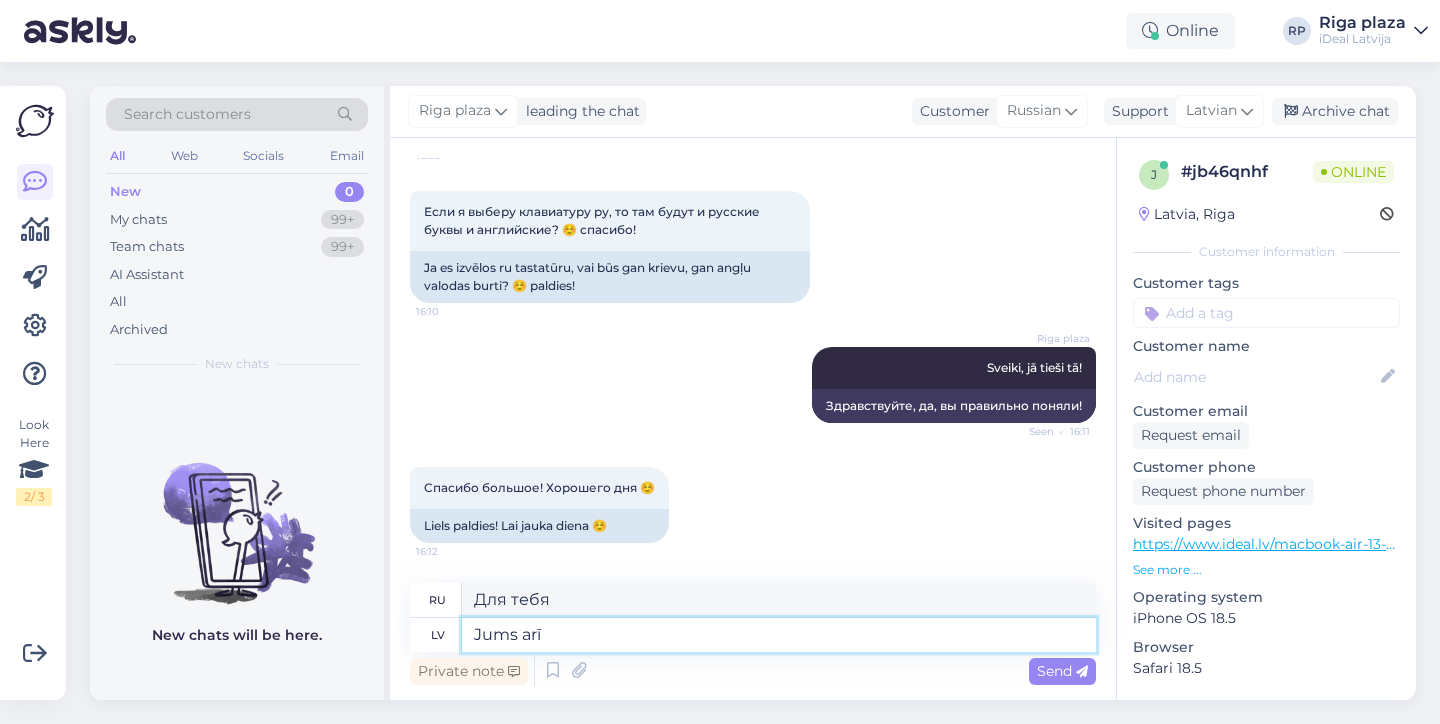 type on "Jums arī j" 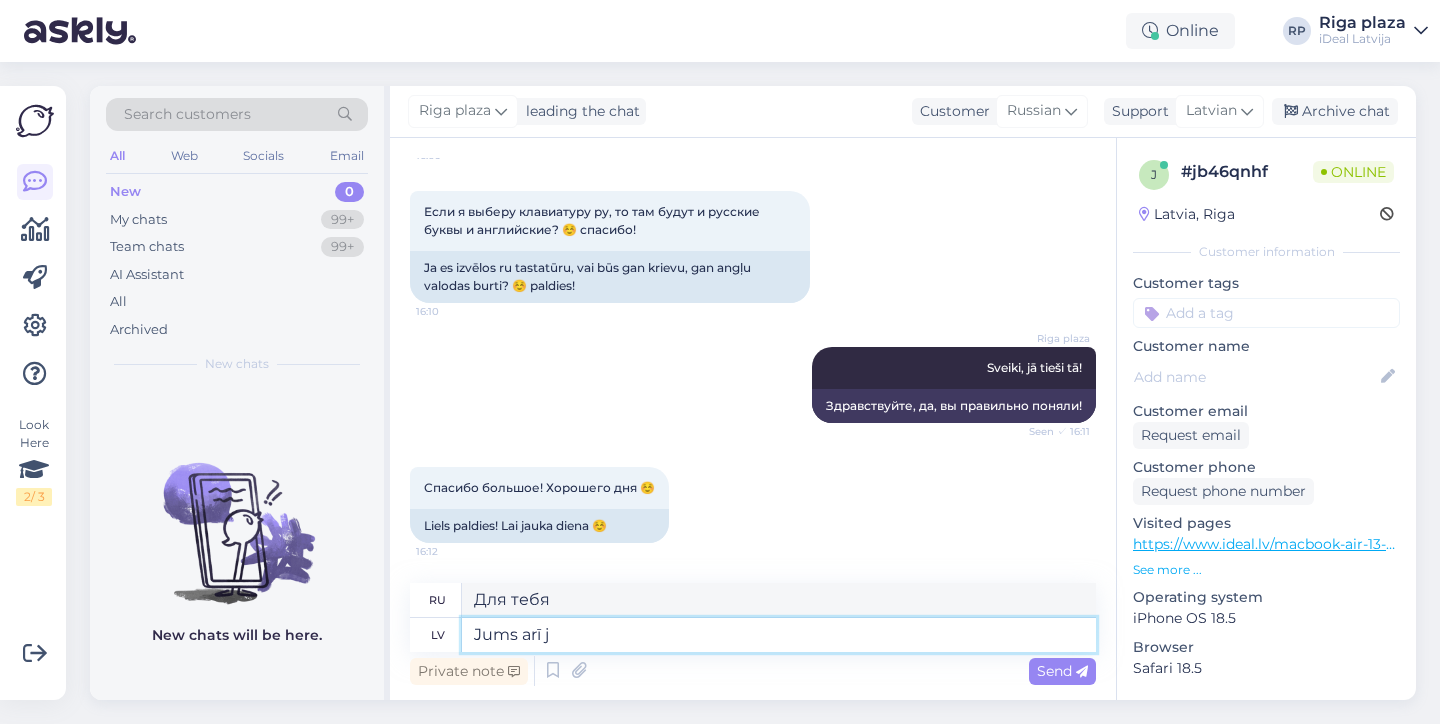 type on "Ты тоже" 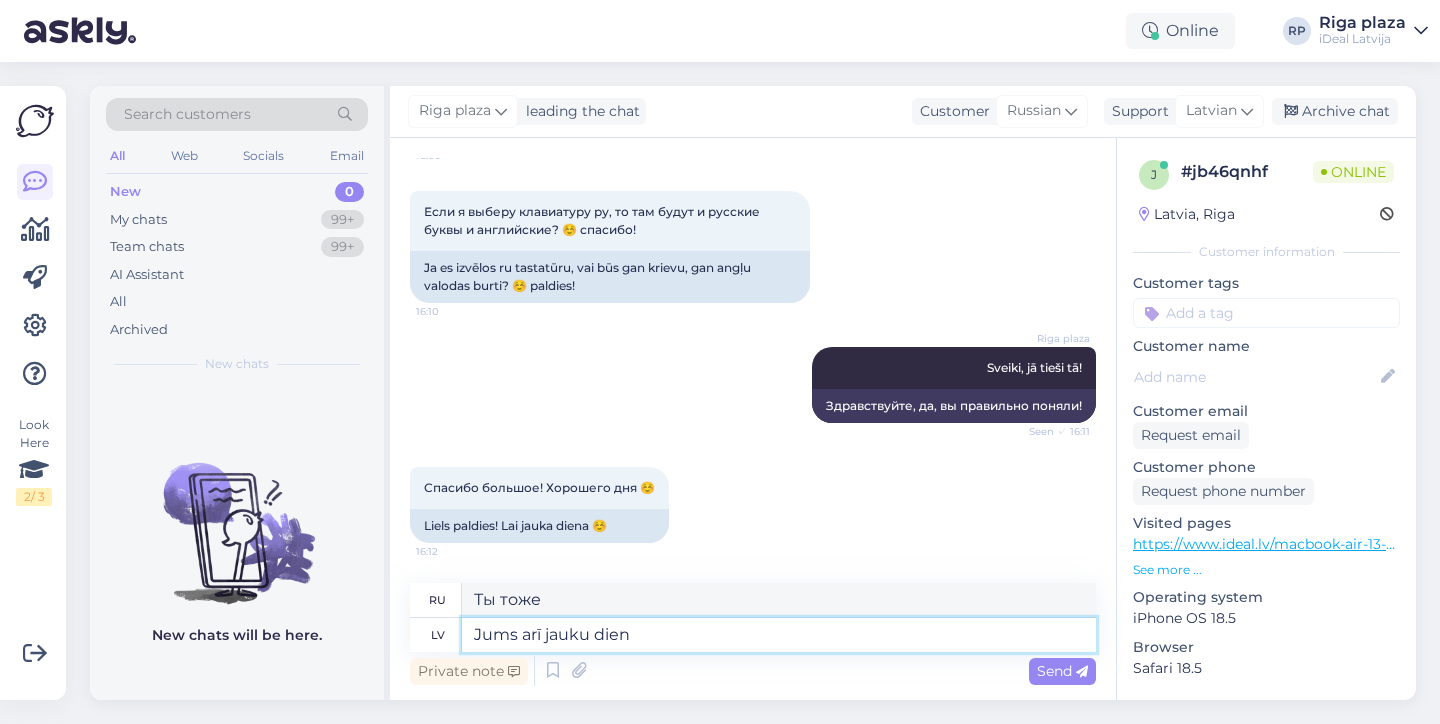 type on "Jums arī jauku dienu" 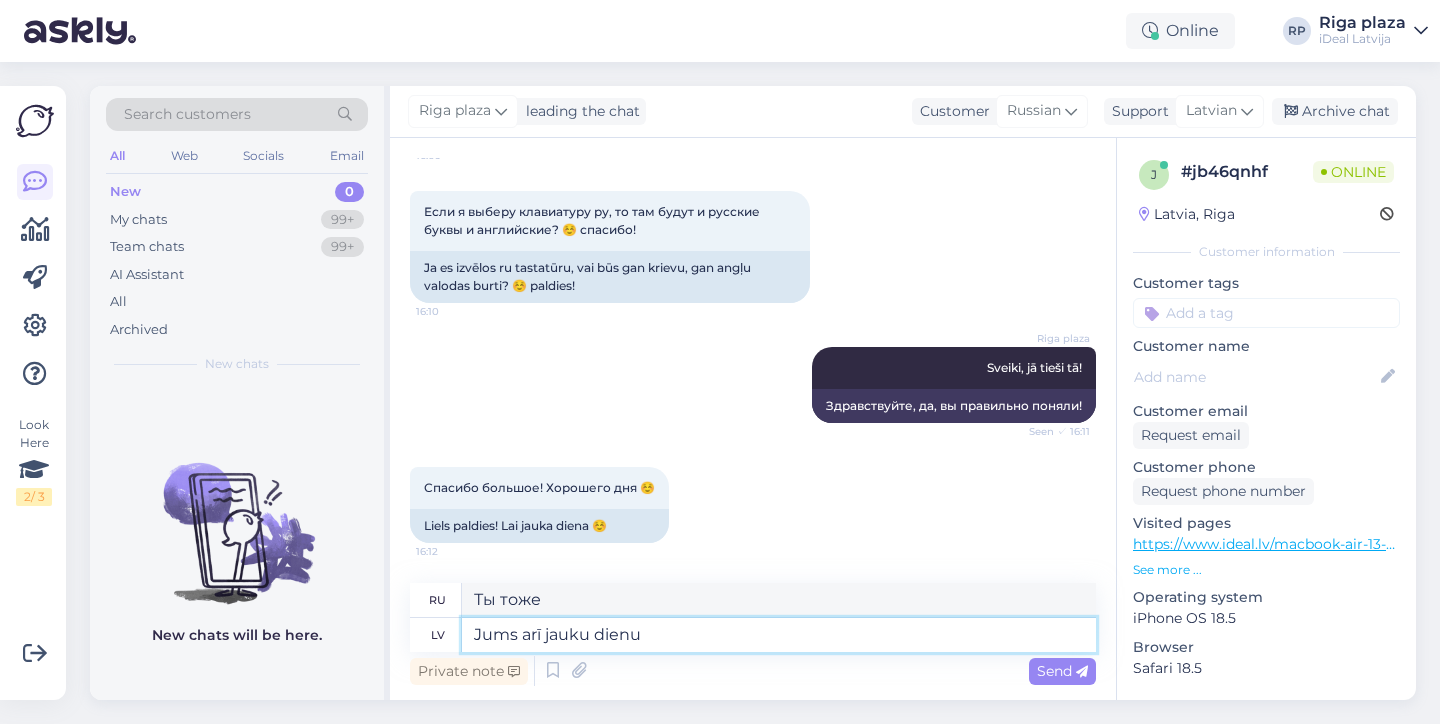 type on "Ты тоже, молодец." 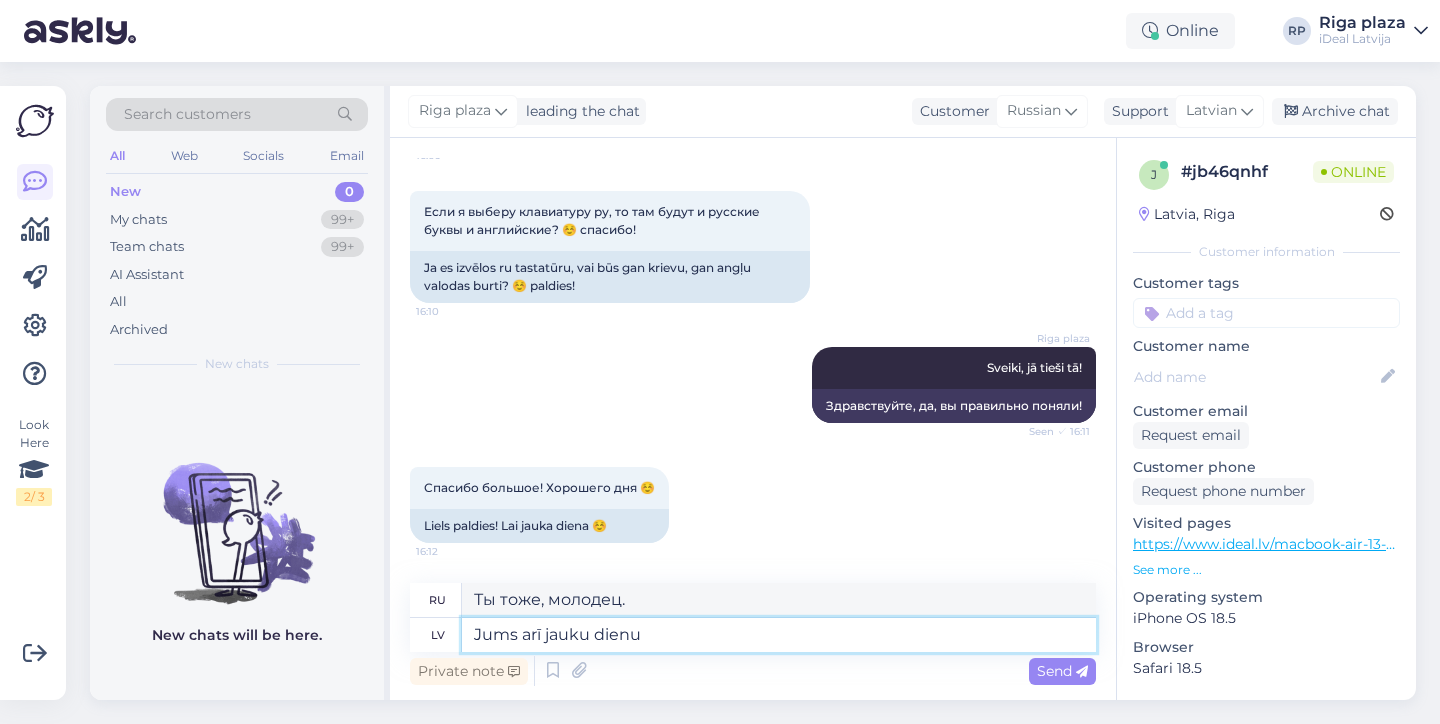 type on "Jums arī jauku dienu!" 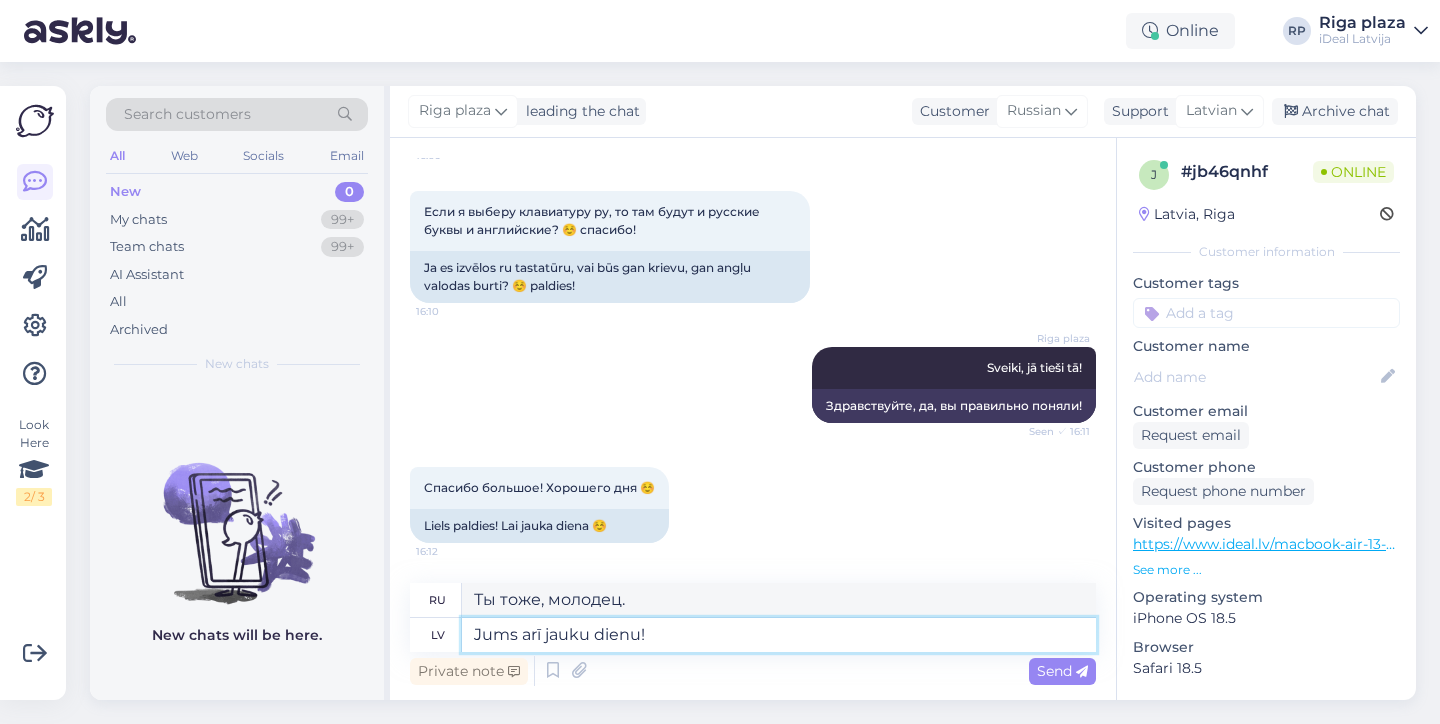 type on "Хорошего вам дня!" 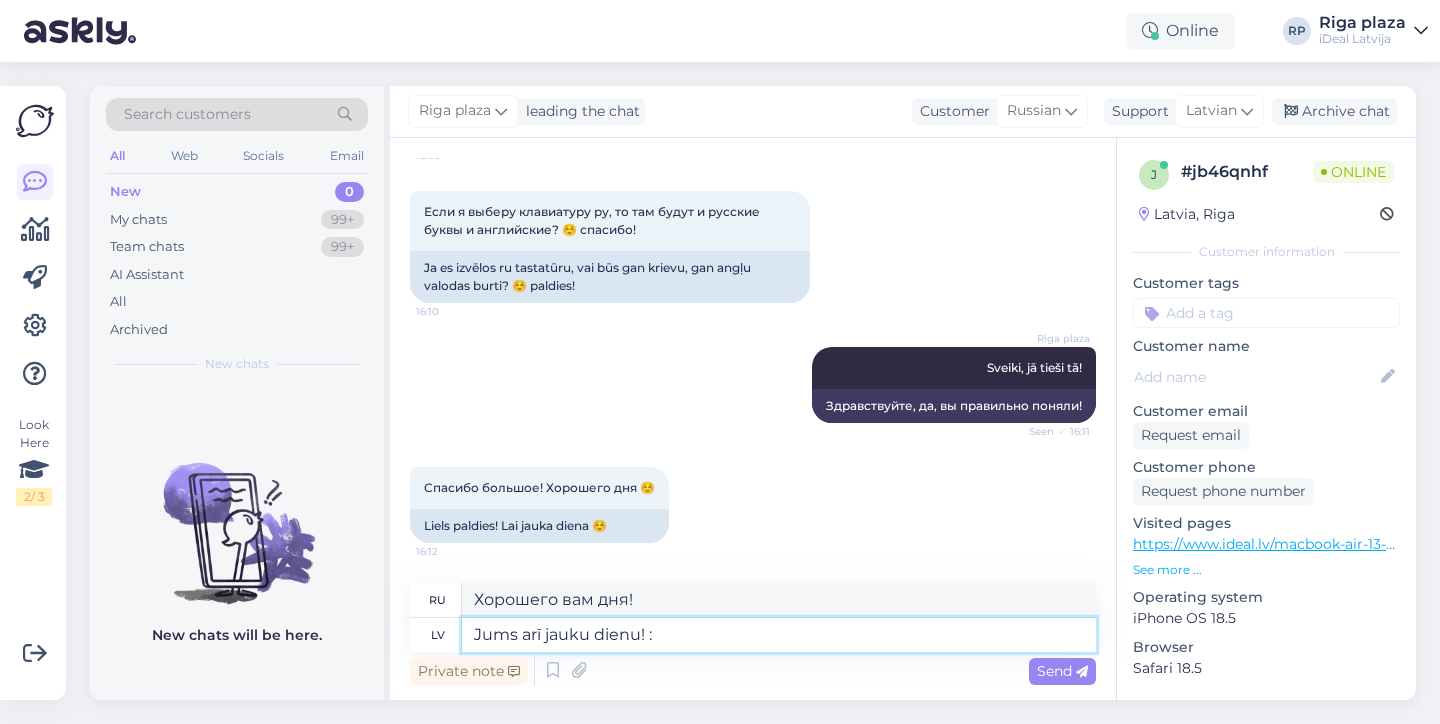 type on "Jums arī jauku dienu! :)" 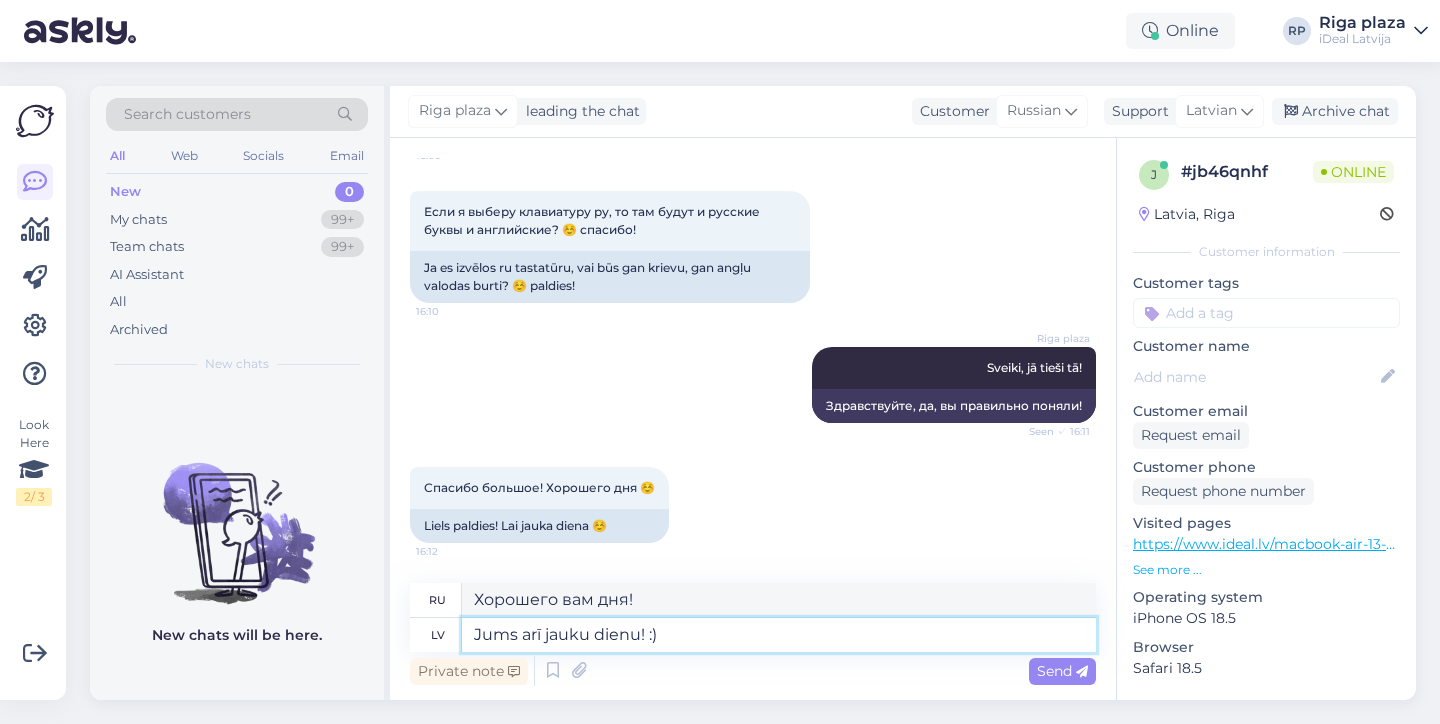 type on "Хорошего вам дня! :)" 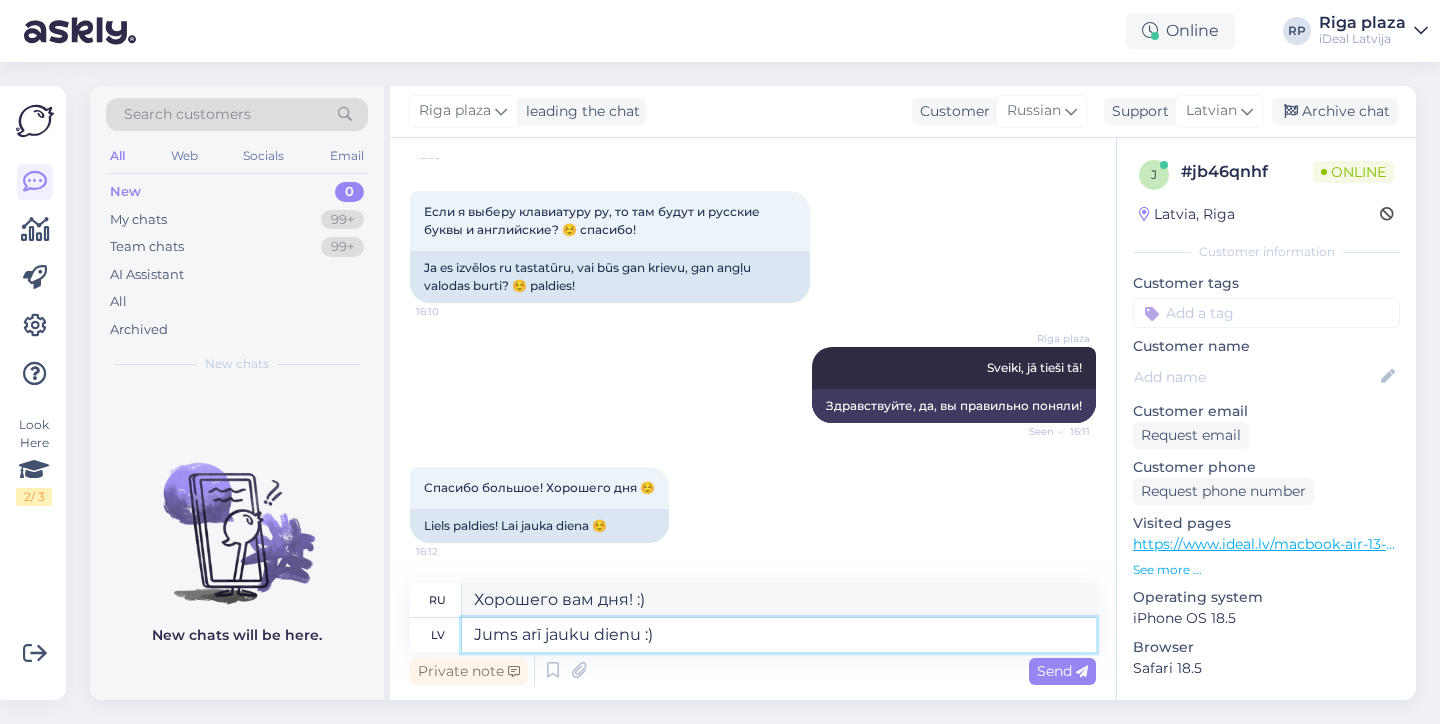 type on "Jums arī jauku dienu. :)" 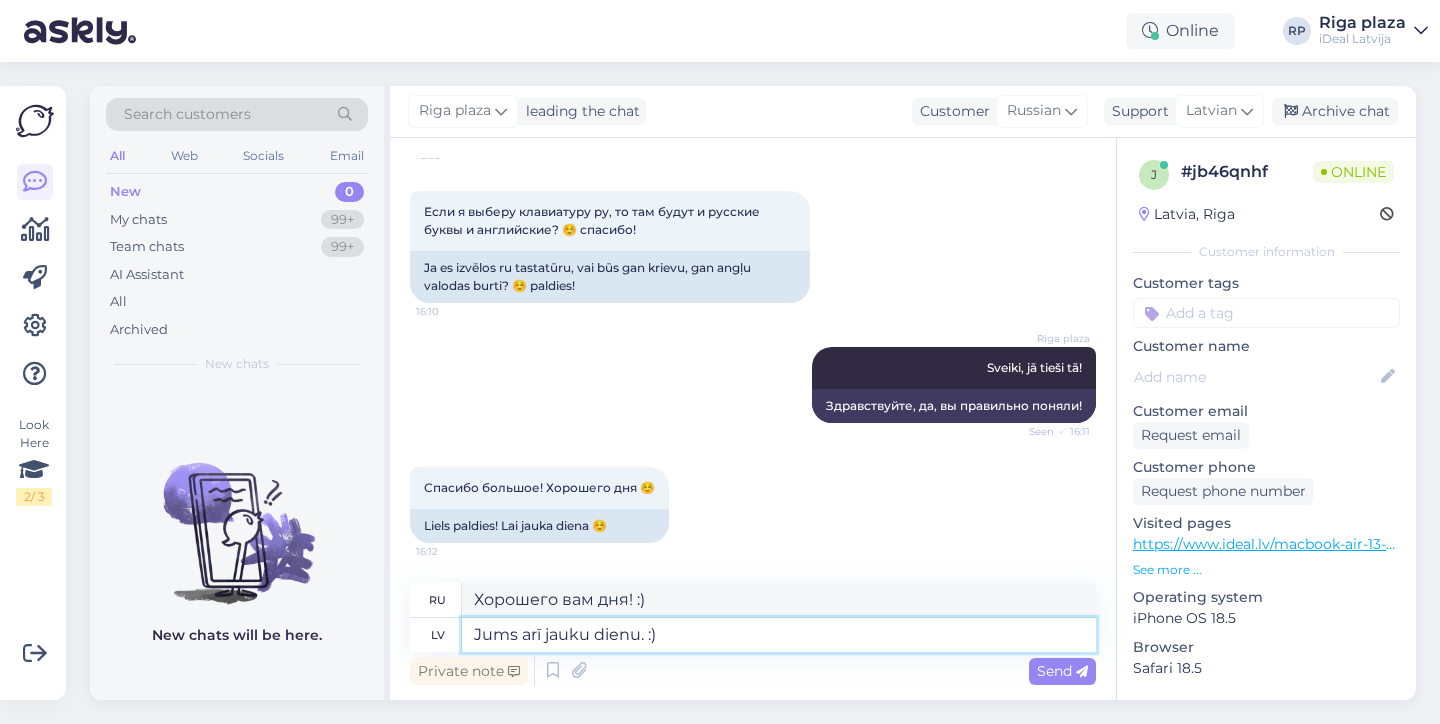 type on "Хорошего вам дня. :)" 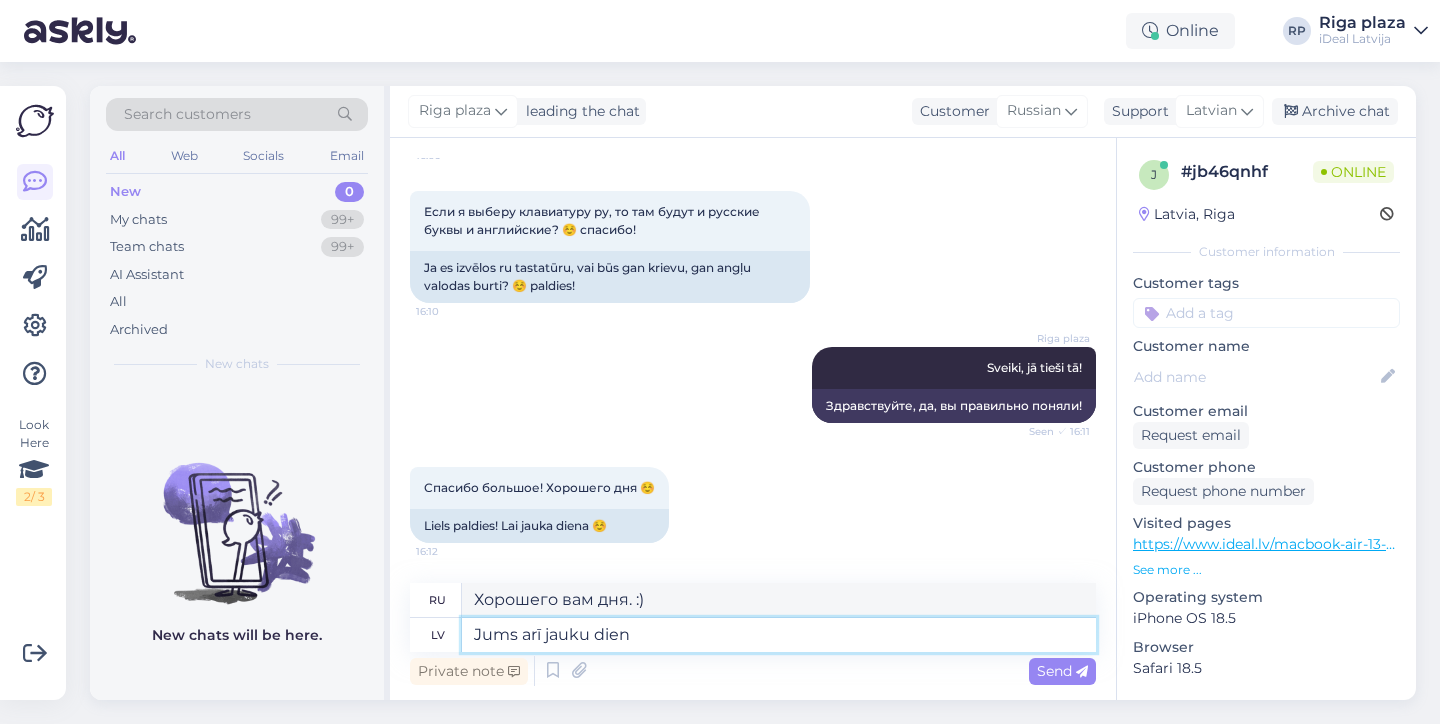 type on "Jums arī jauku die" 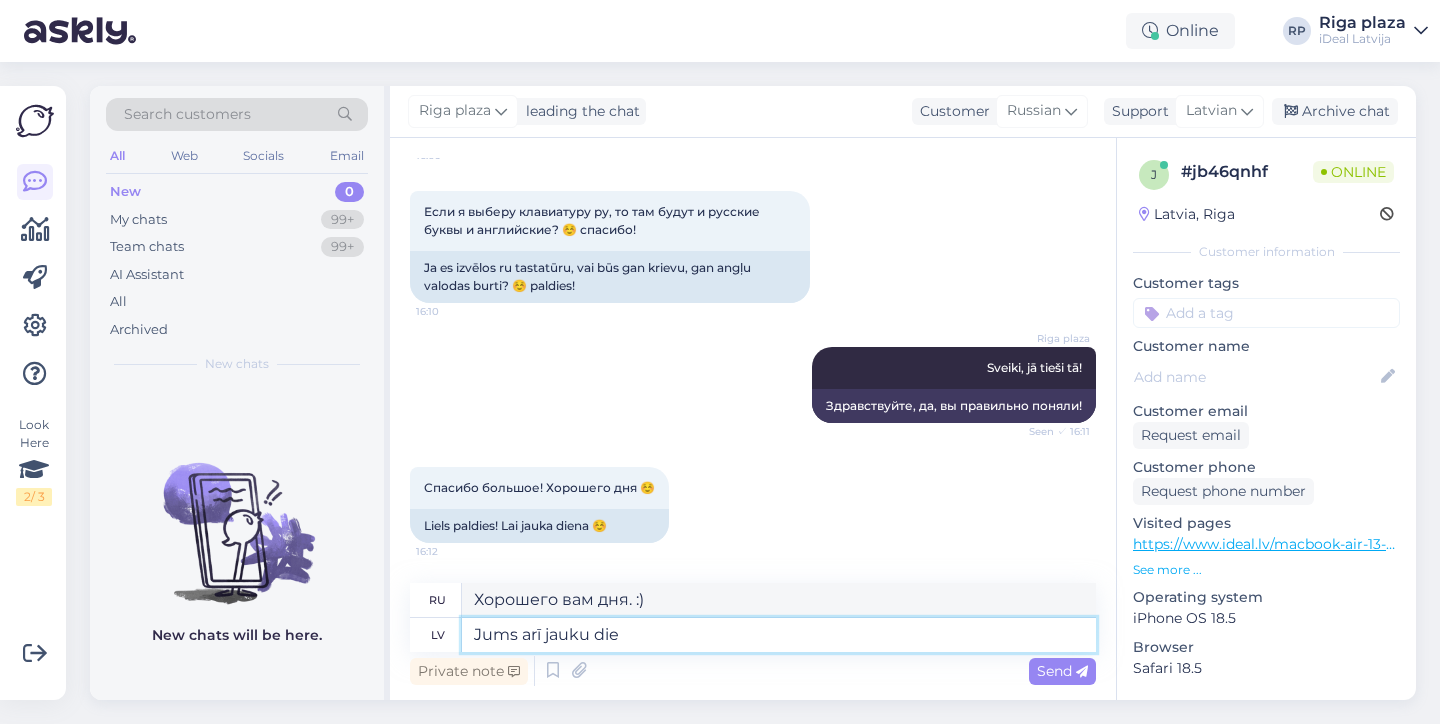 type on "Желаю вам также хорошего дня." 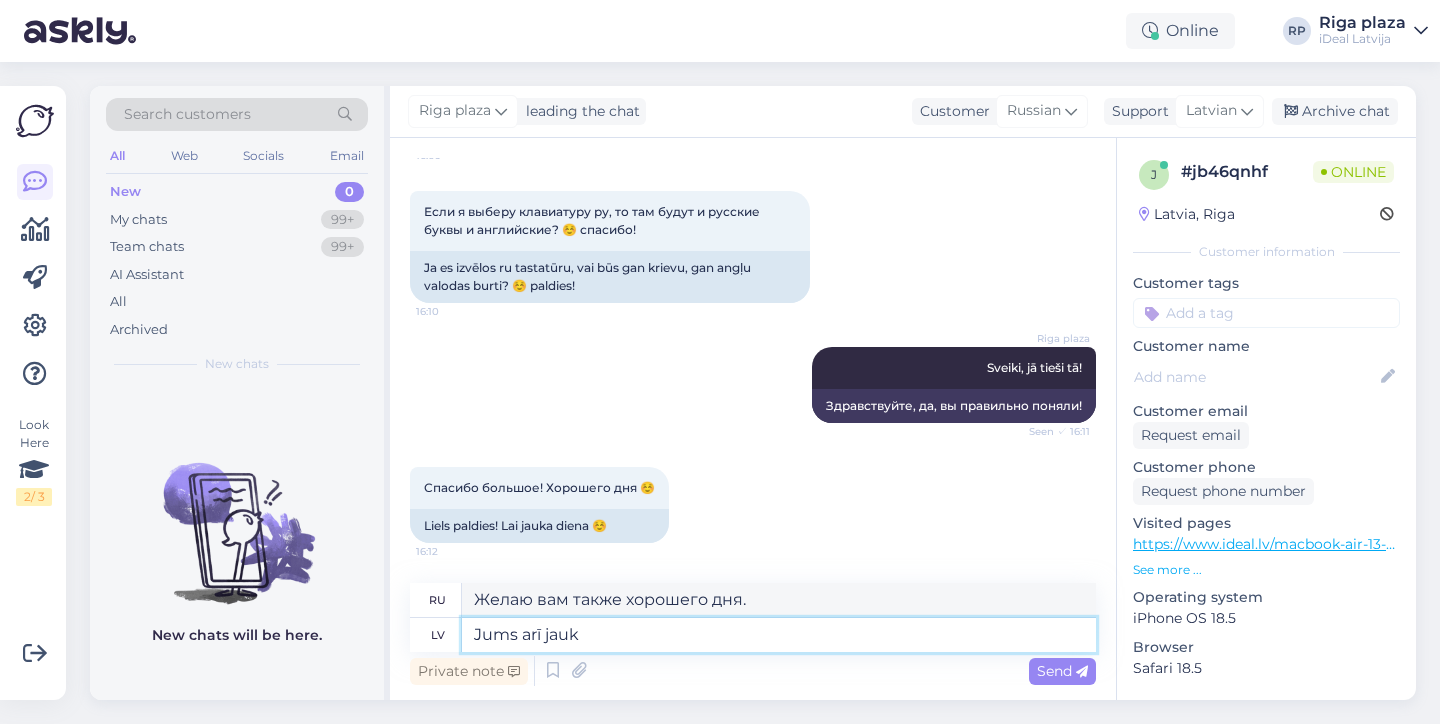 type on "Jums arī" 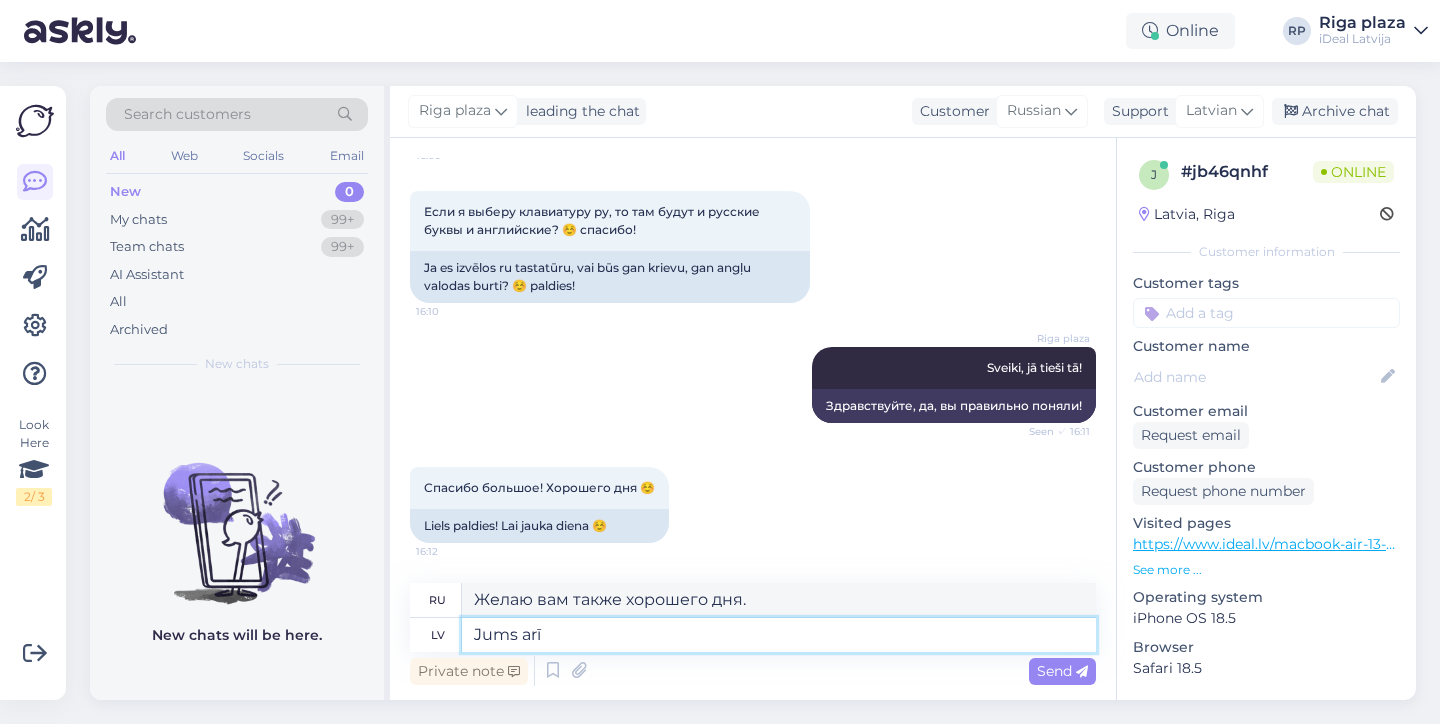 type on "Ты тоже, молодец." 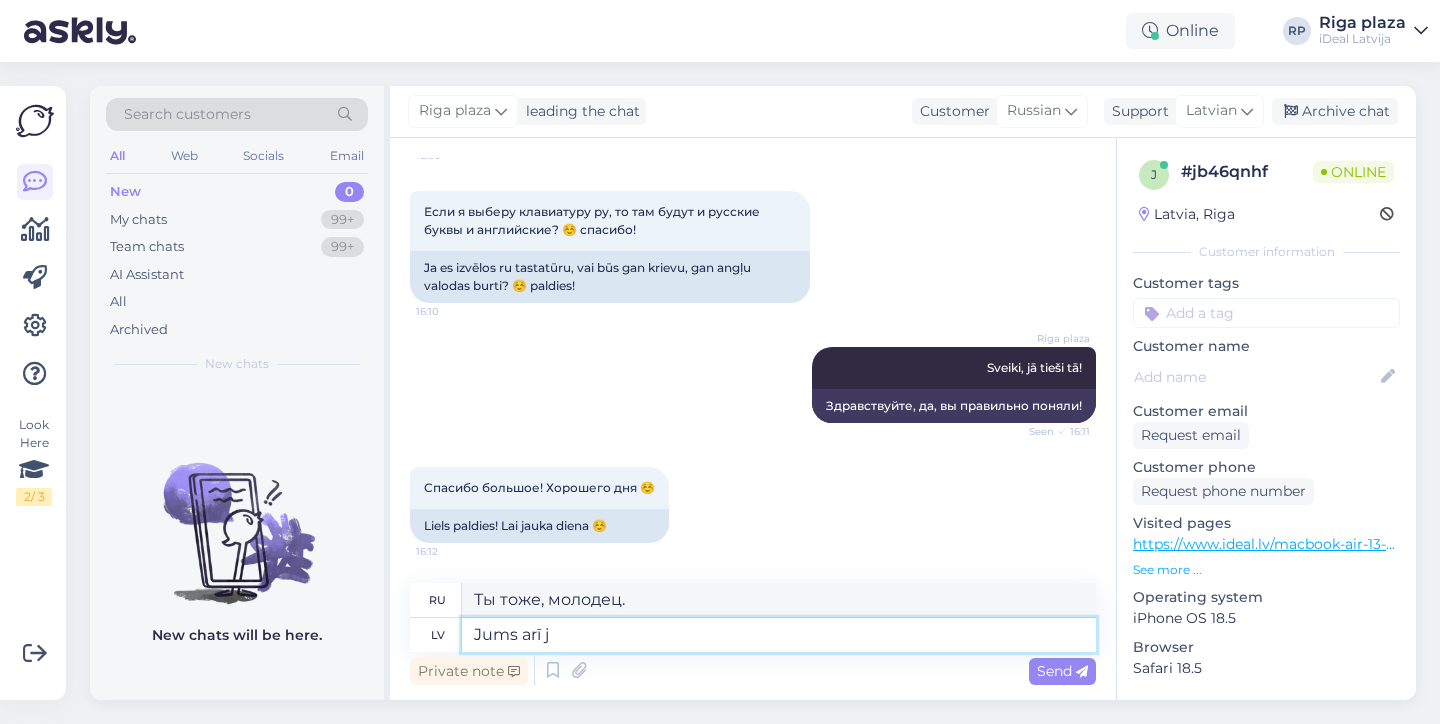 type on "Jums arī" 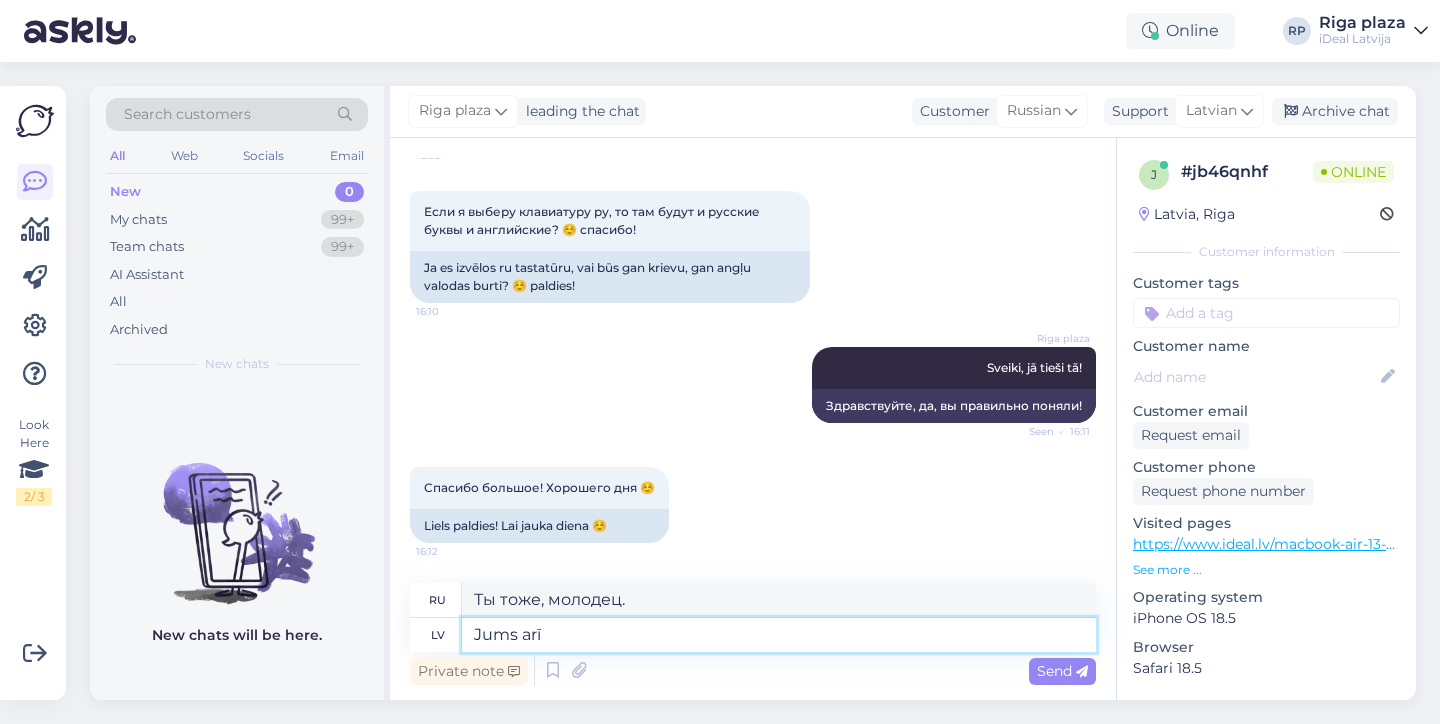 type on "Ты тоже" 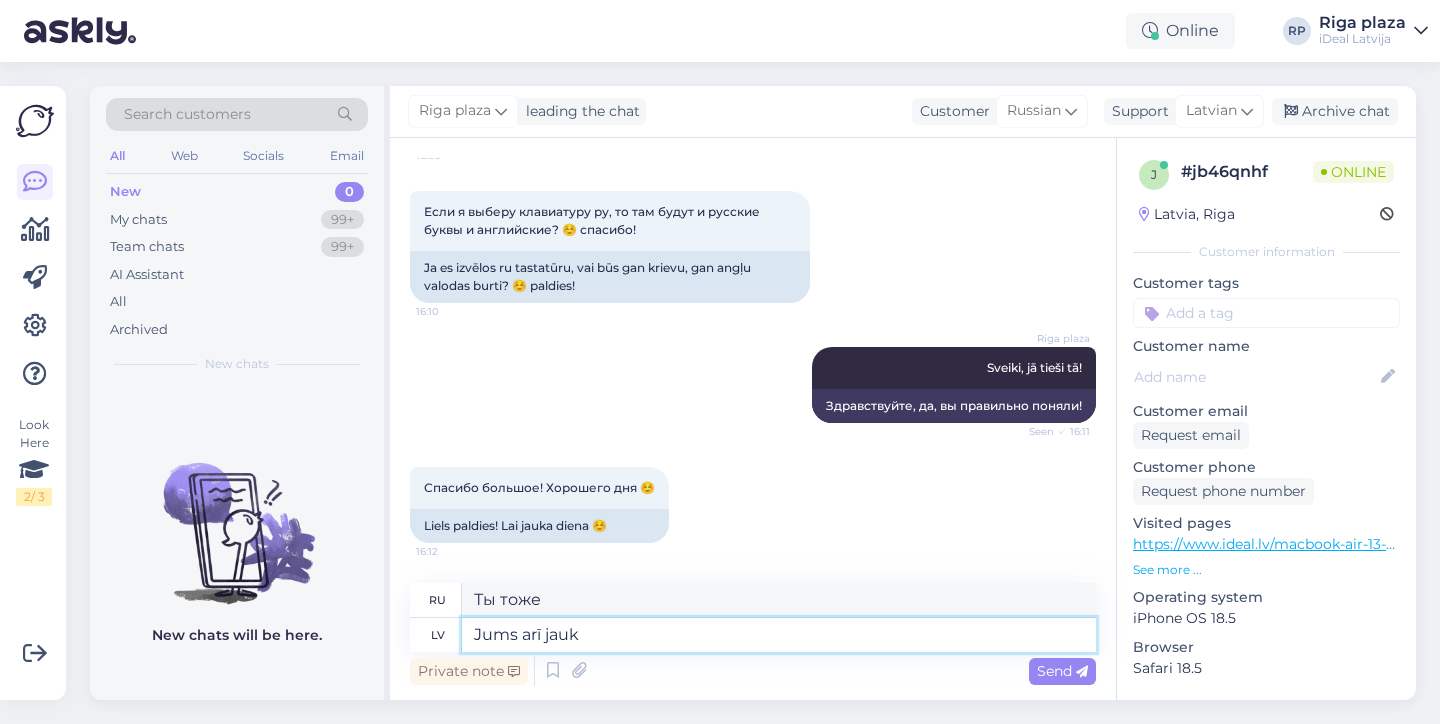 type on "Jums arī jauku" 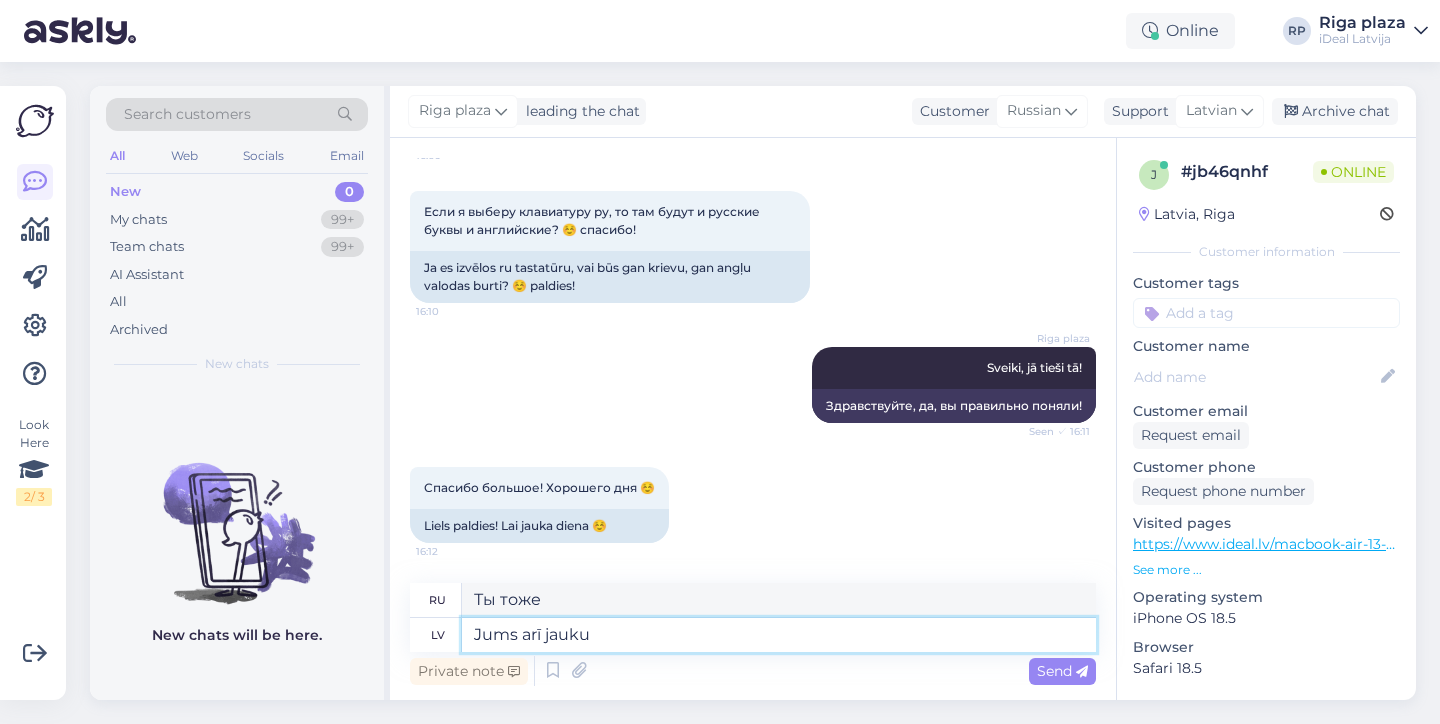 type on "Ты тоже, молодец." 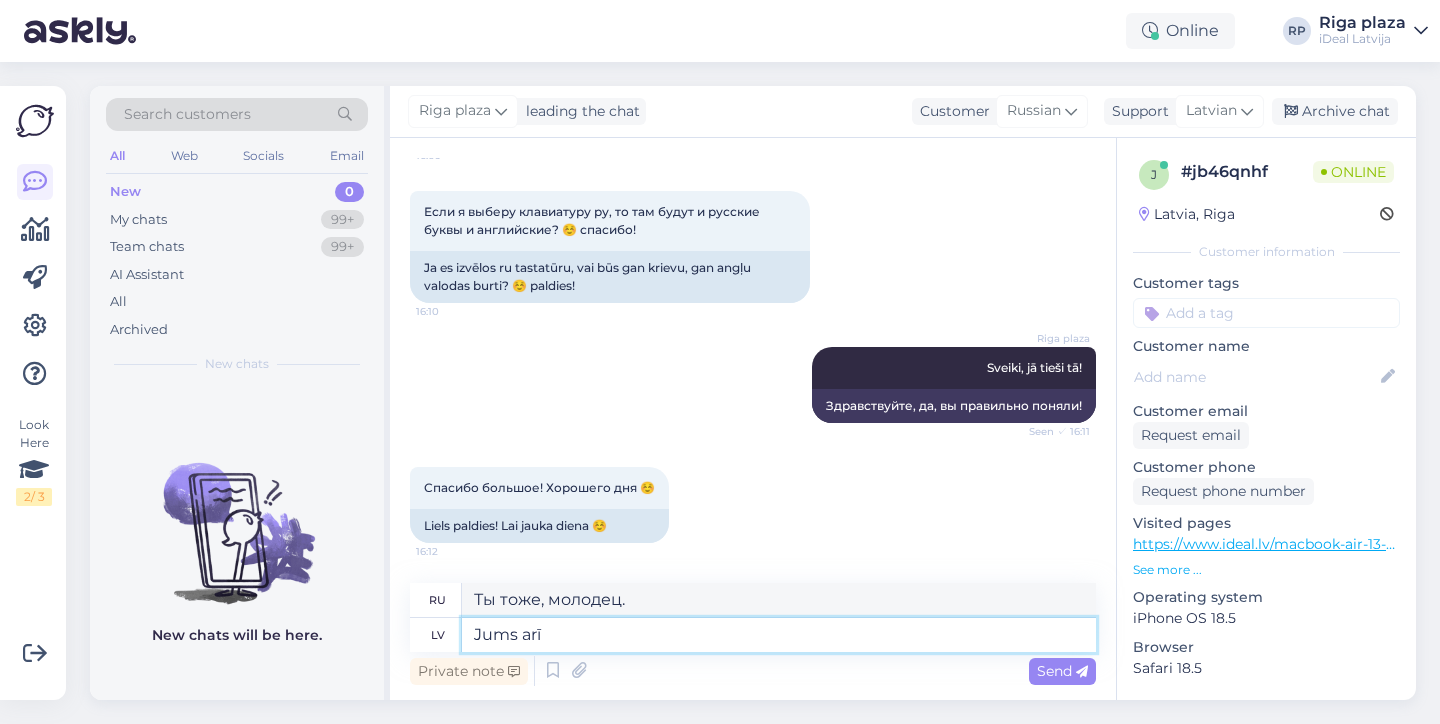 type on "Jums arī" 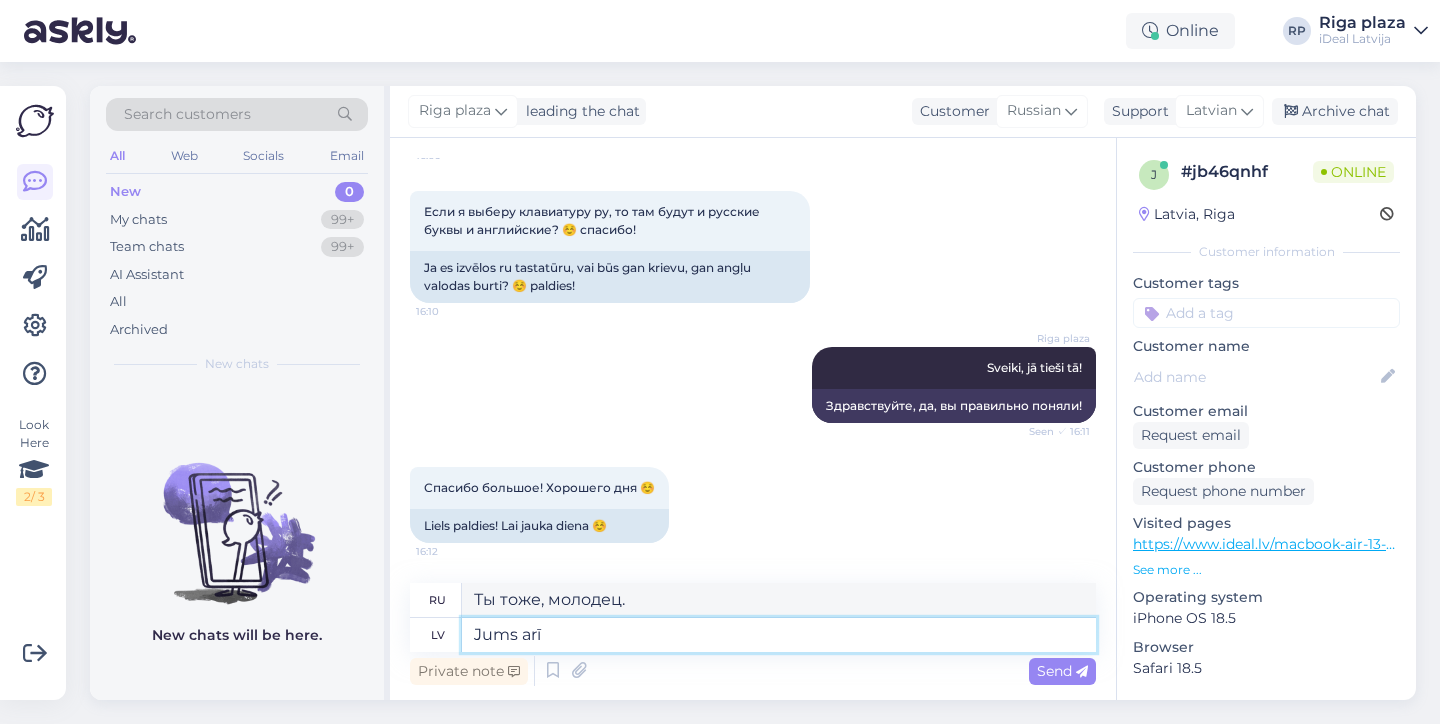 type on "Ты тоже" 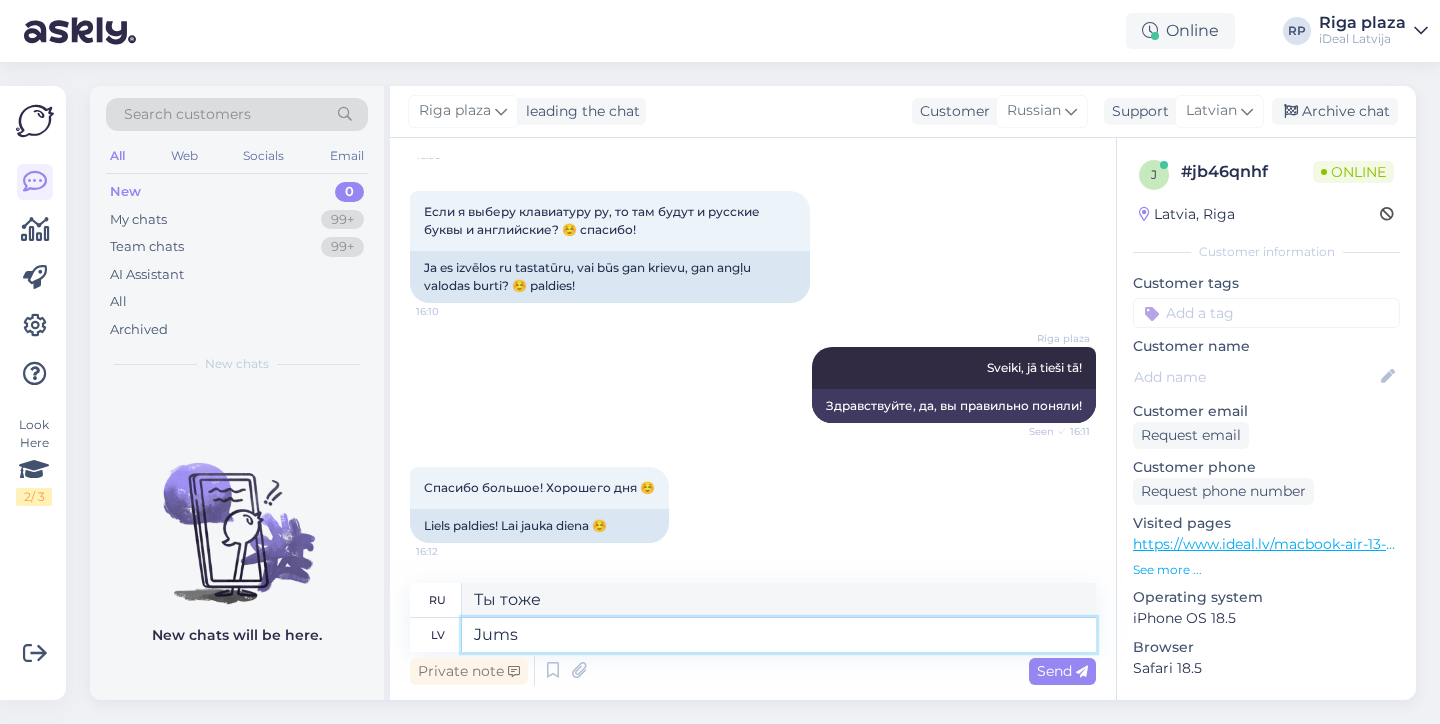 type on "Jums" 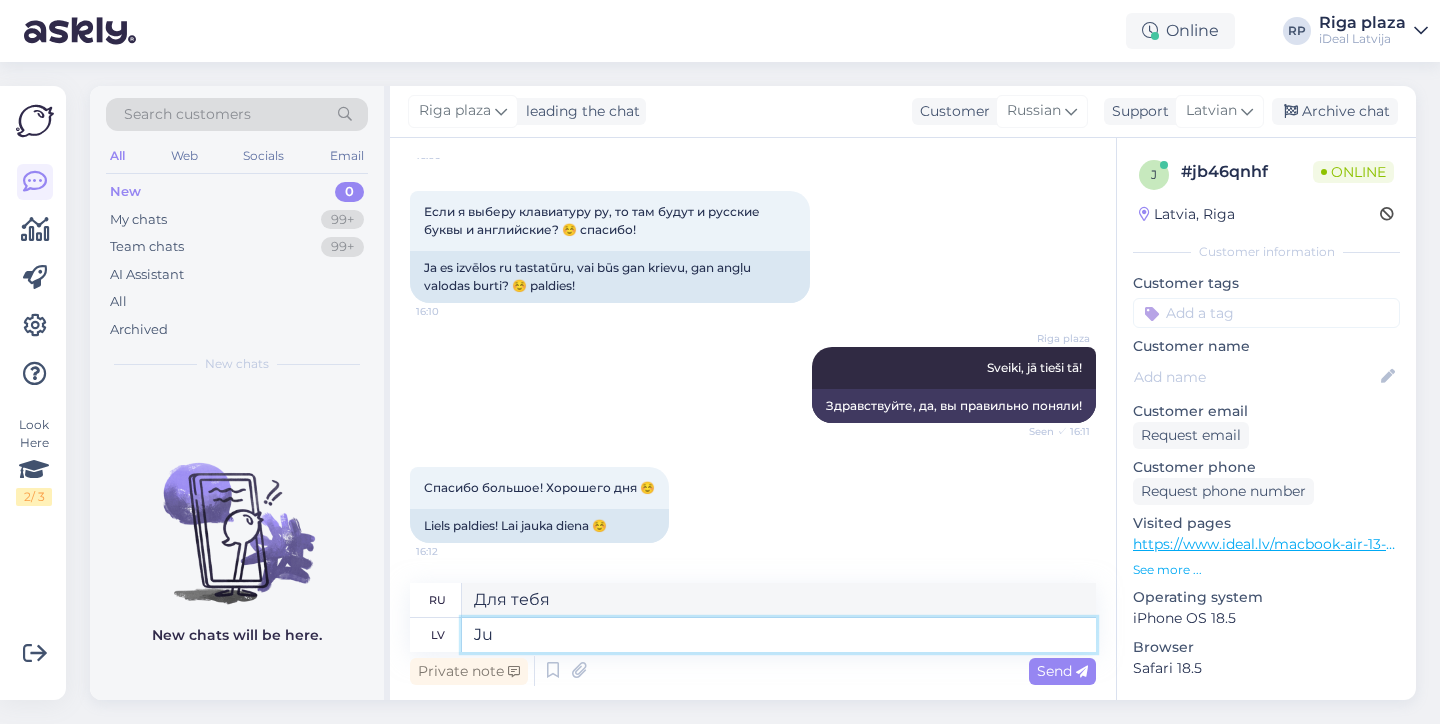 type on "J" 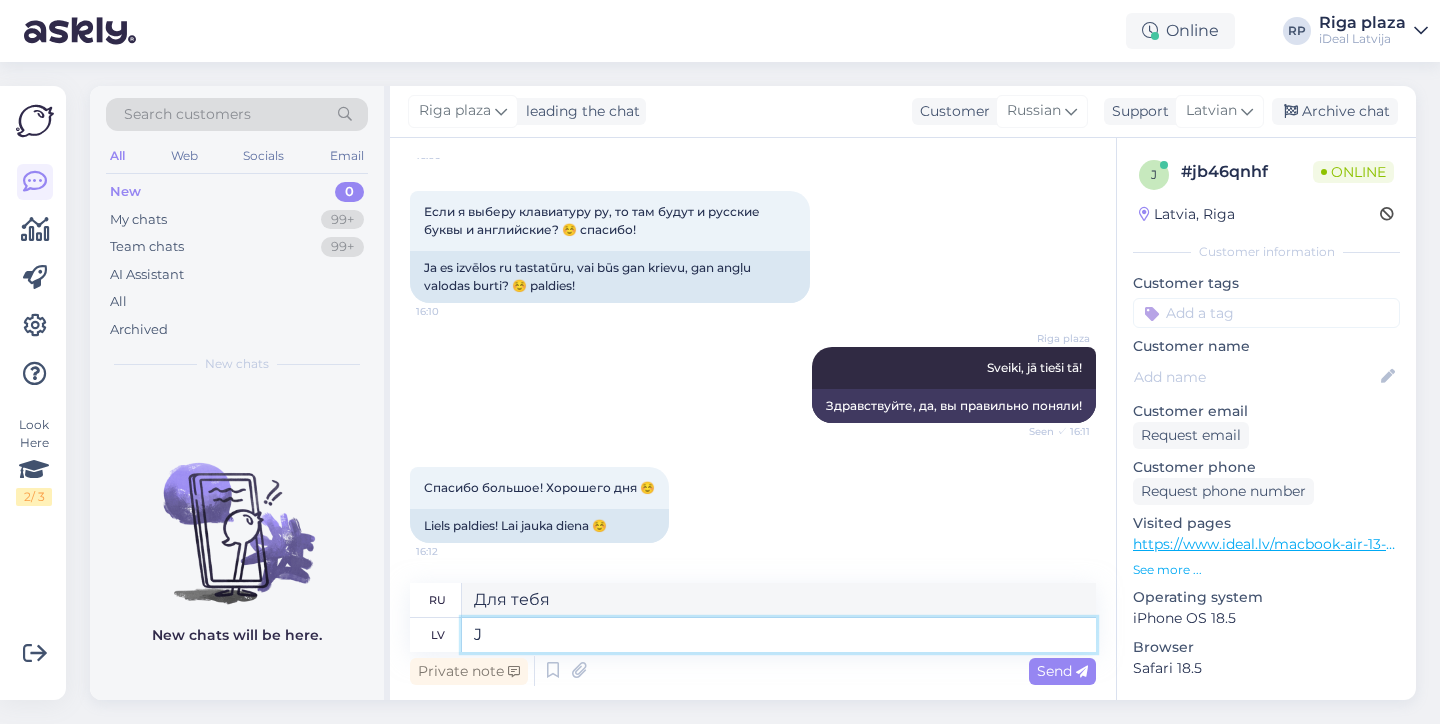 type 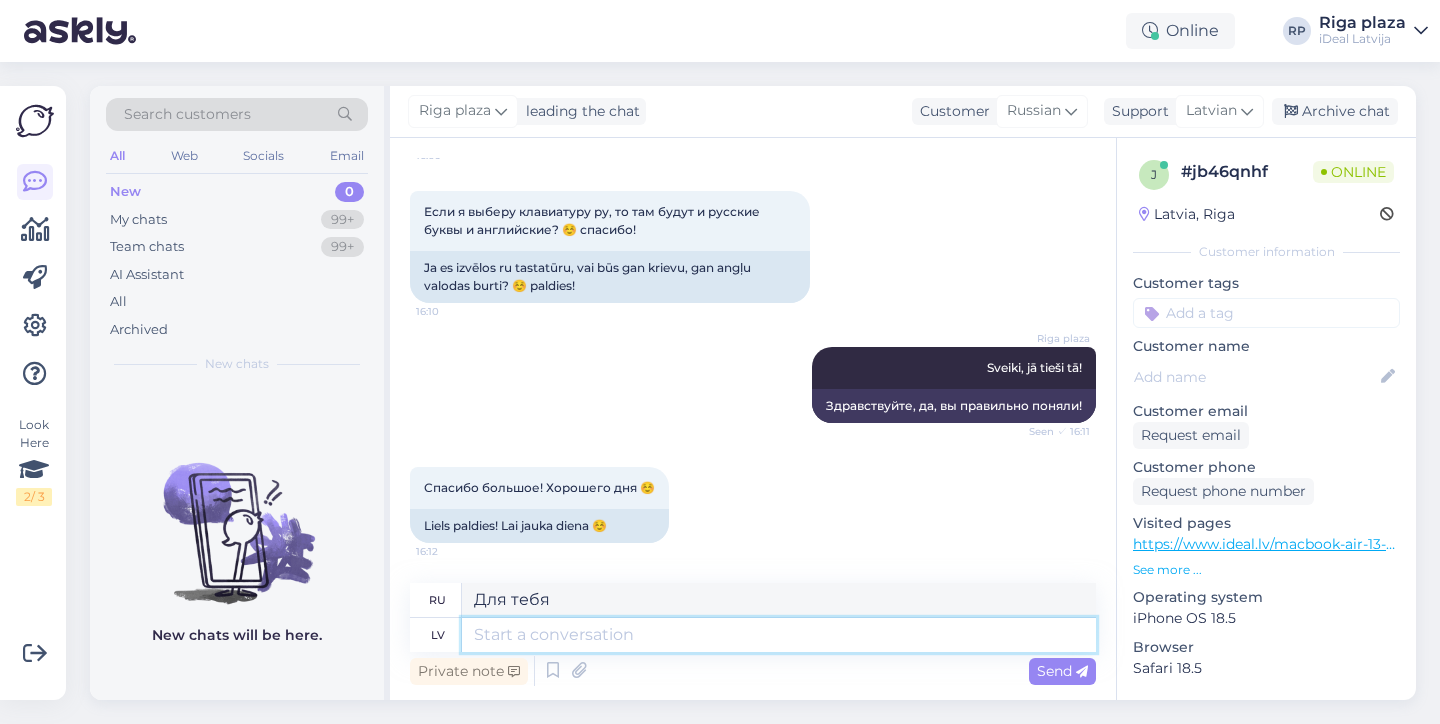 type 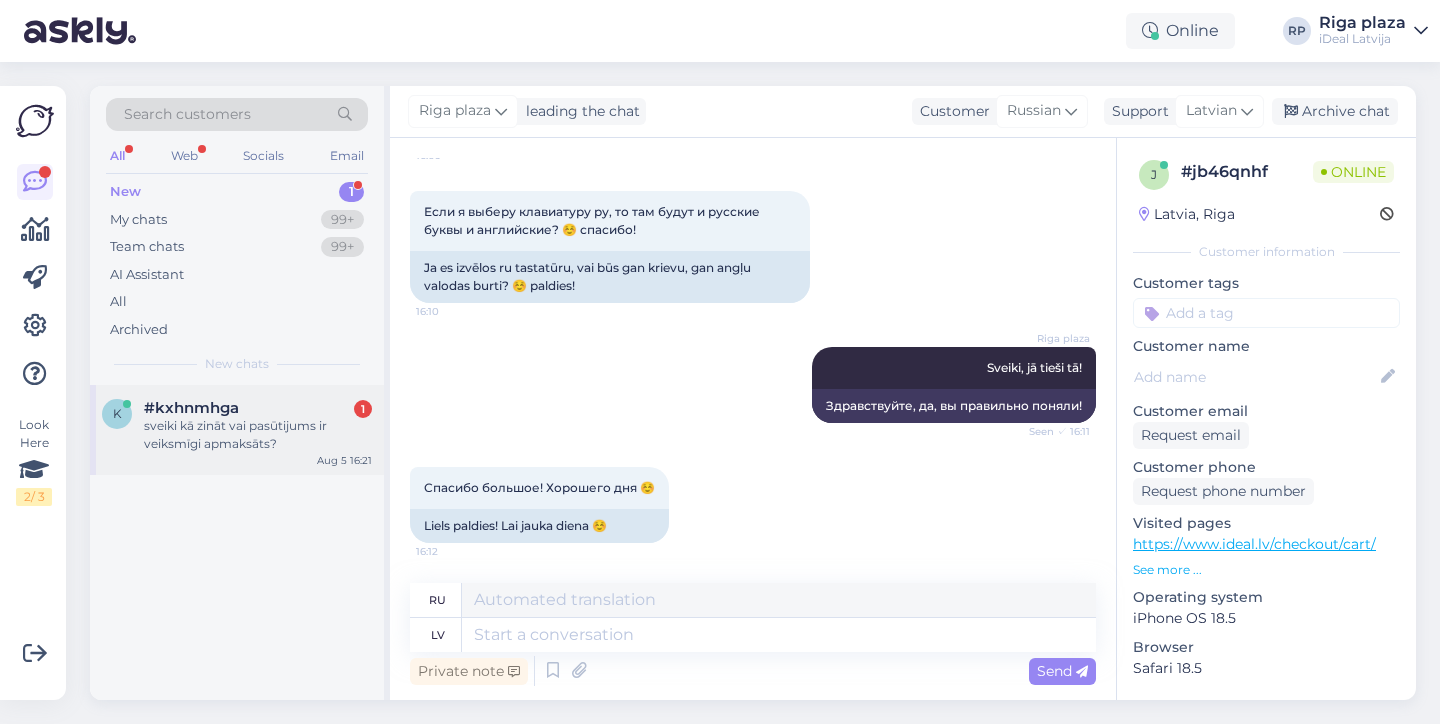 click on "sveiki kā zināt vai pasūtijums ir veiksmīgi apmaksāts?" at bounding box center (258, 435) 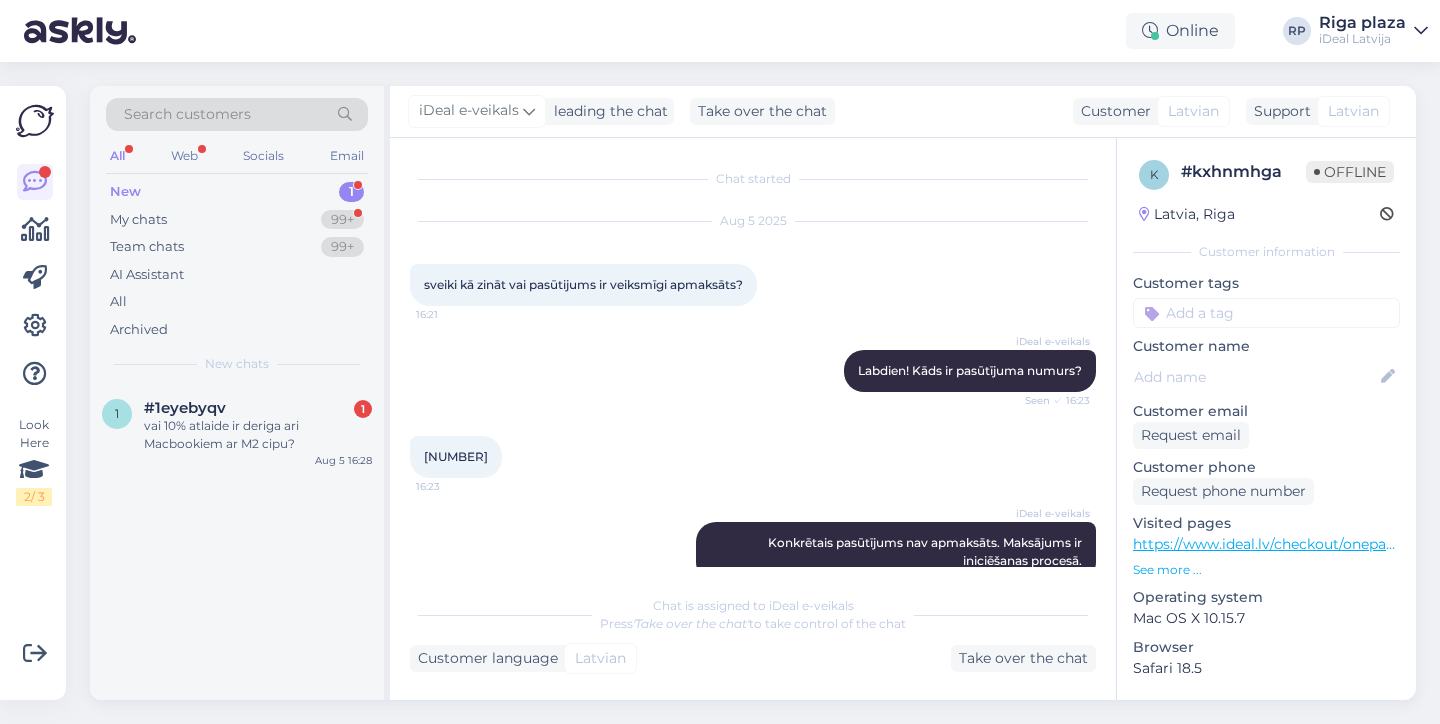scroll, scrollTop: 589, scrollLeft: 0, axis: vertical 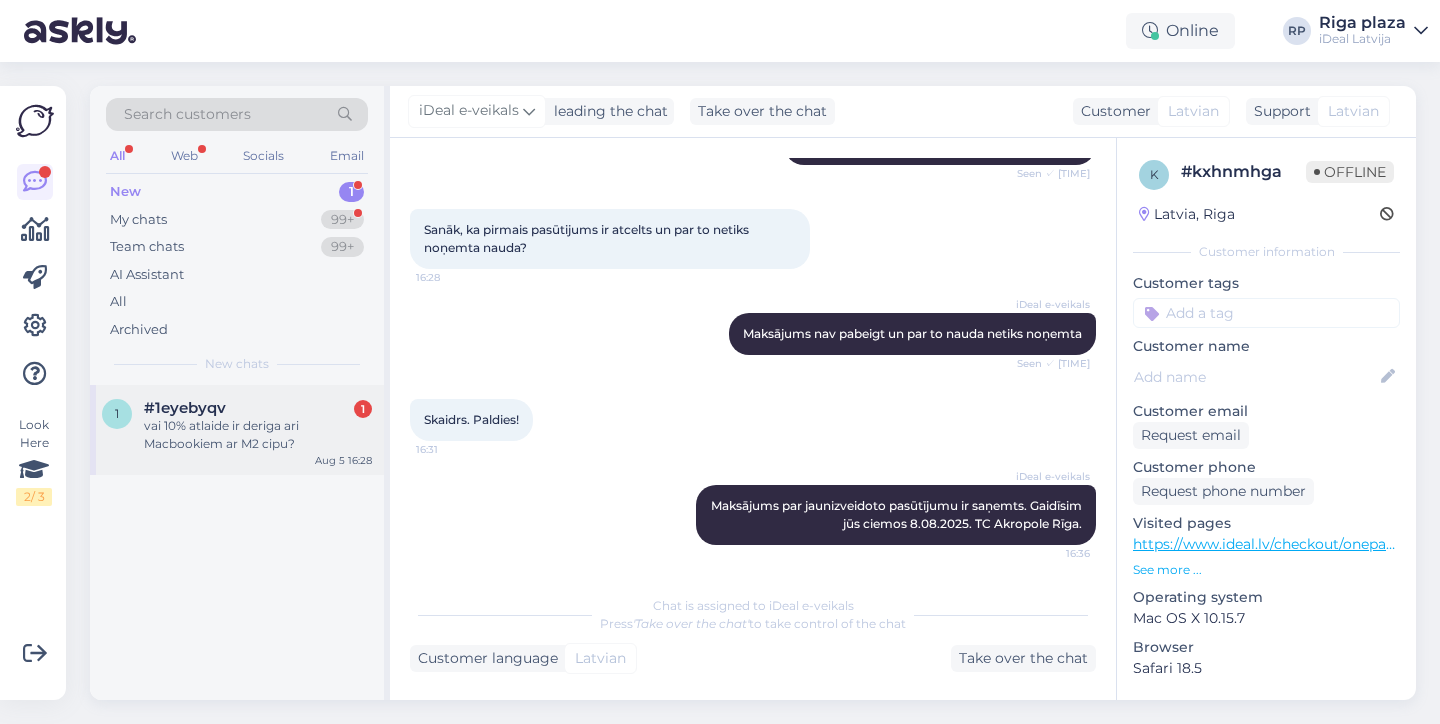 click on "vai 10% atlaide ir deriga ari Macbookiem ar M2 cipu?" at bounding box center [258, 435] 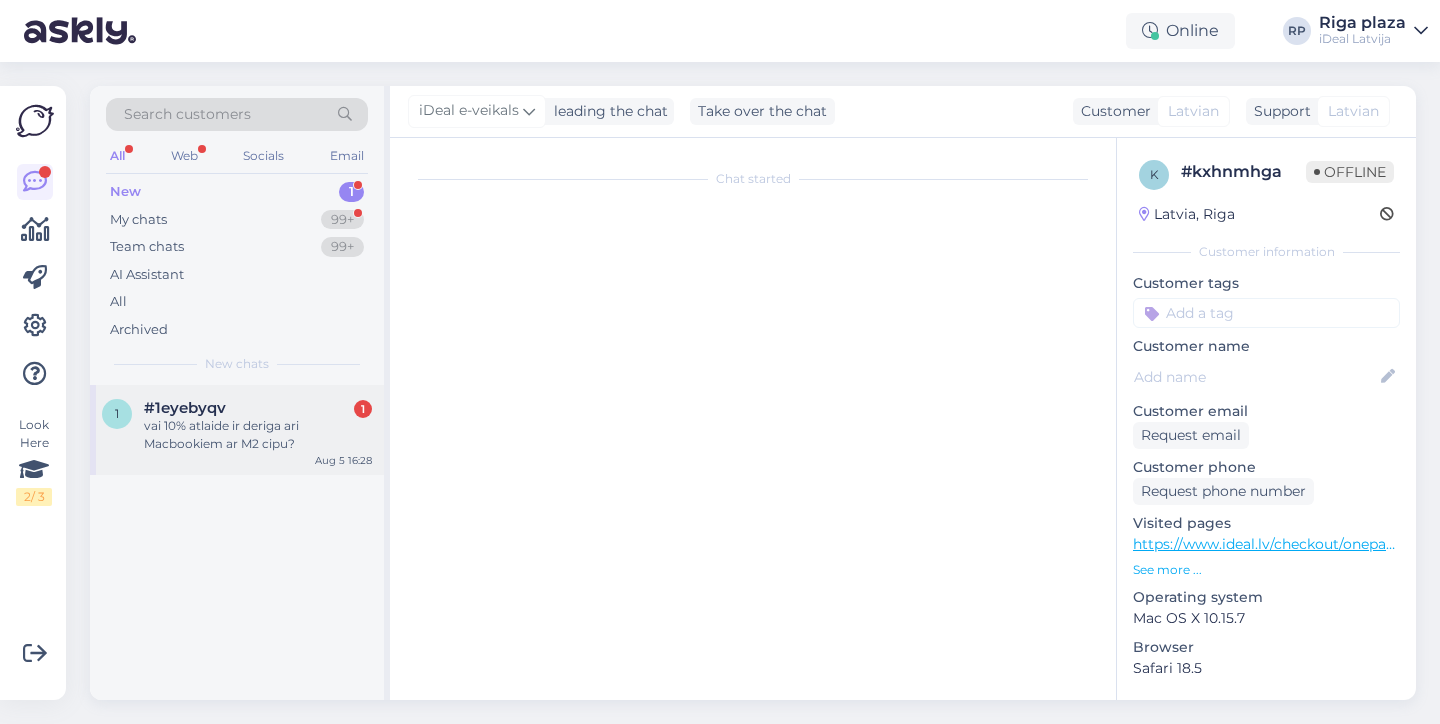 scroll, scrollTop: 0, scrollLeft: 0, axis: both 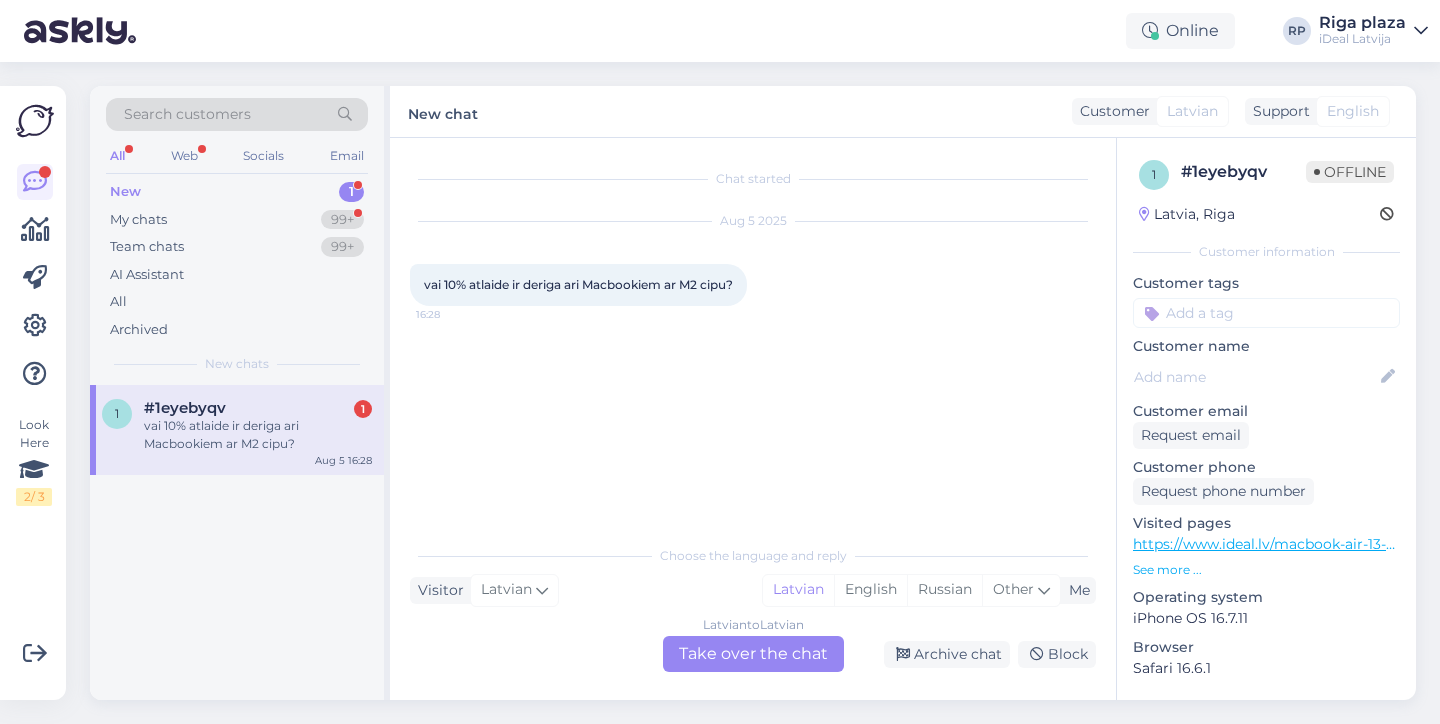 click on "Latvian  to  Latvian Take over the chat" at bounding box center (753, 654) 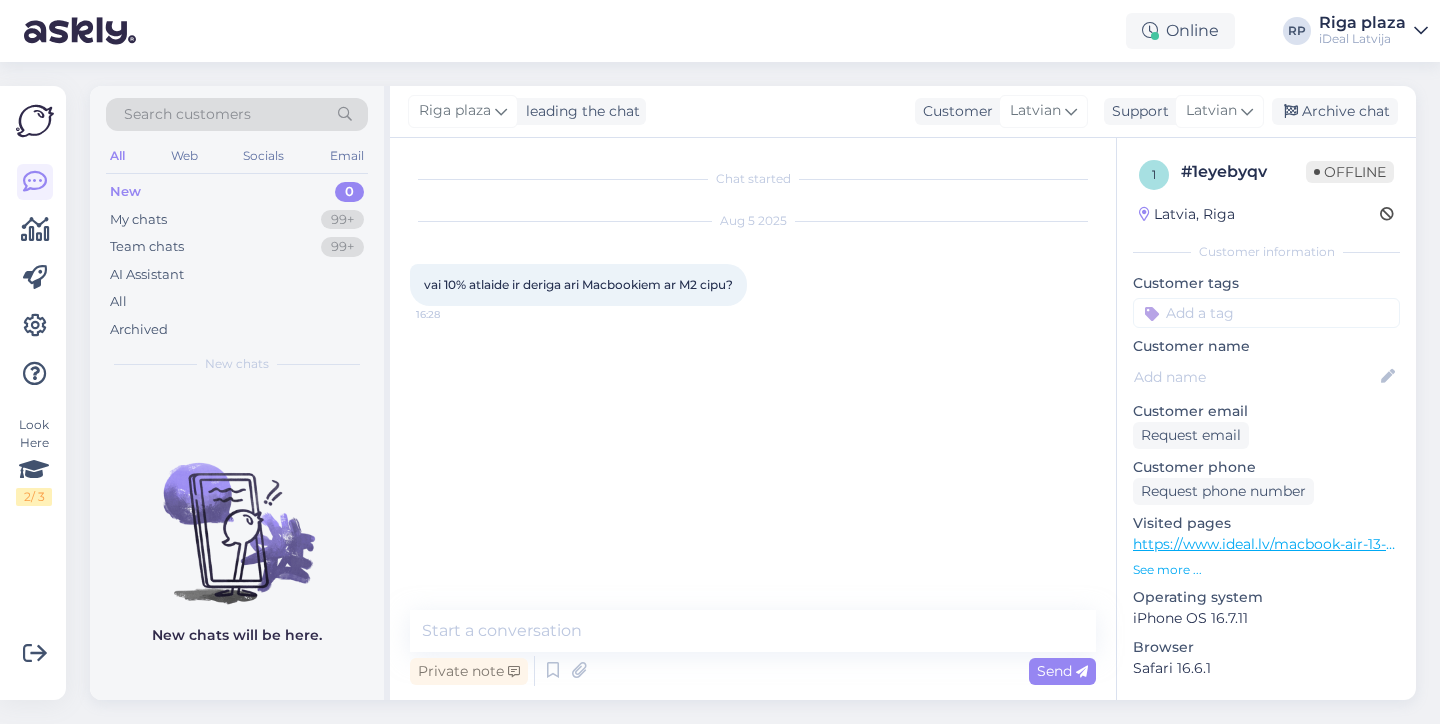 click on "[MONTH] [DAY] [TIME] vai 10% atlaide ir deriga ari Macbookiem ar M2 cipu? [TIME] Private note Send" at bounding box center [753, 419] 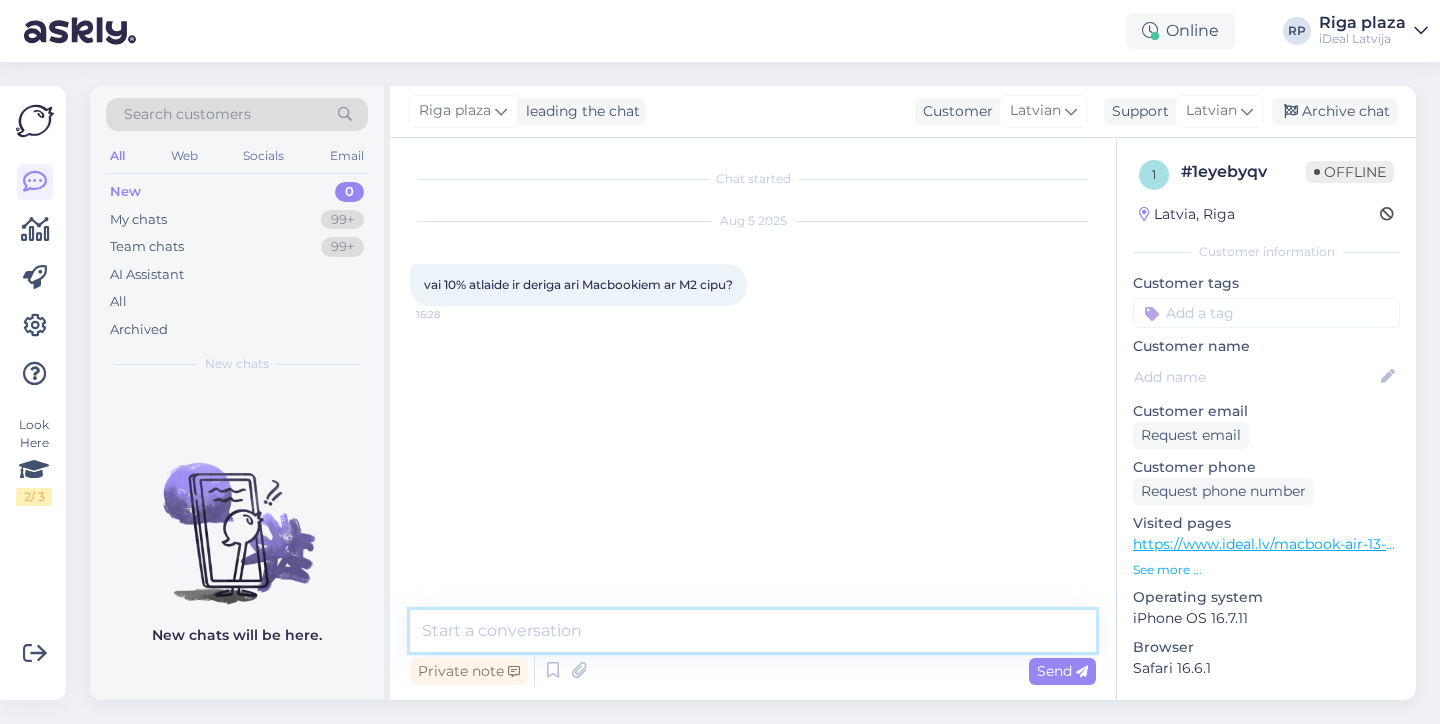click at bounding box center (753, 631) 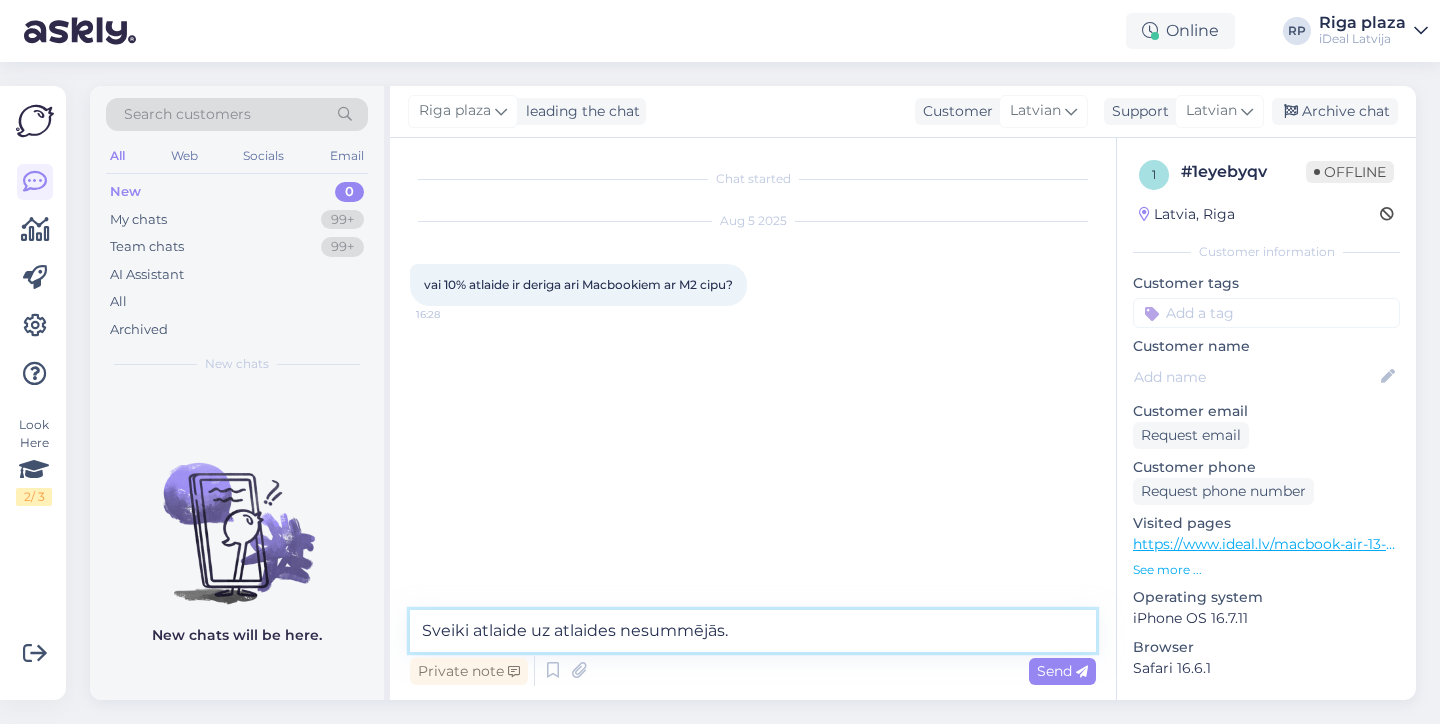 click on "Sveiki atlaide uz atlaides nesummējās." at bounding box center [753, 631] 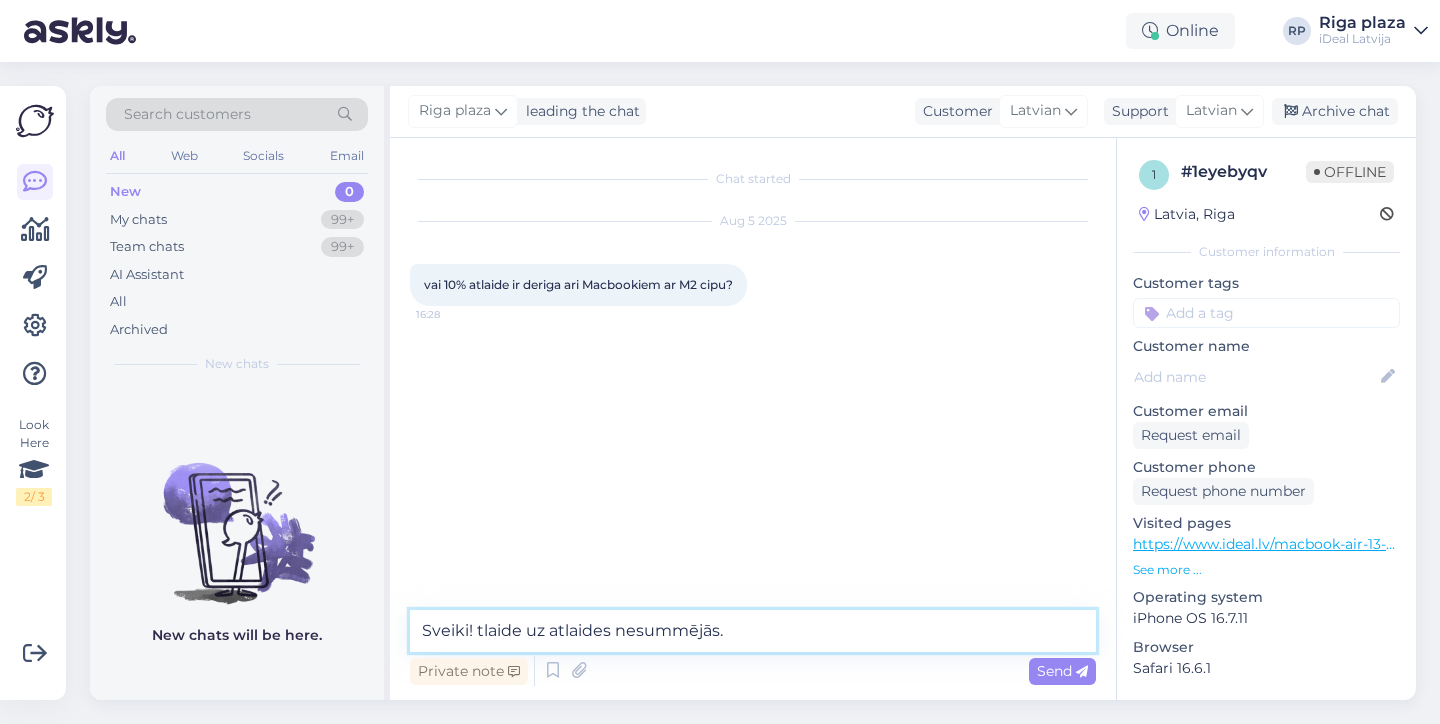 type on "Sveiki! Atlaide uz atlaides nesummējās." 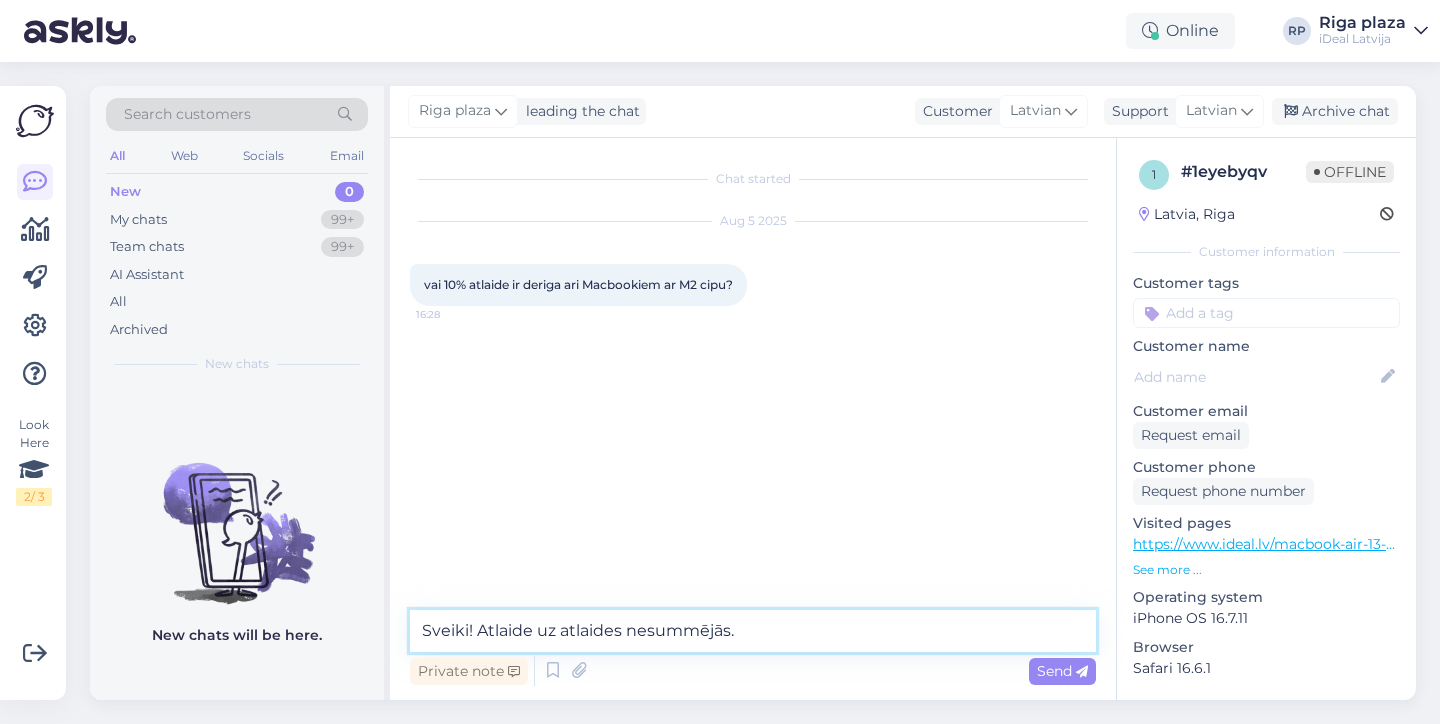 type 